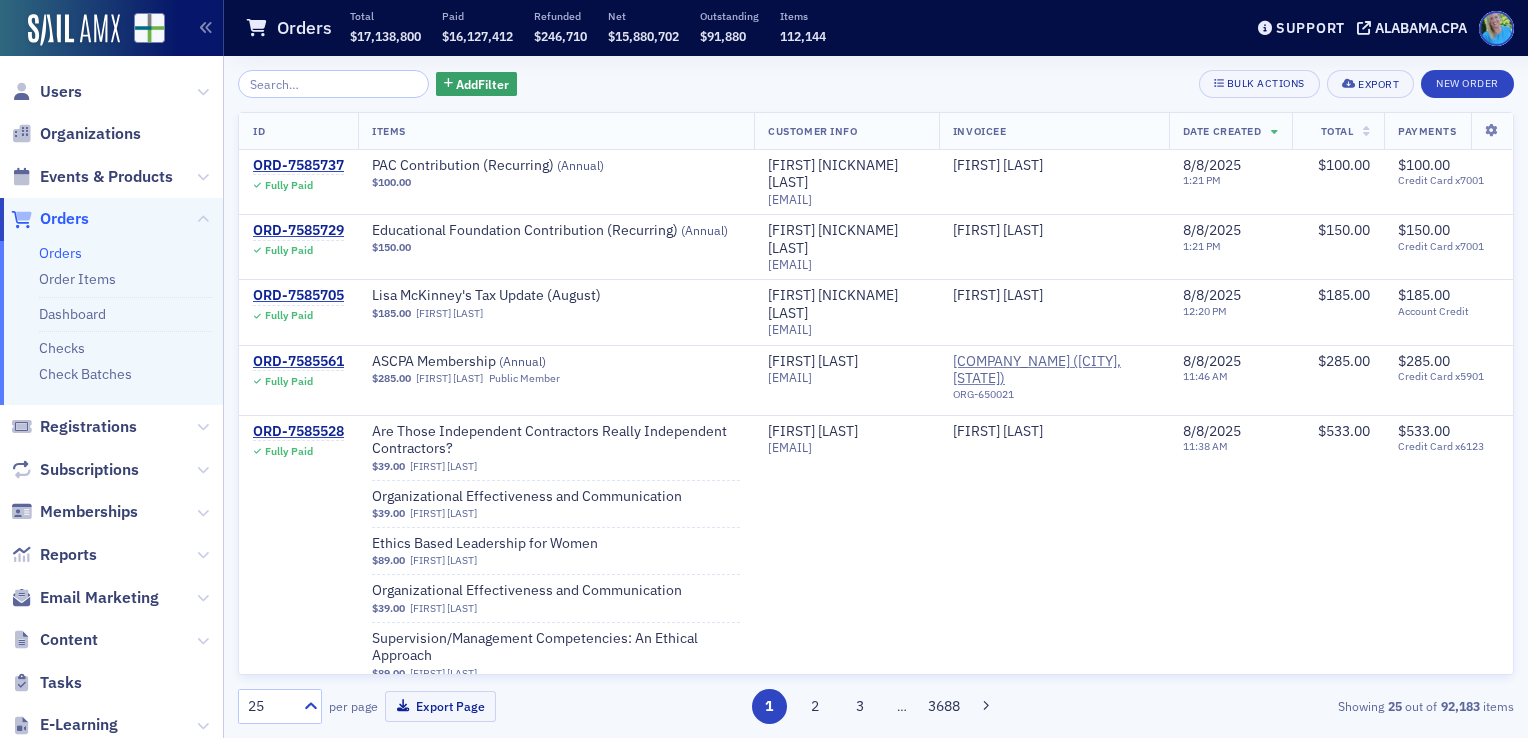 scroll, scrollTop: 0, scrollLeft: 0, axis: both 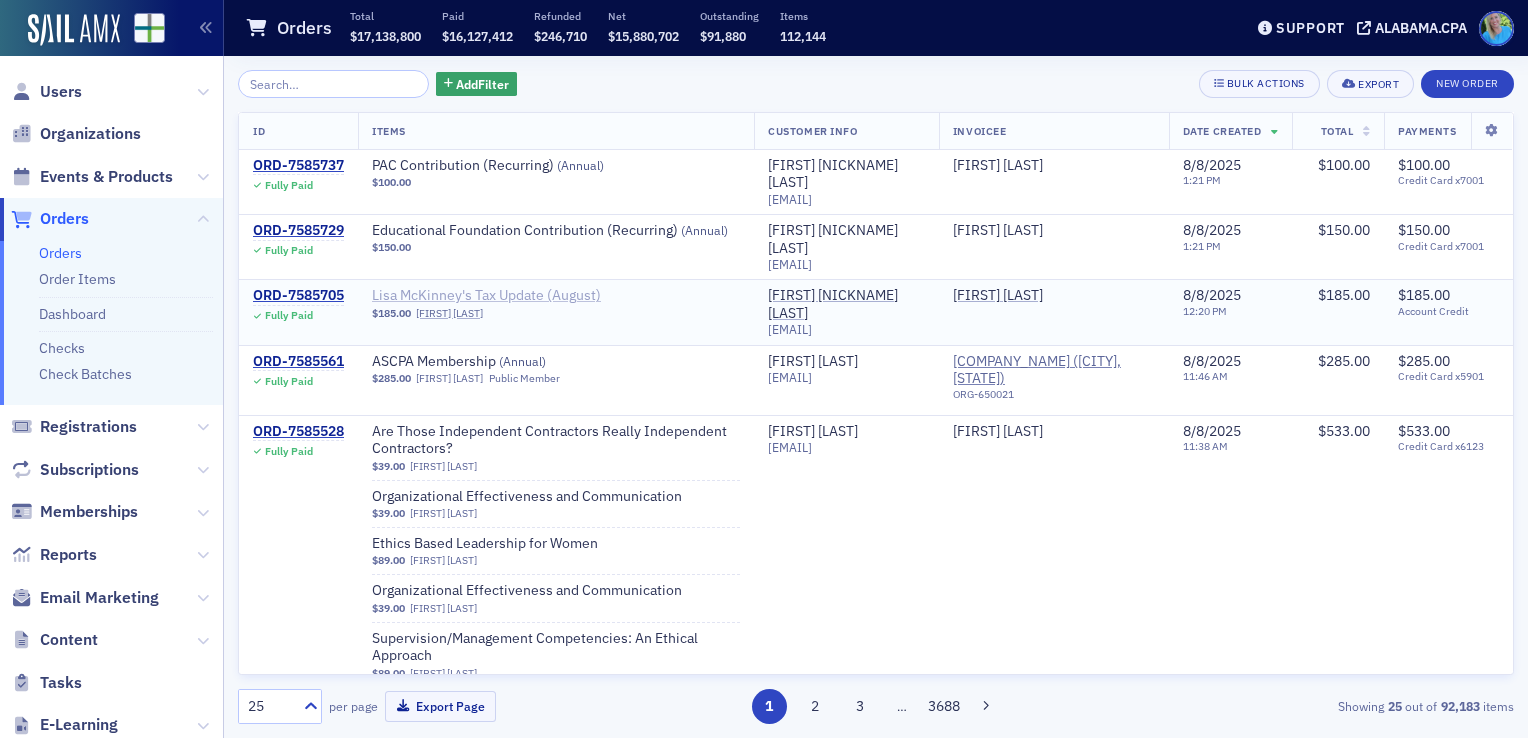 click on "Lisa McKinney's Tax Update (August)" 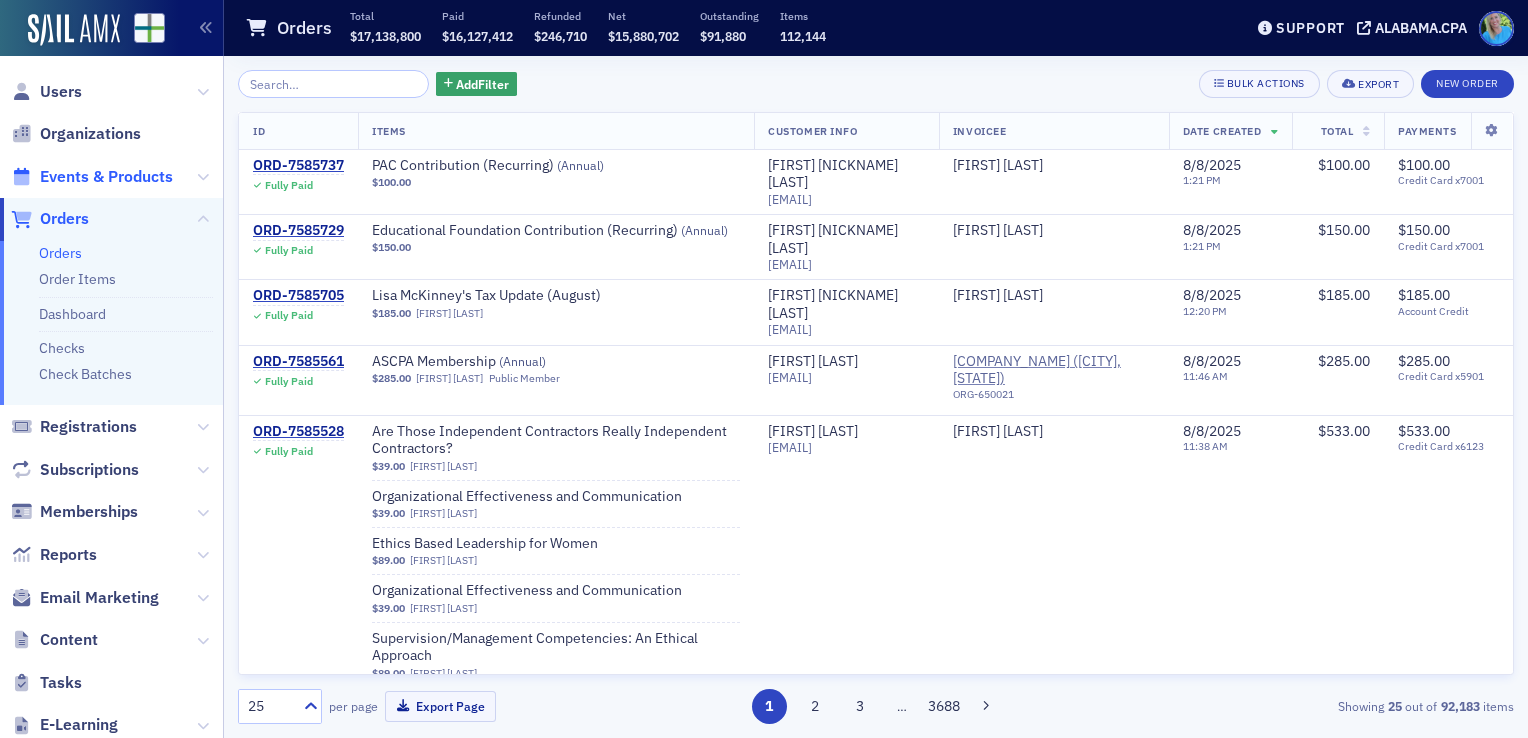 click on "Events & Products" 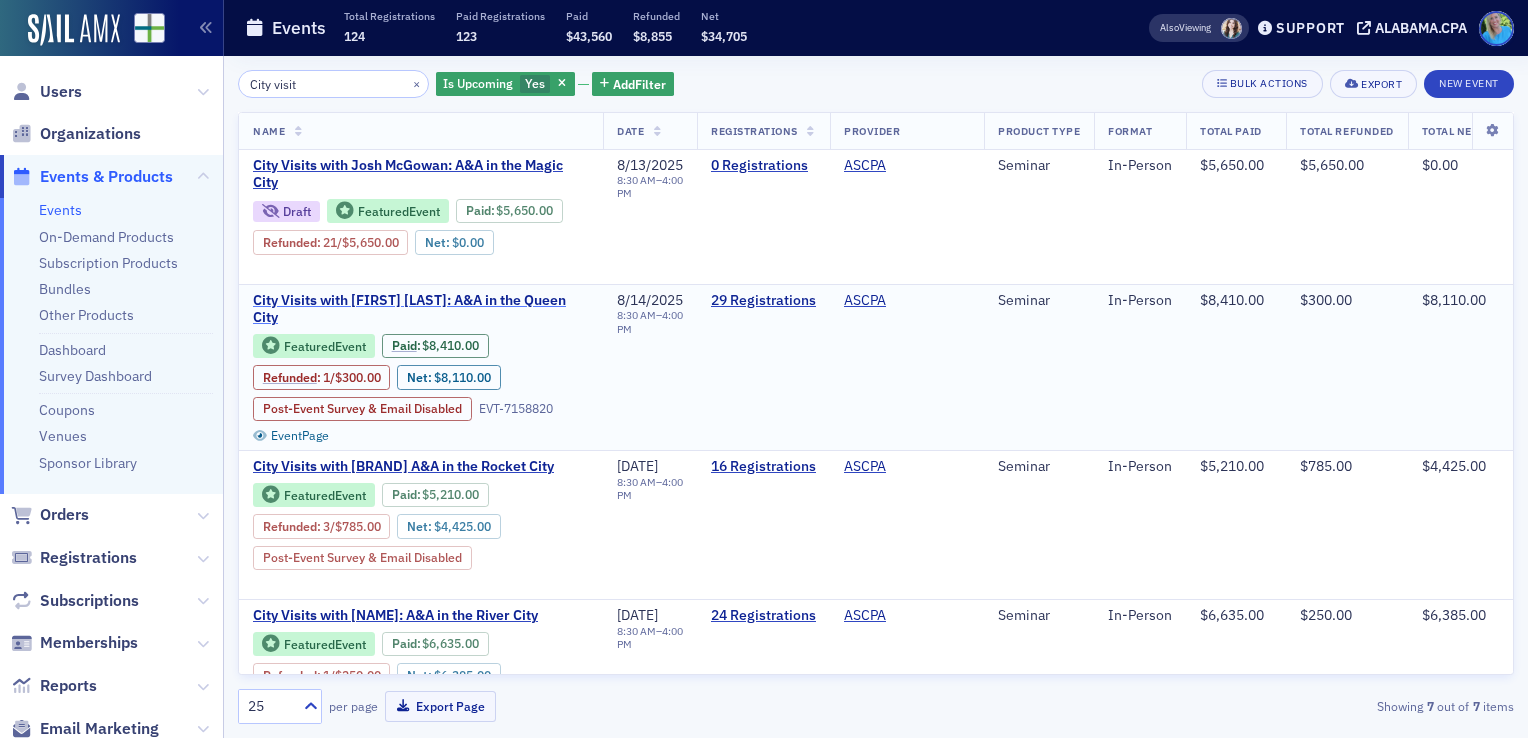 type on "City visit" 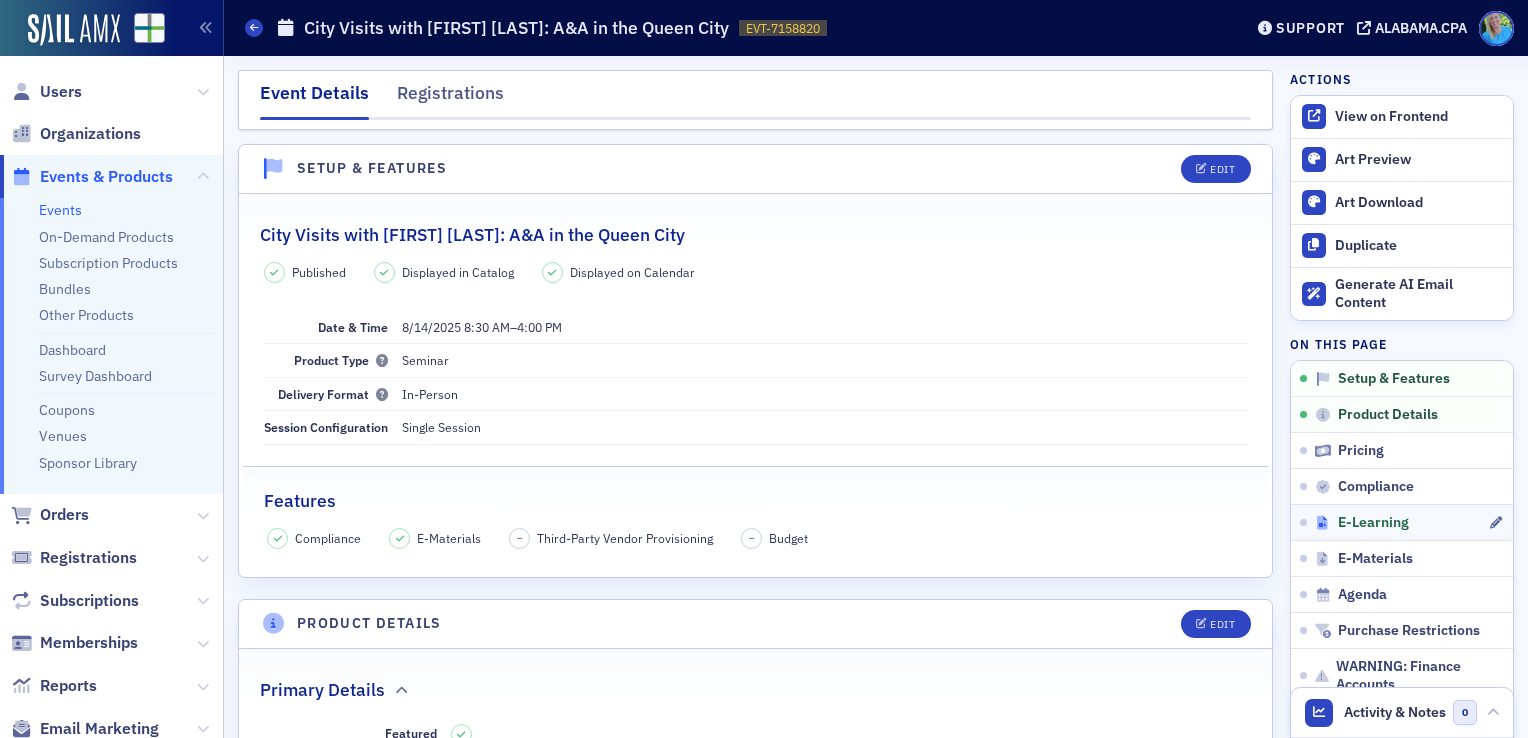 click on "E-Learning" 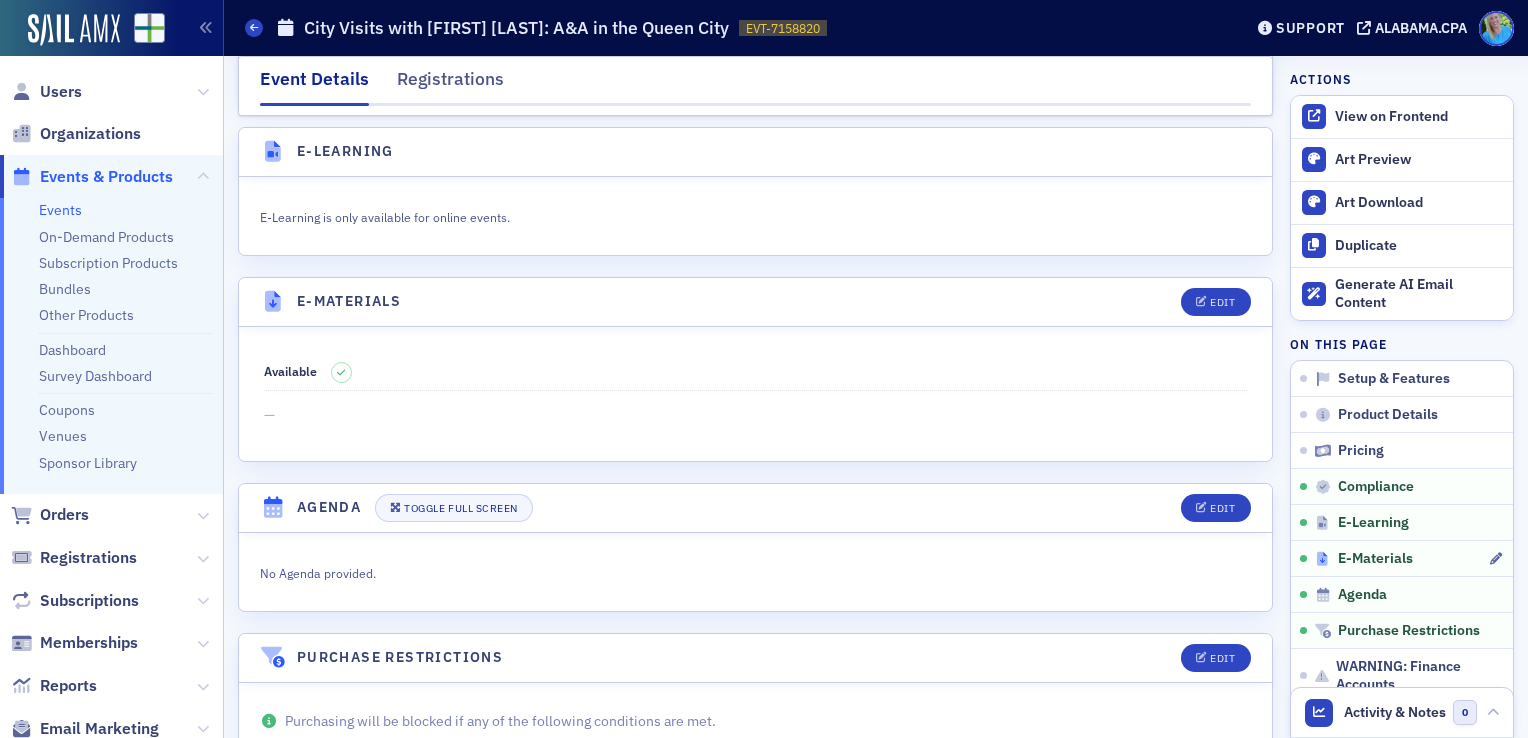 click on "E-Materials" 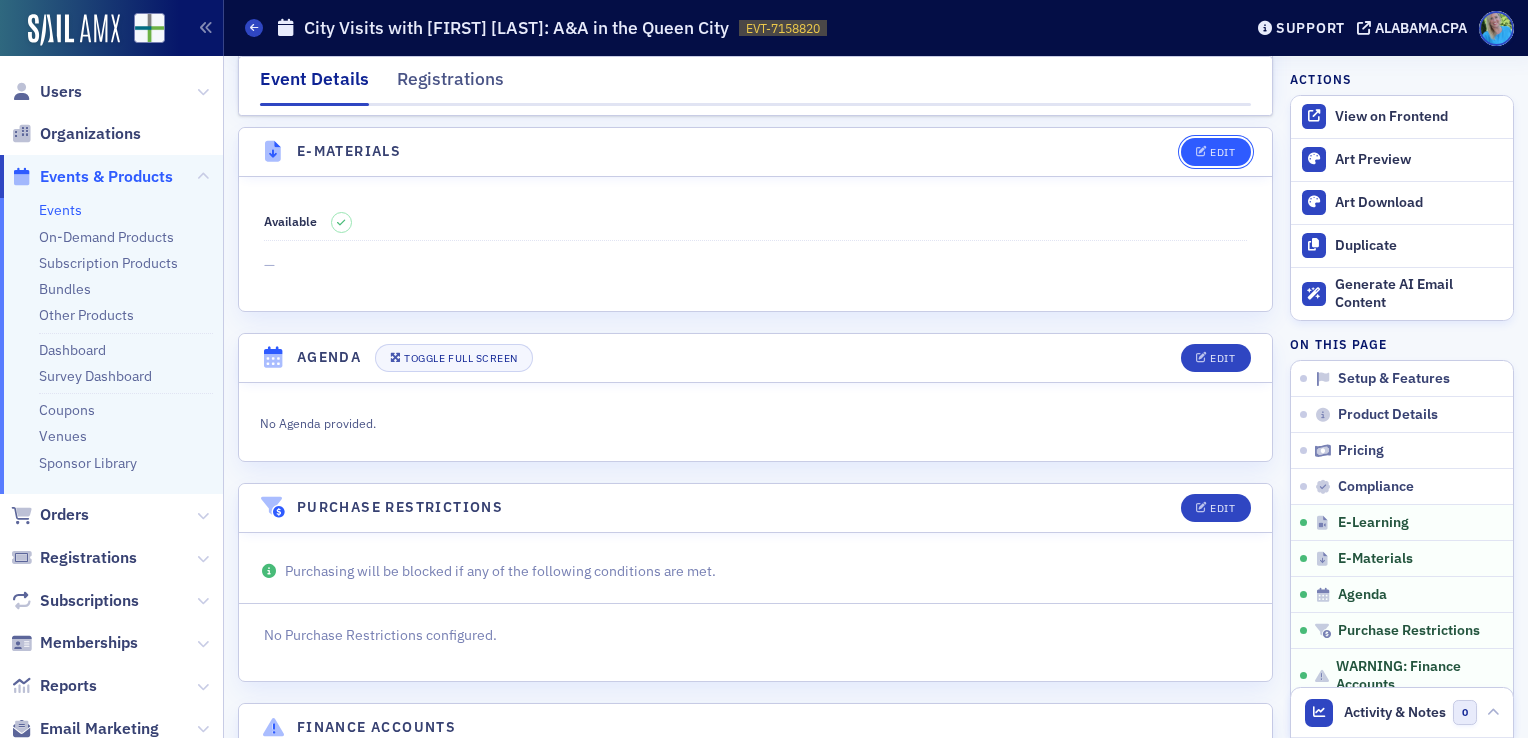 click on "Edit" 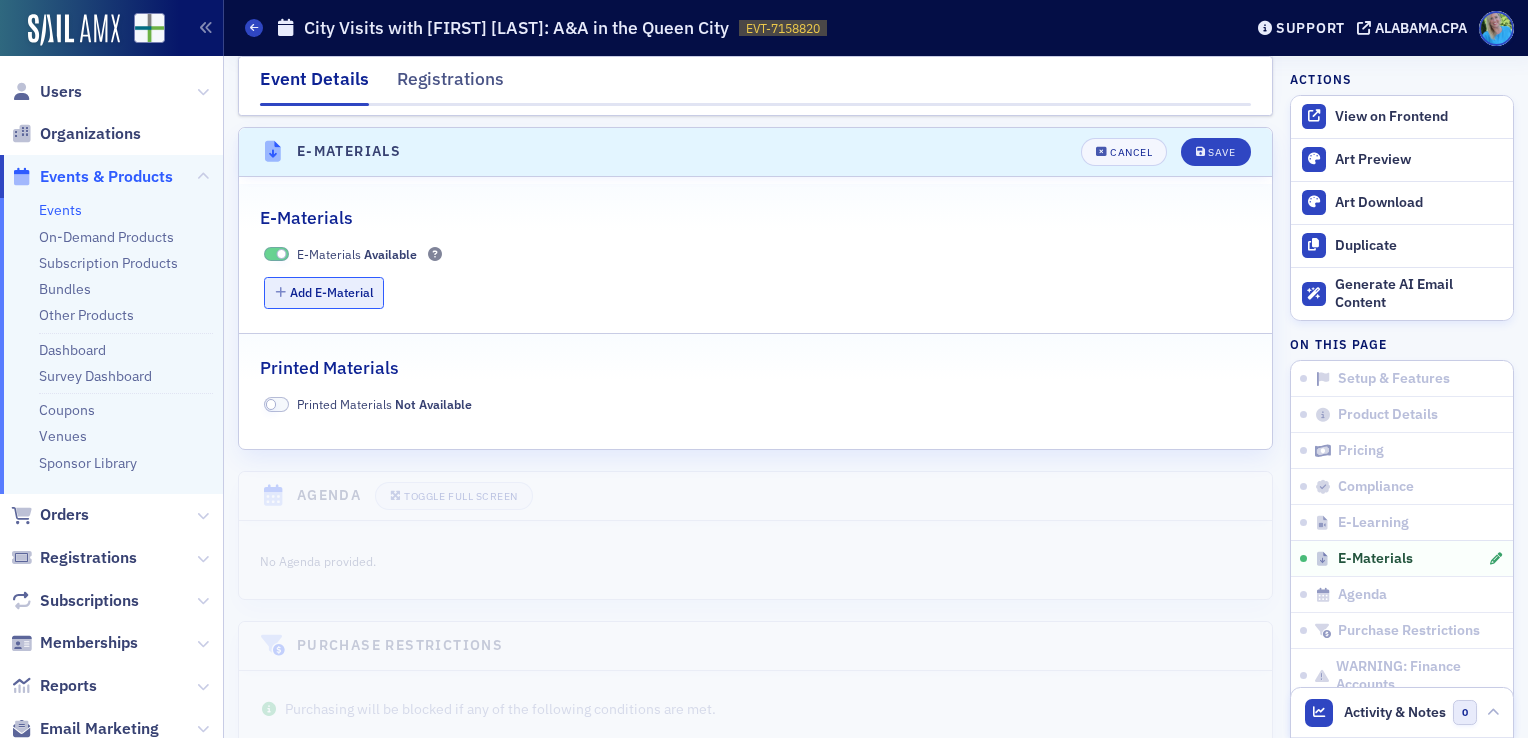 click on "Add E-Material" 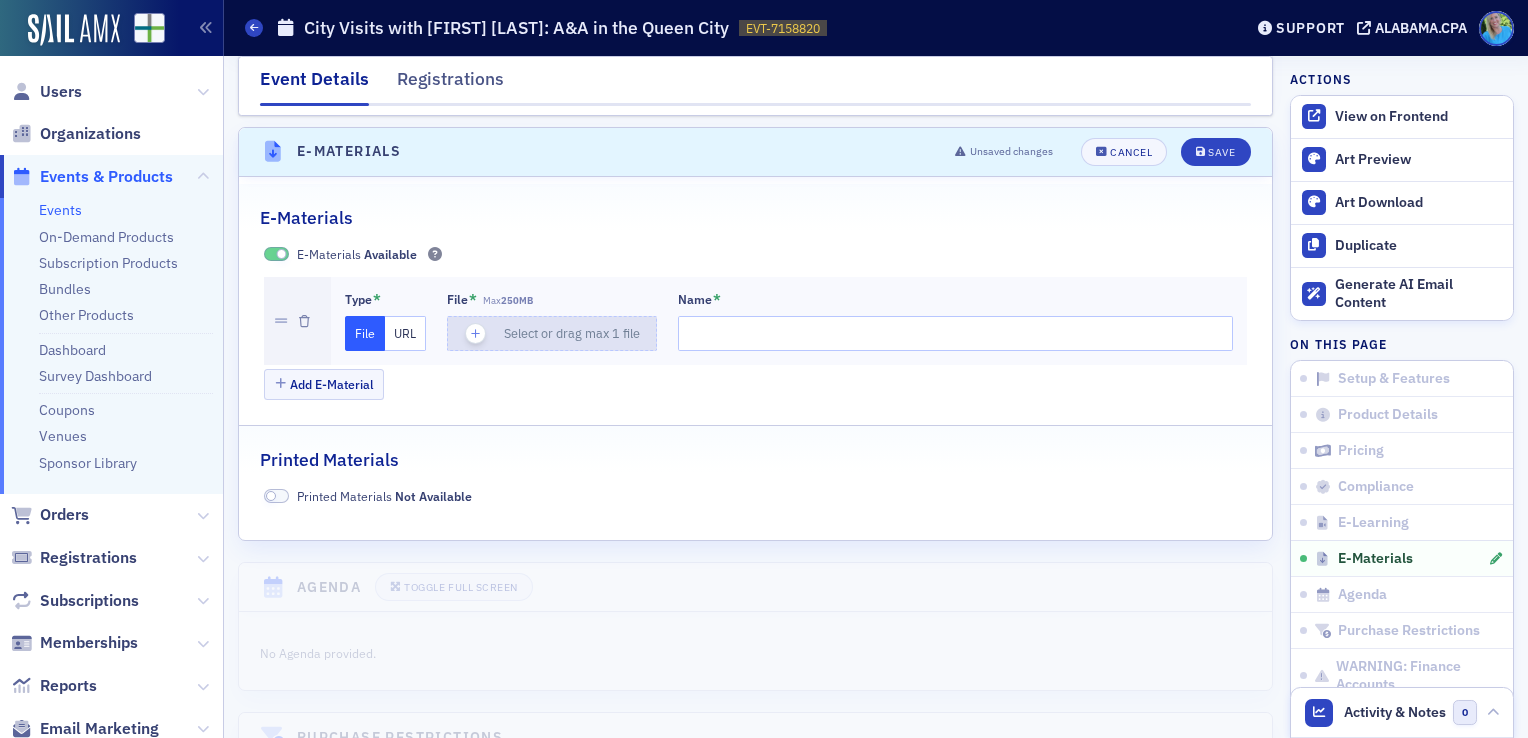 click 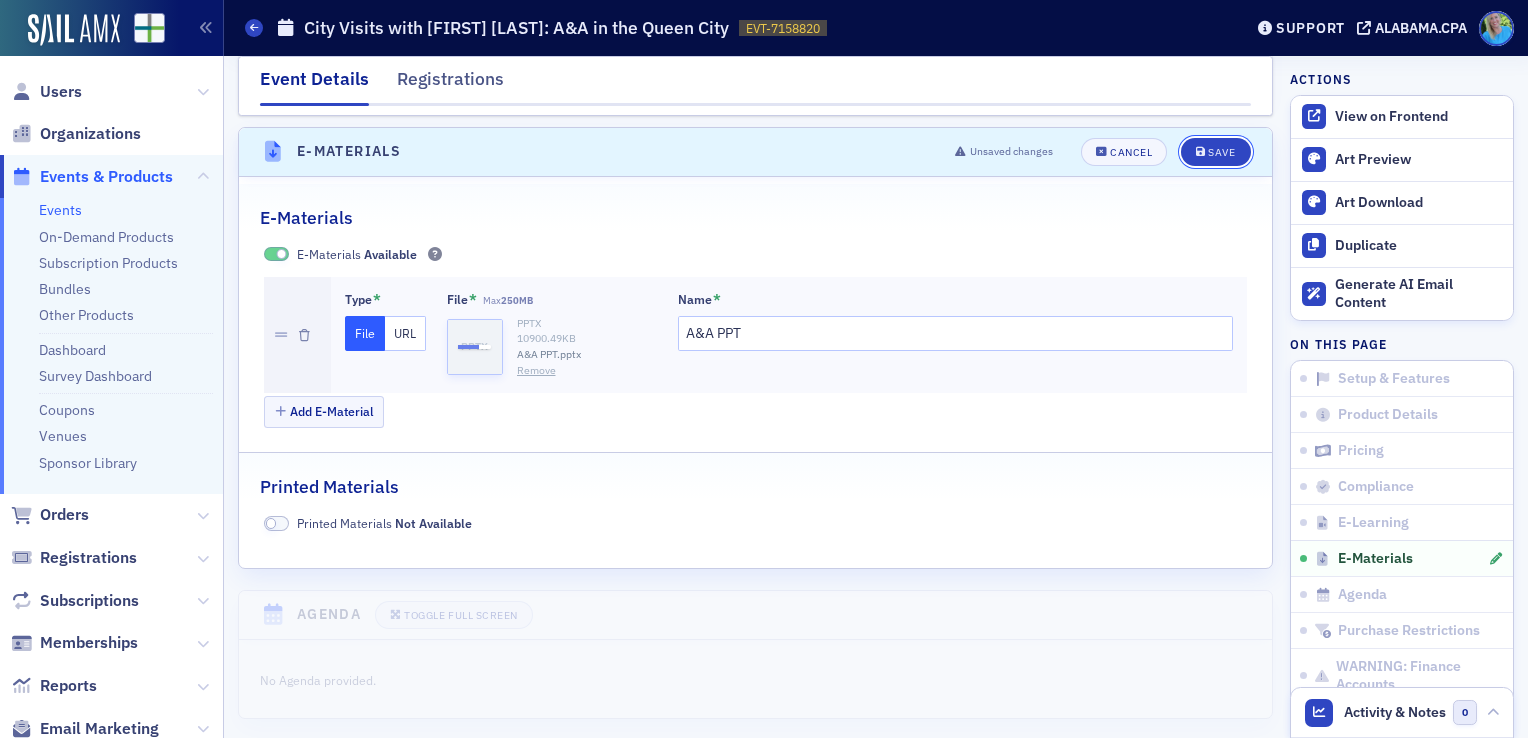 drag, startPoint x: 1202, startPoint y: 143, endPoint x: 1141, endPoint y: 216, distance: 95.131485 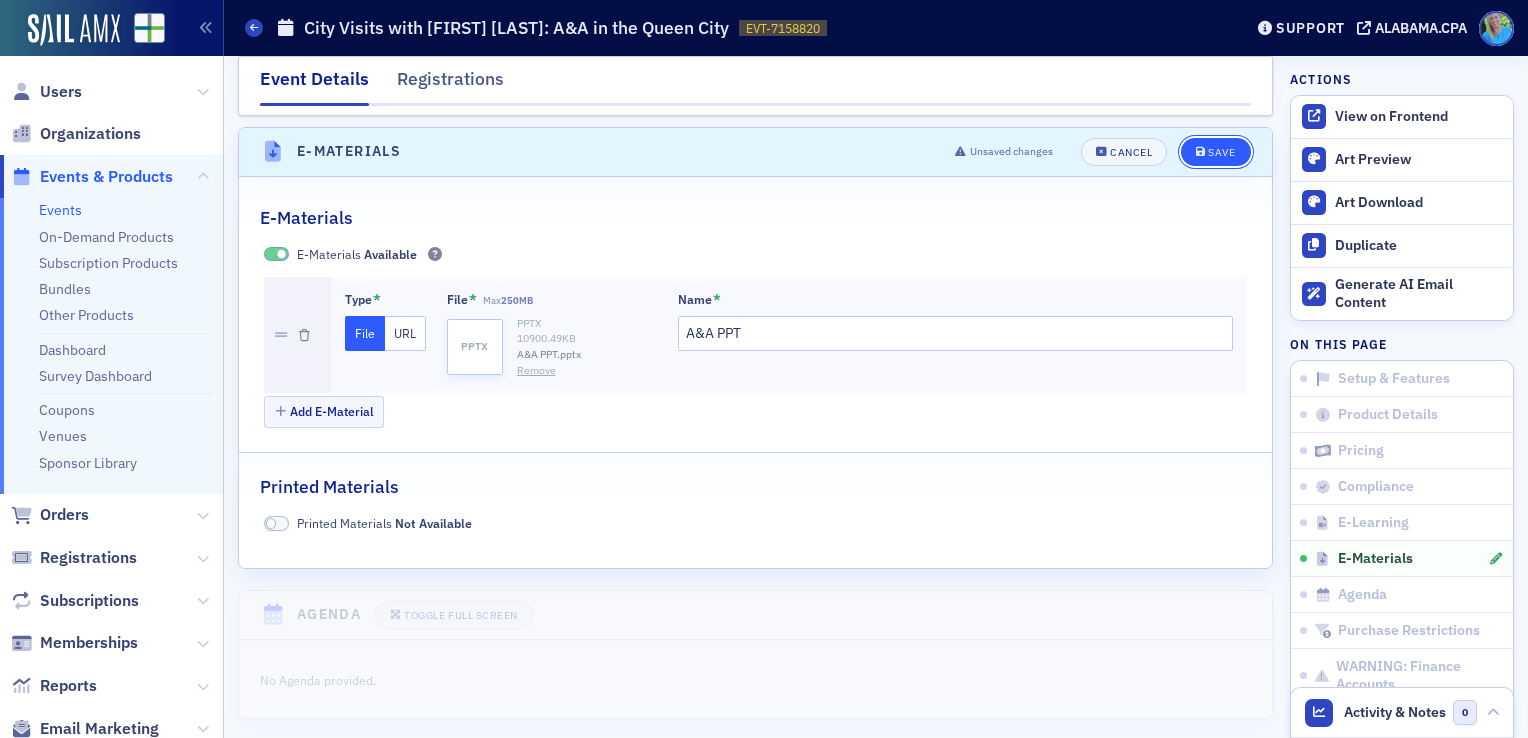 click on "Save" 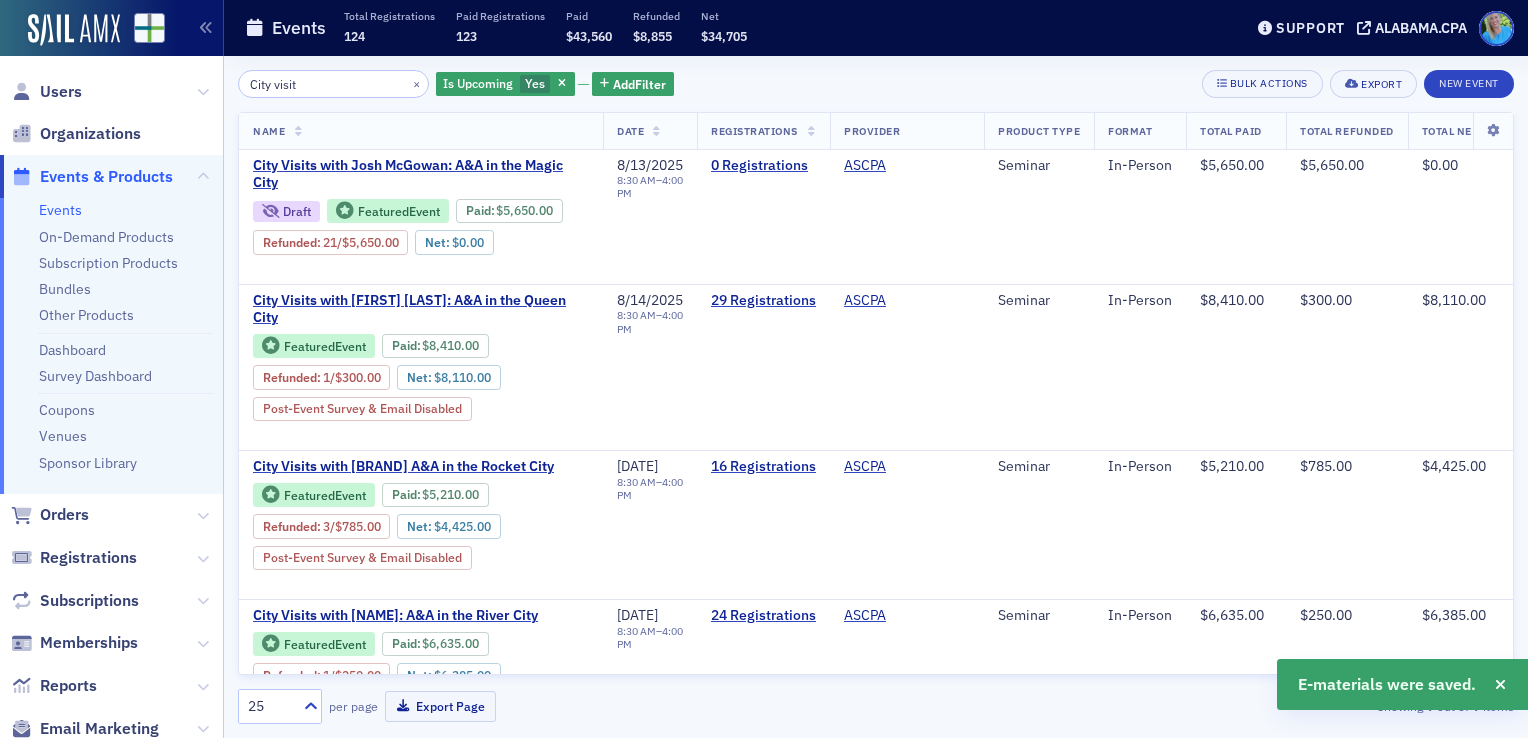 scroll, scrollTop: 0, scrollLeft: 0, axis: both 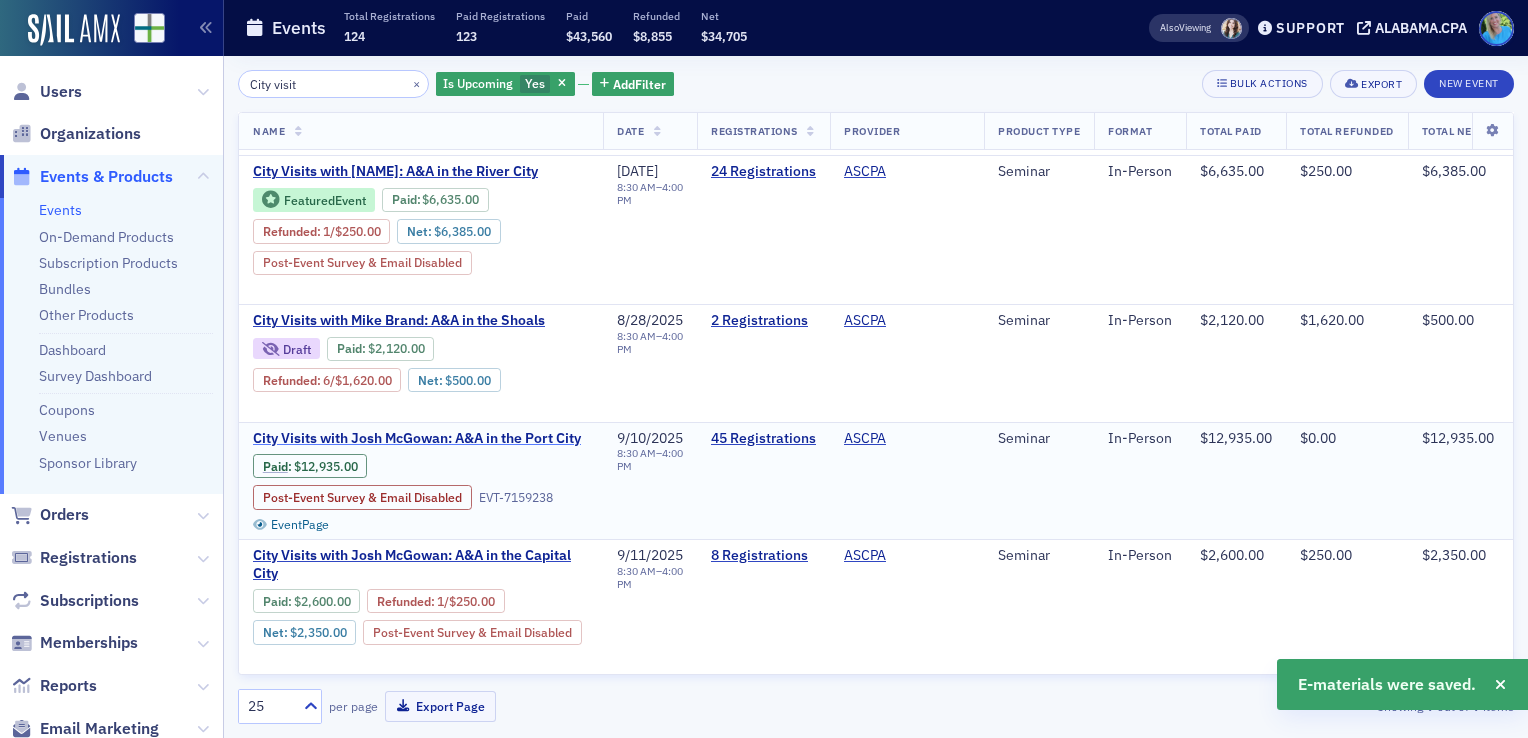 click on "City Visits with Josh McGowan: A&A in the Port City" 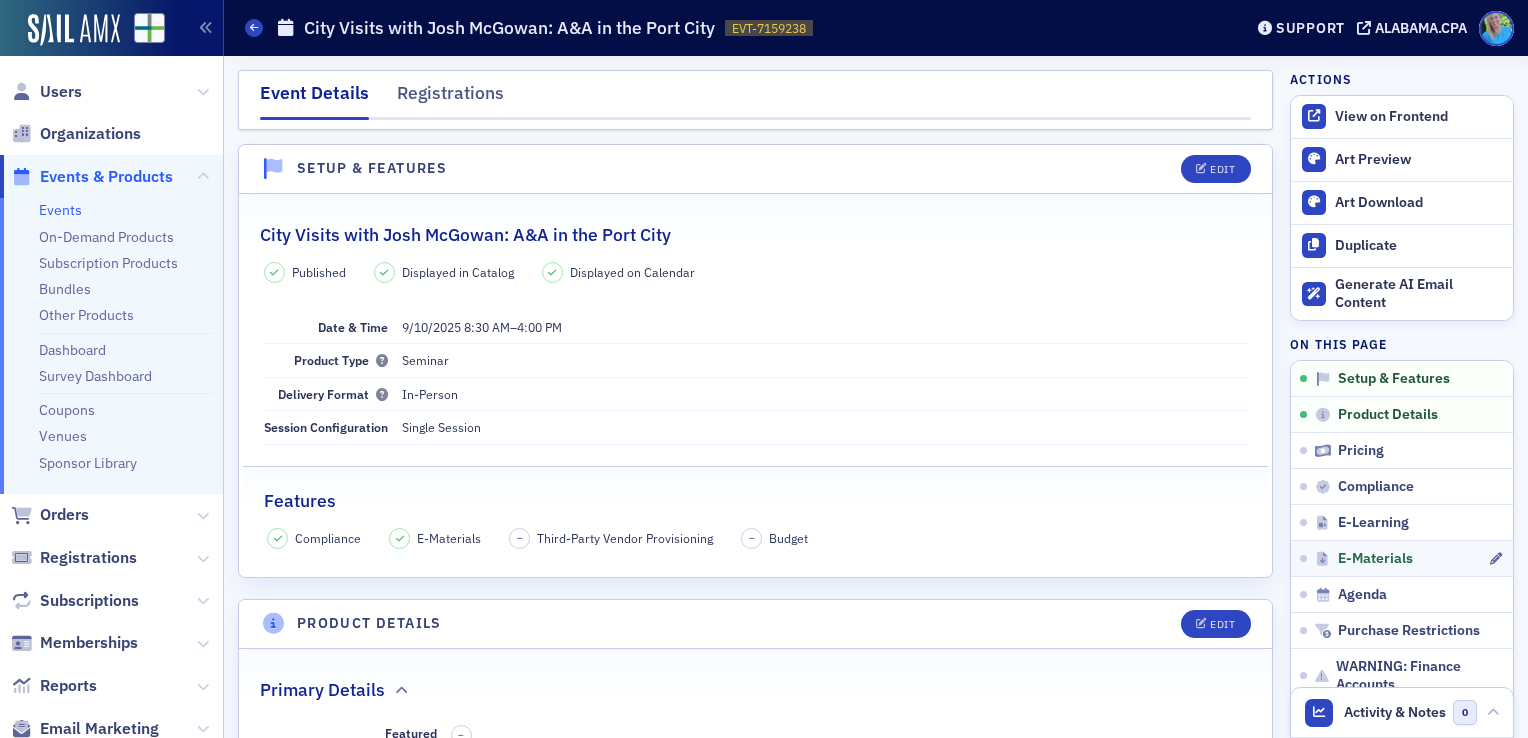click on "E-Materials" 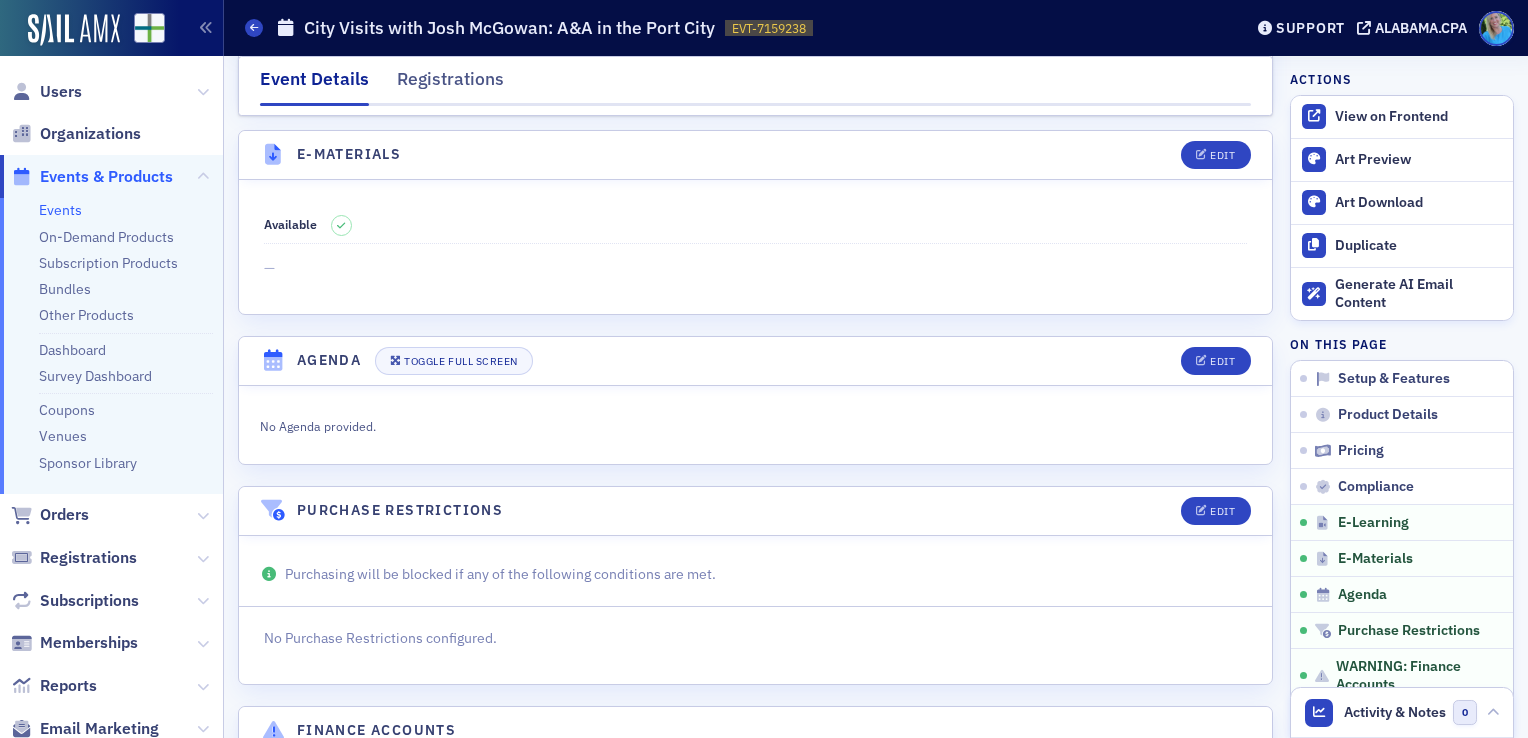 scroll, scrollTop: 2856, scrollLeft: 0, axis: vertical 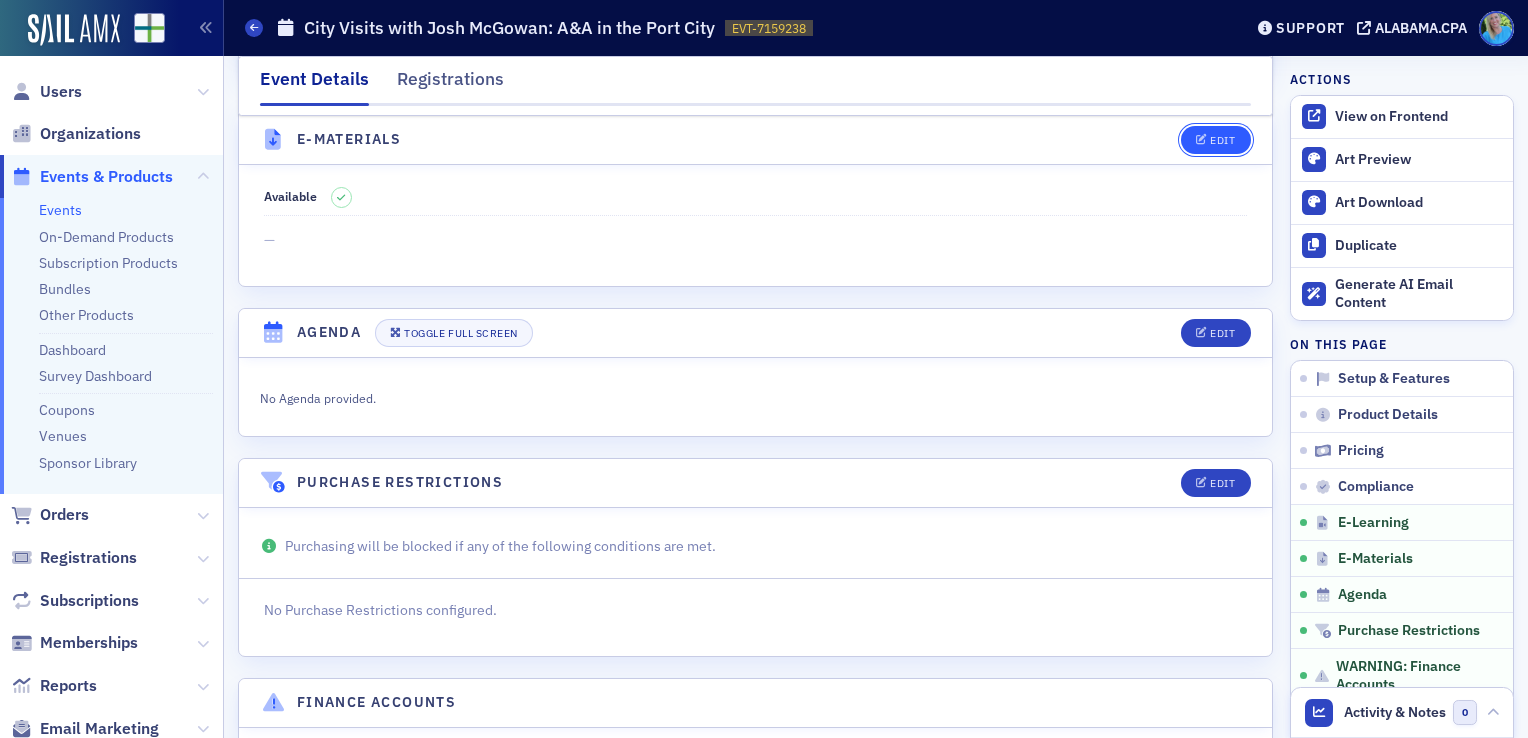 click on "Edit" 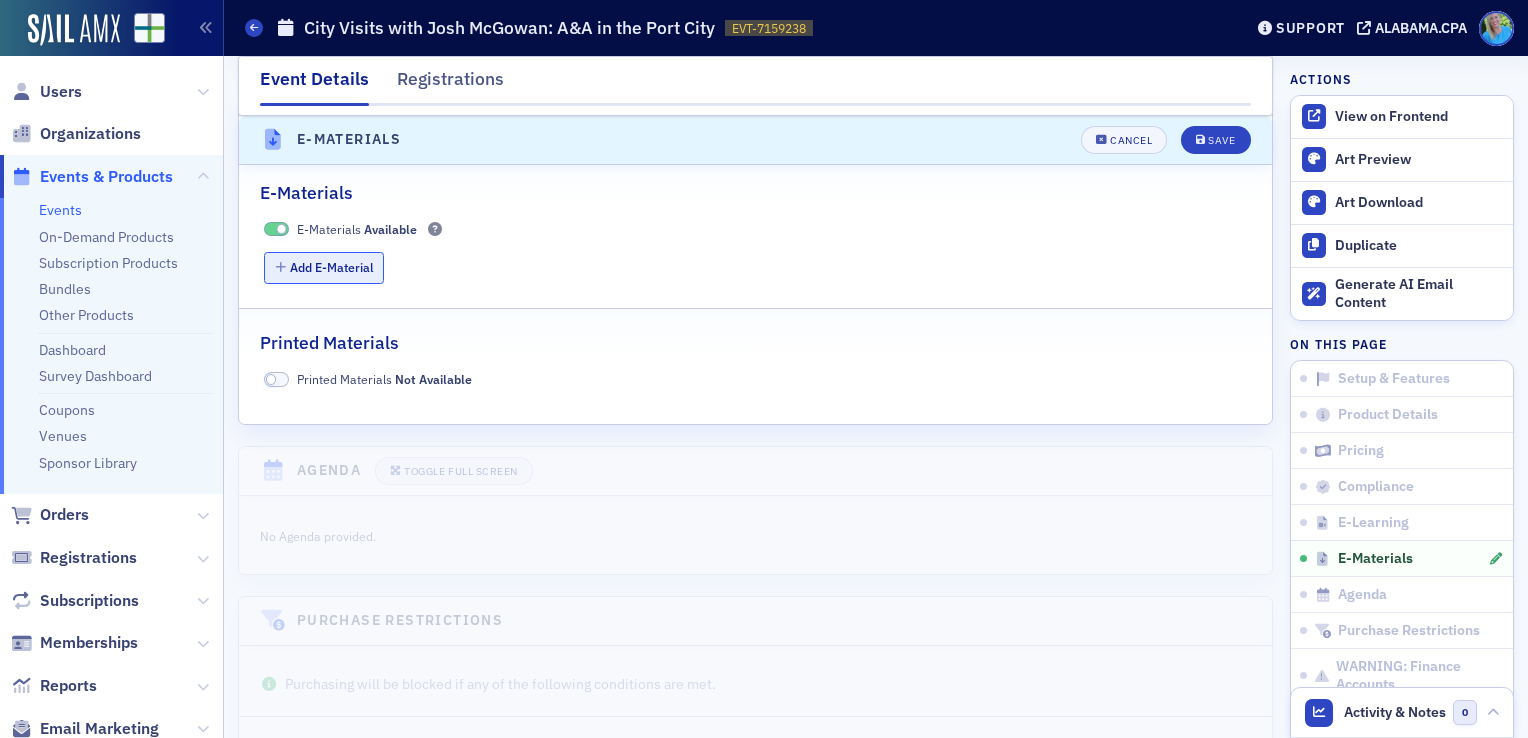 click on "Add E-Material" 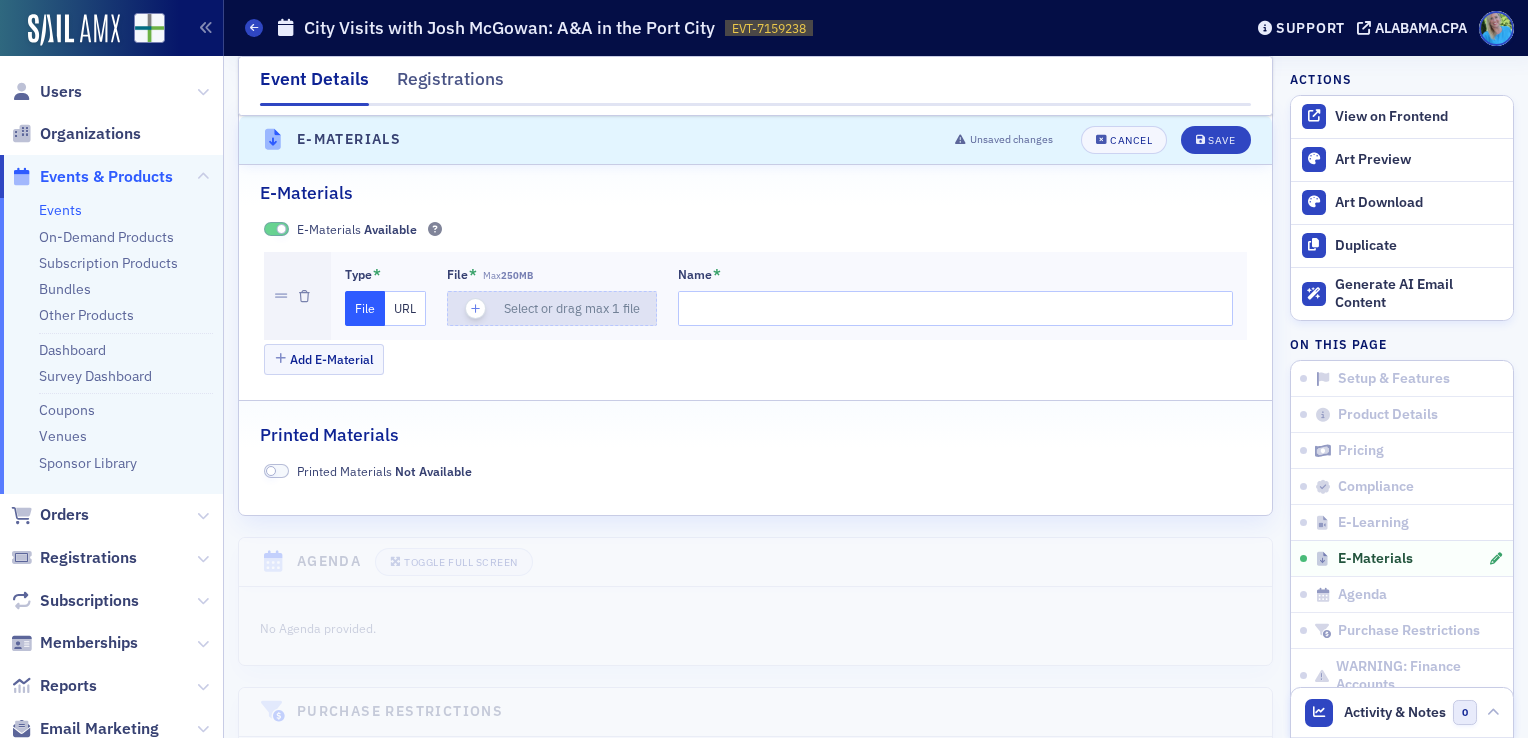 click 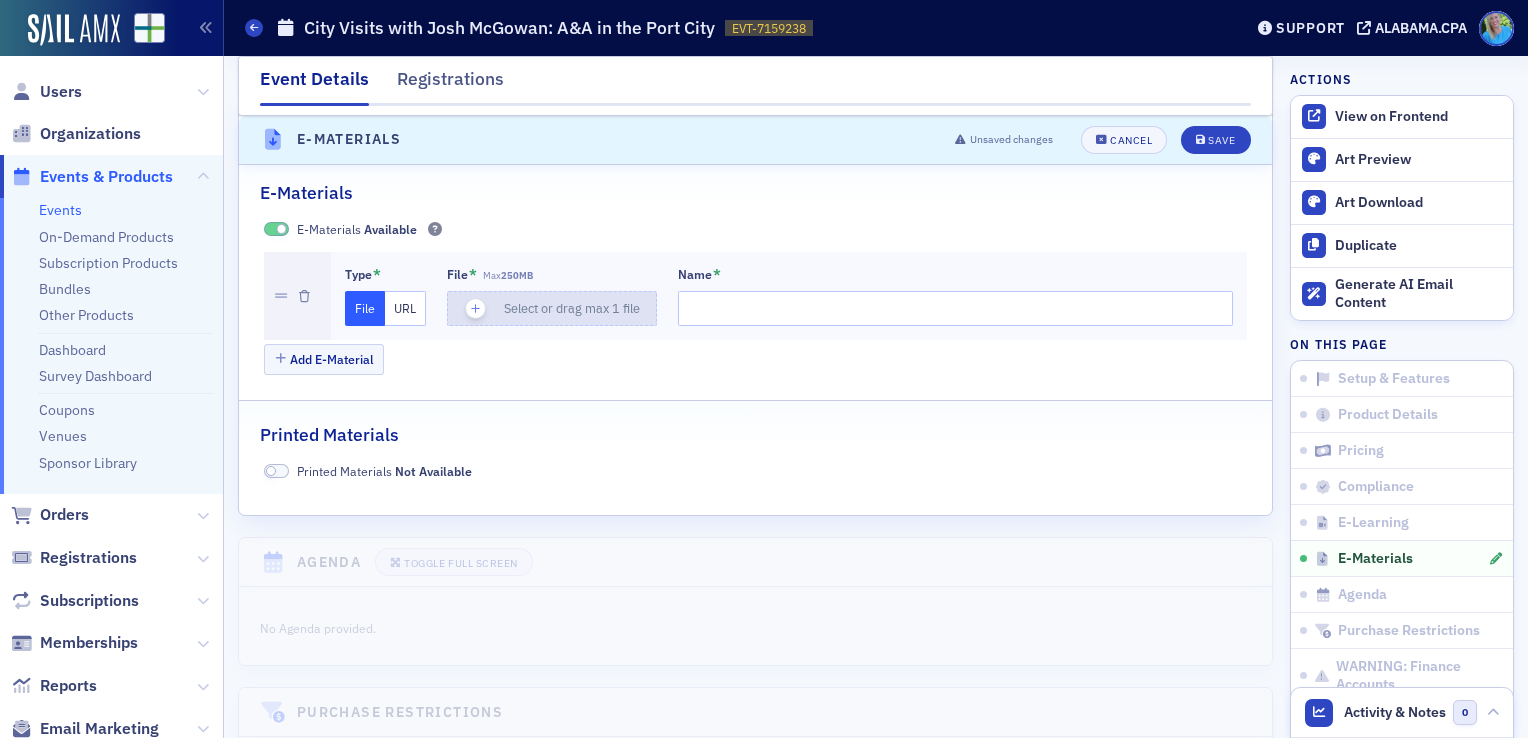 type on "A&A PPT" 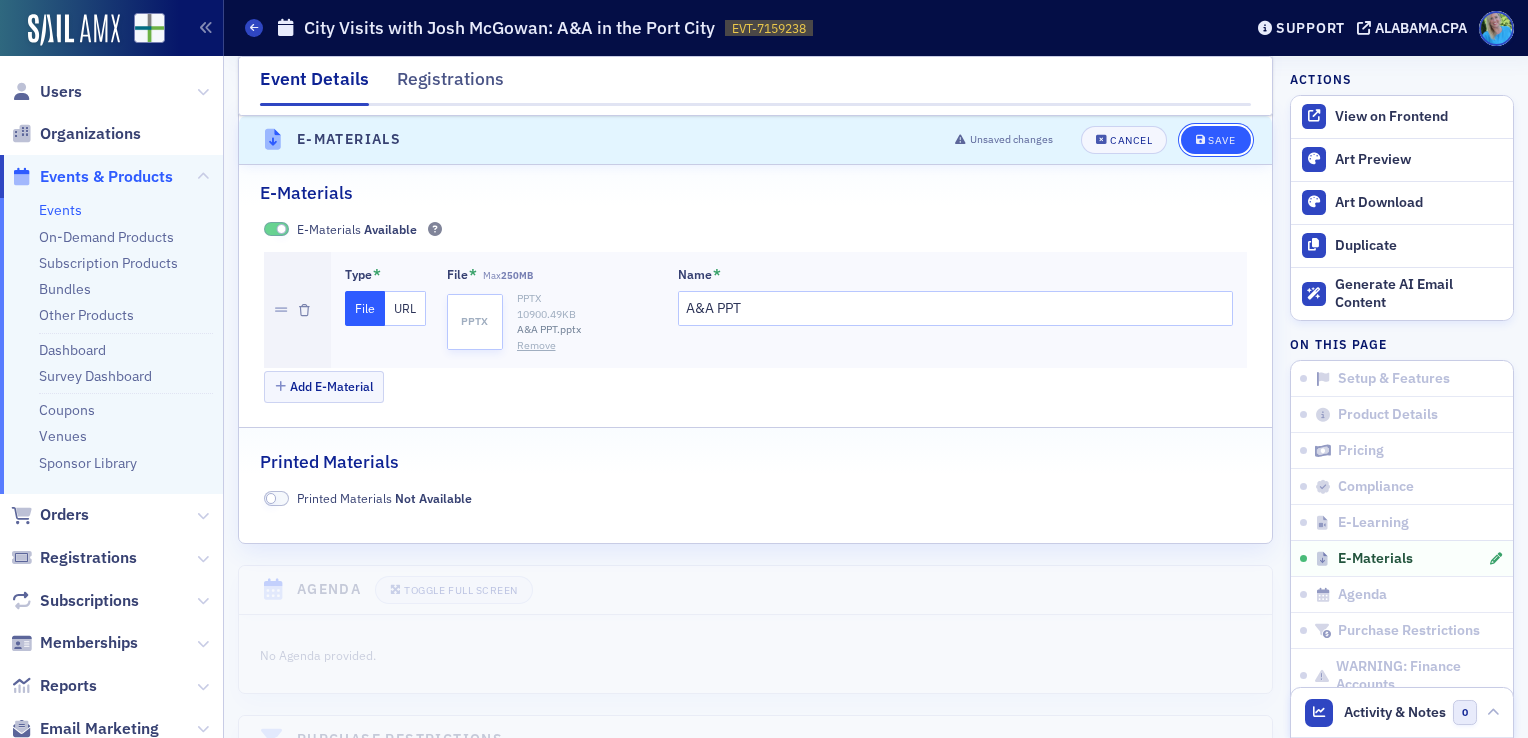 click on "Save" 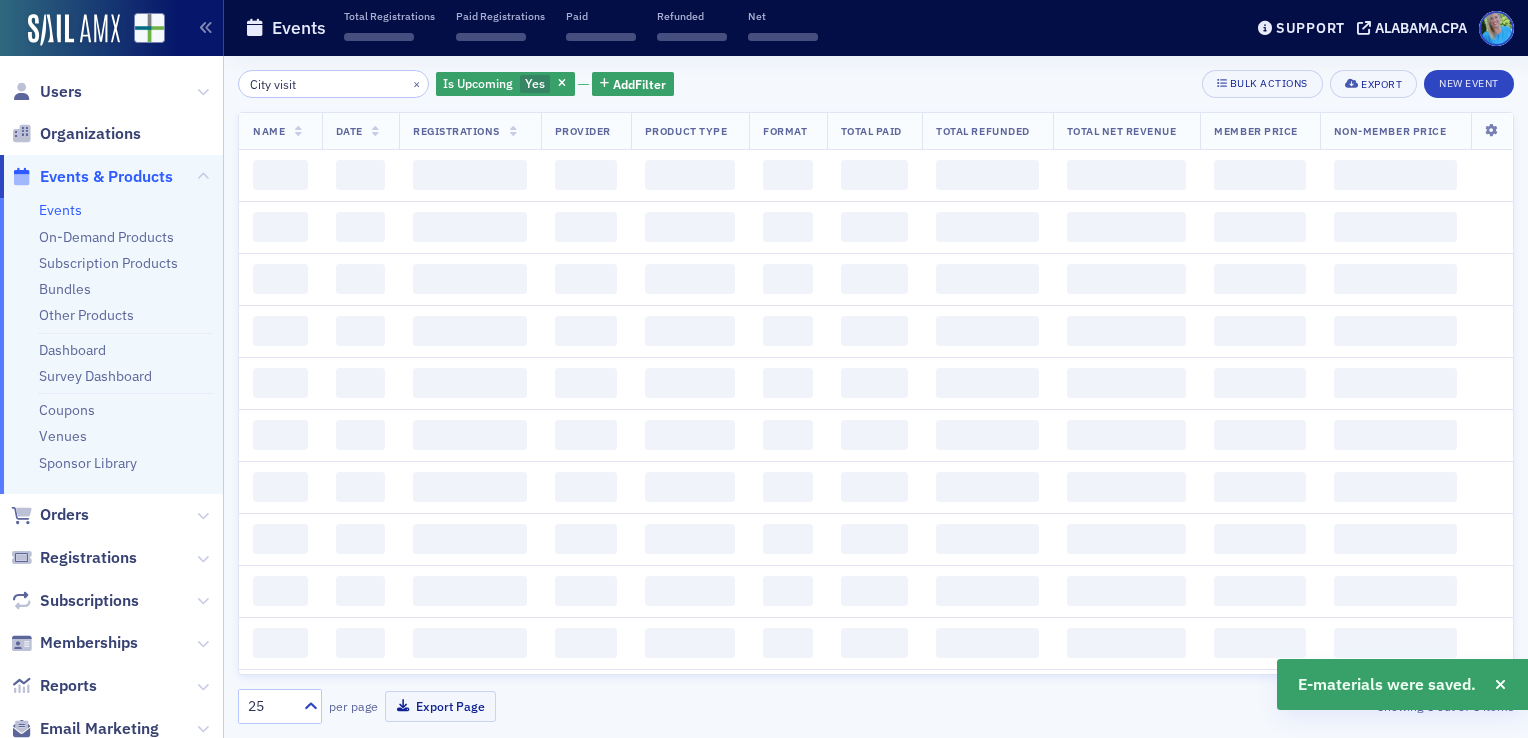 scroll, scrollTop: 0, scrollLeft: 0, axis: both 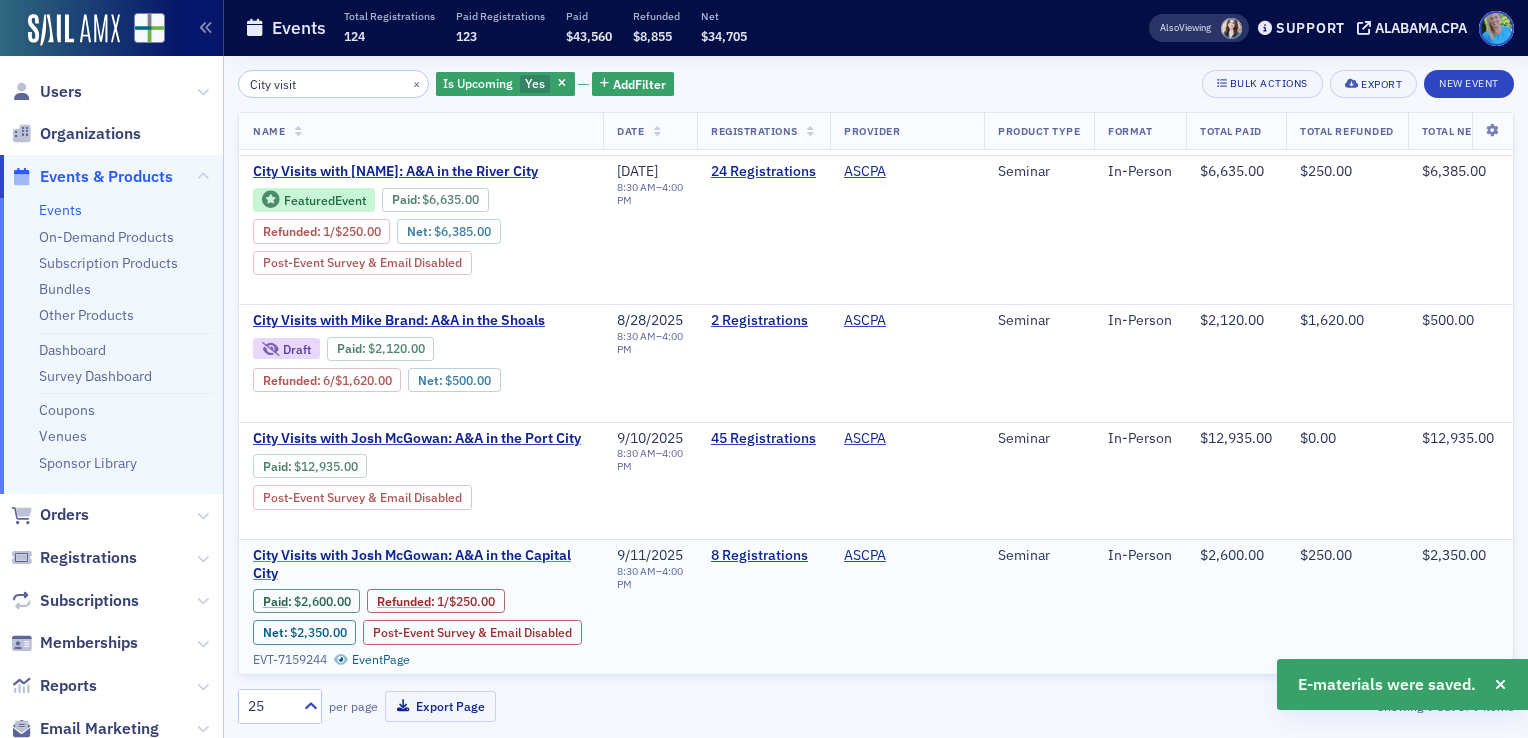 click on "City Visits with Josh McGowan: A&A in the Capital City" 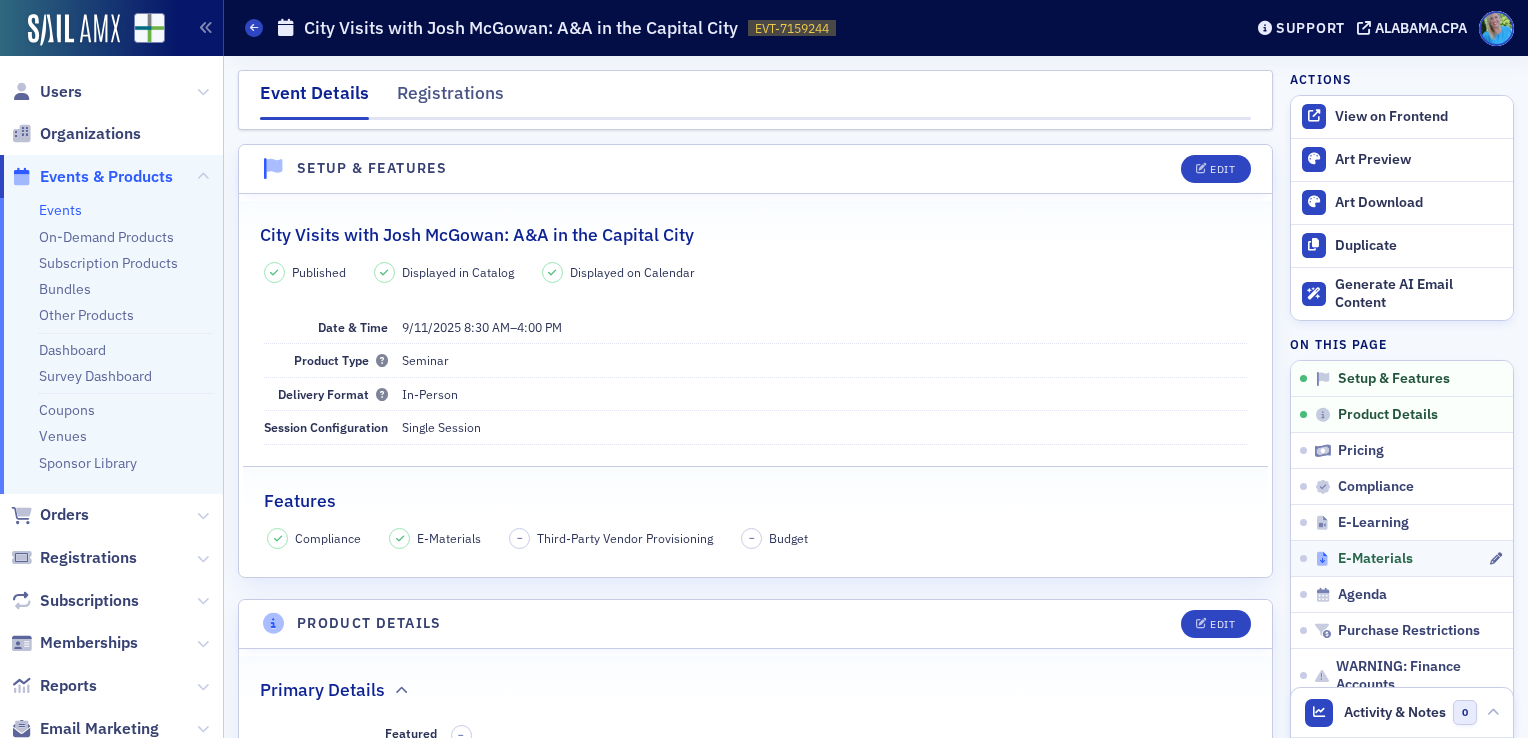 click on "E-Materials" 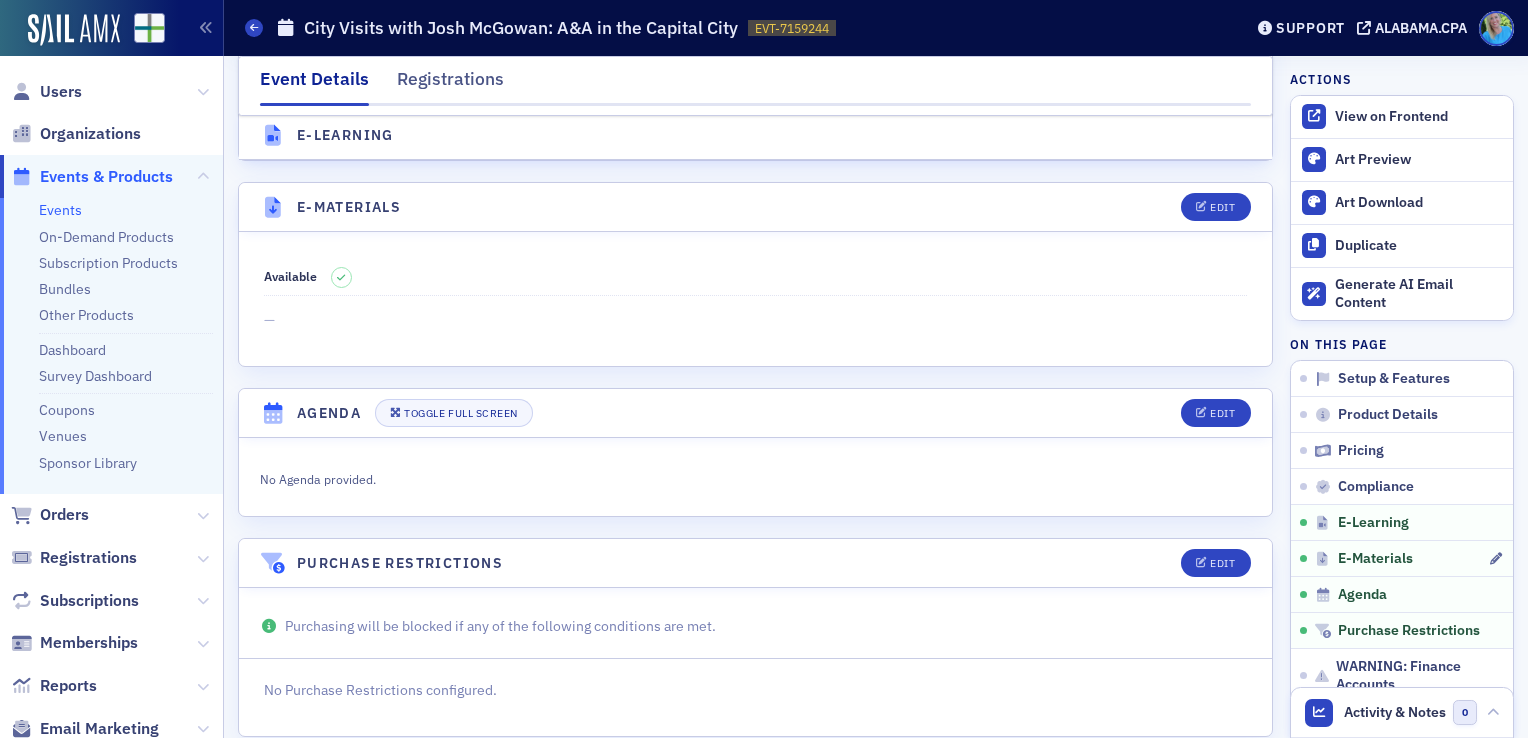 scroll, scrollTop: 2881, scrollLeft: 0, axis: vertical 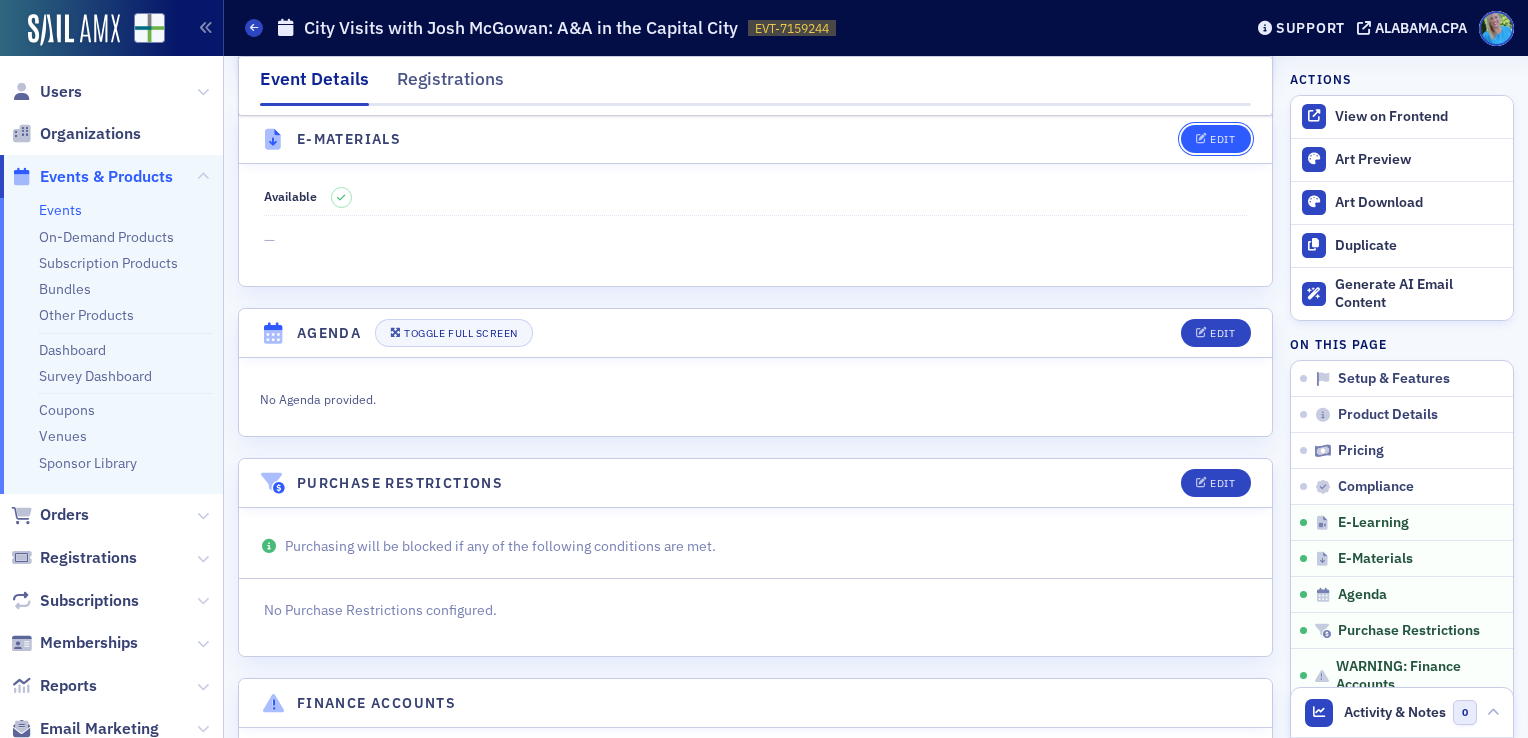 click on "Edit" 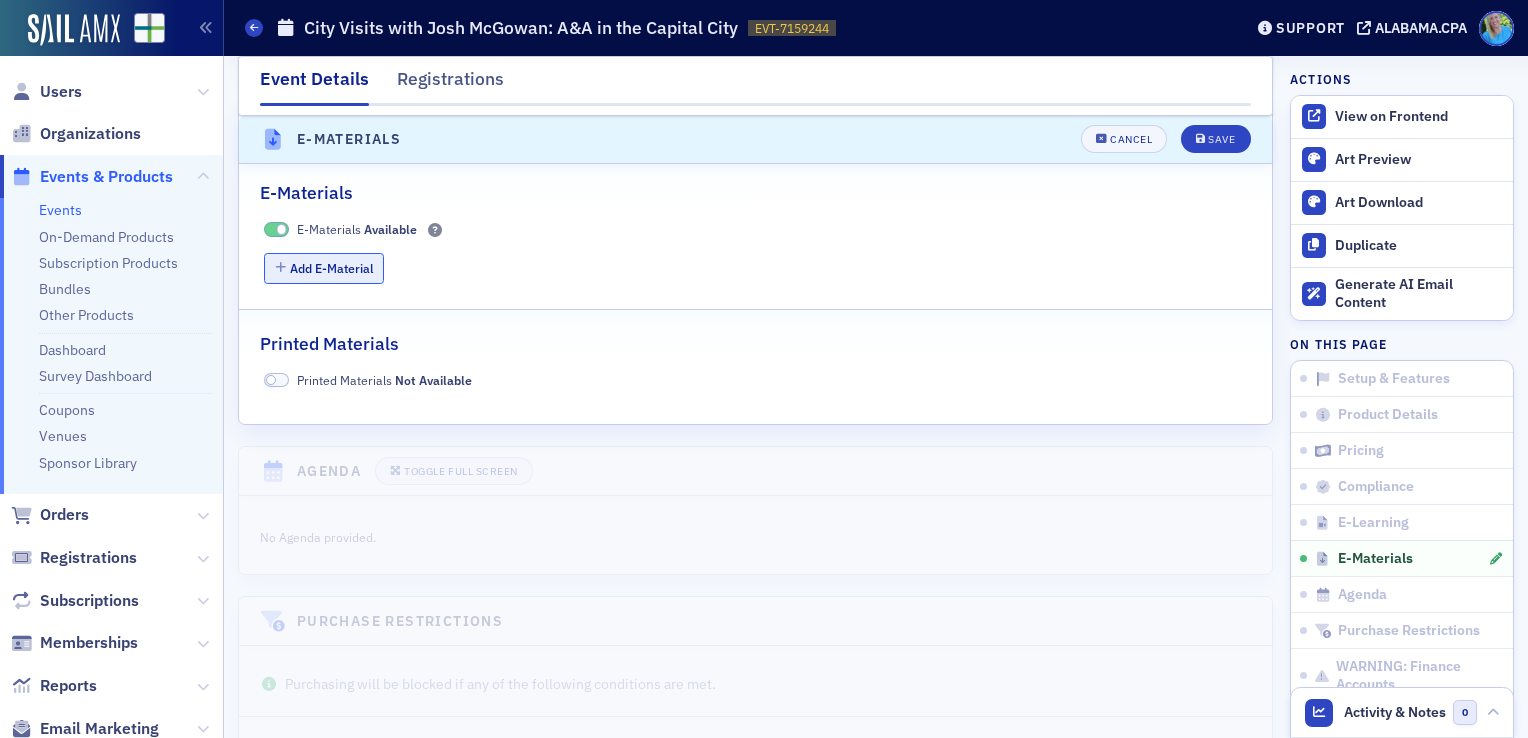 click on "Add E-Material" 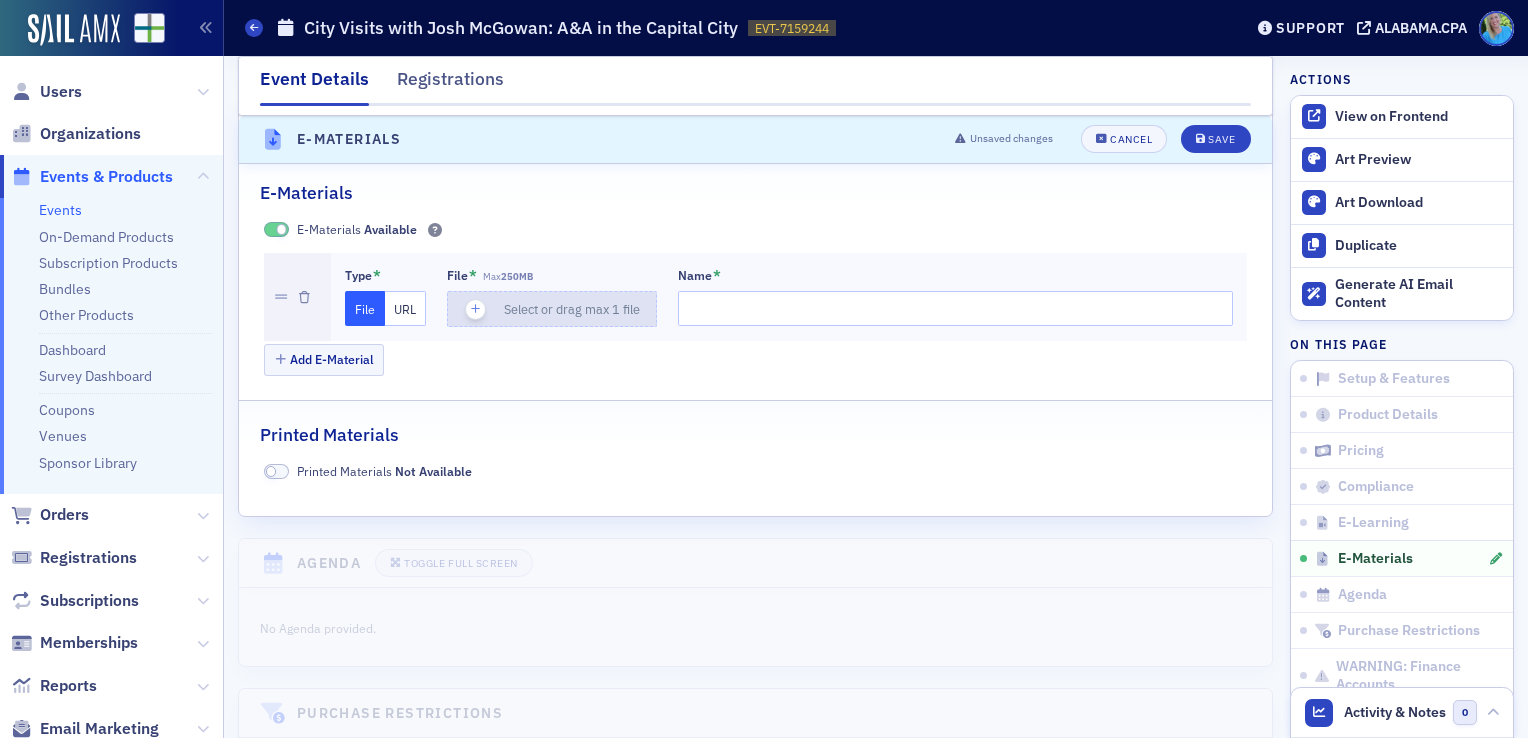click 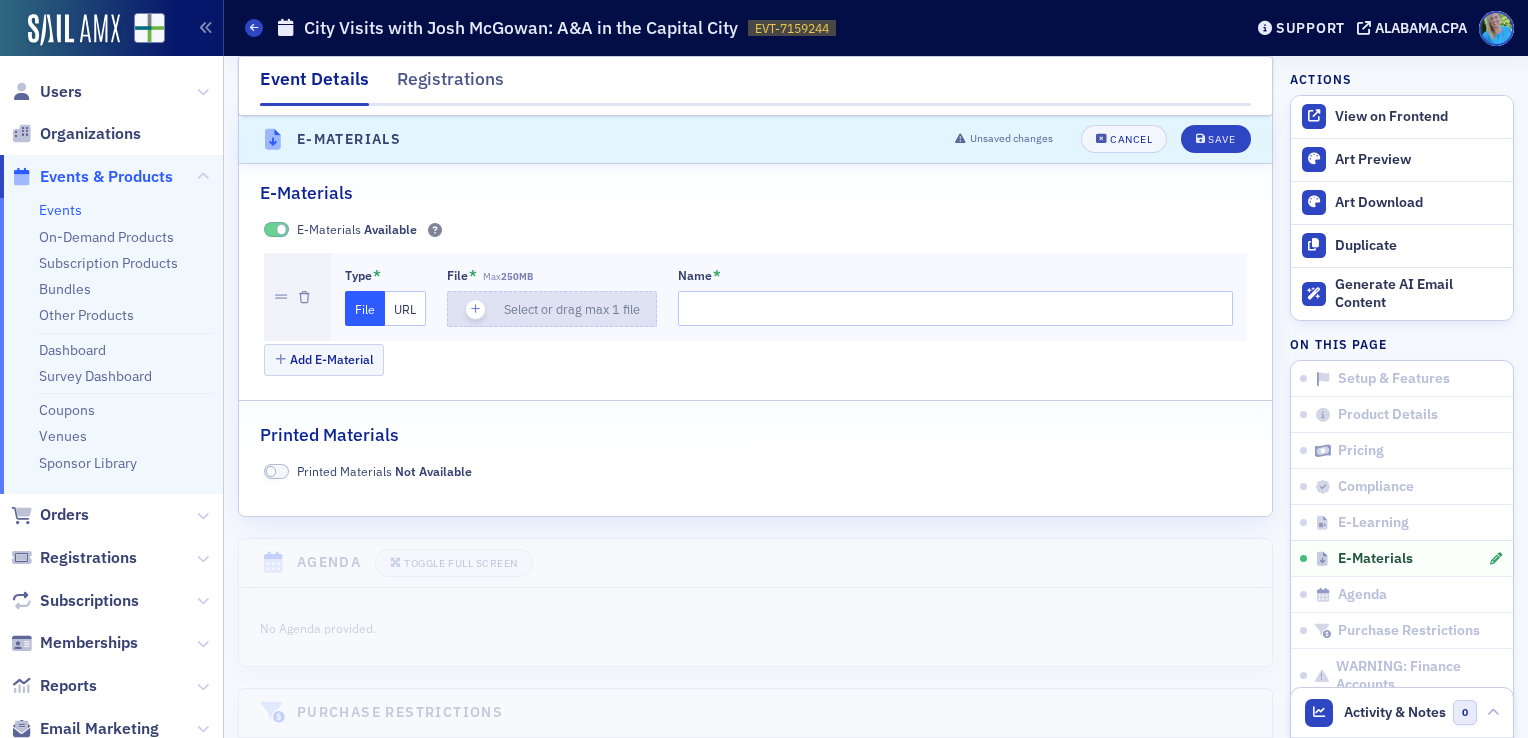 type on "A&A PPT" 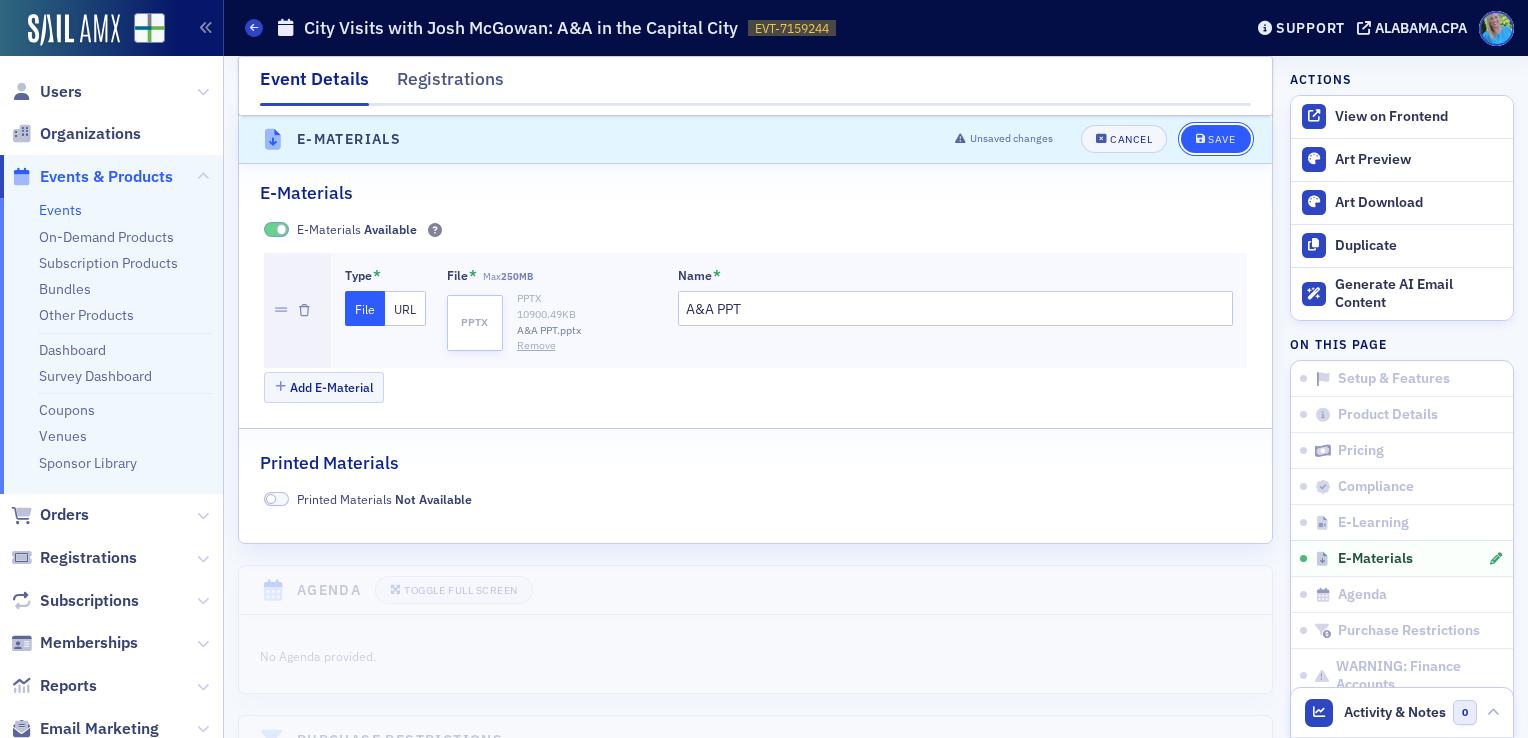click on "Save" 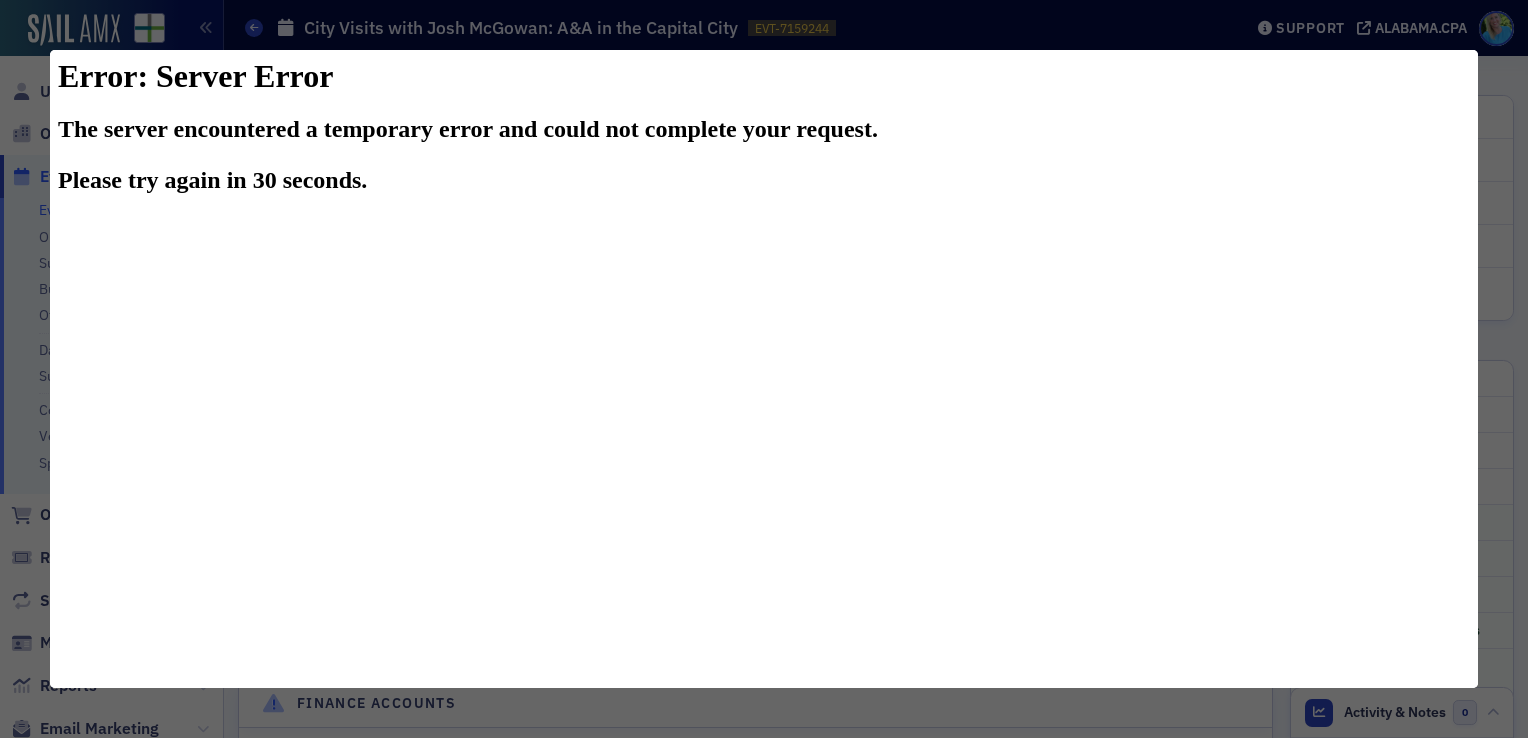 scroll, scrollTop: 0, scrollLeft: 0, axis: both 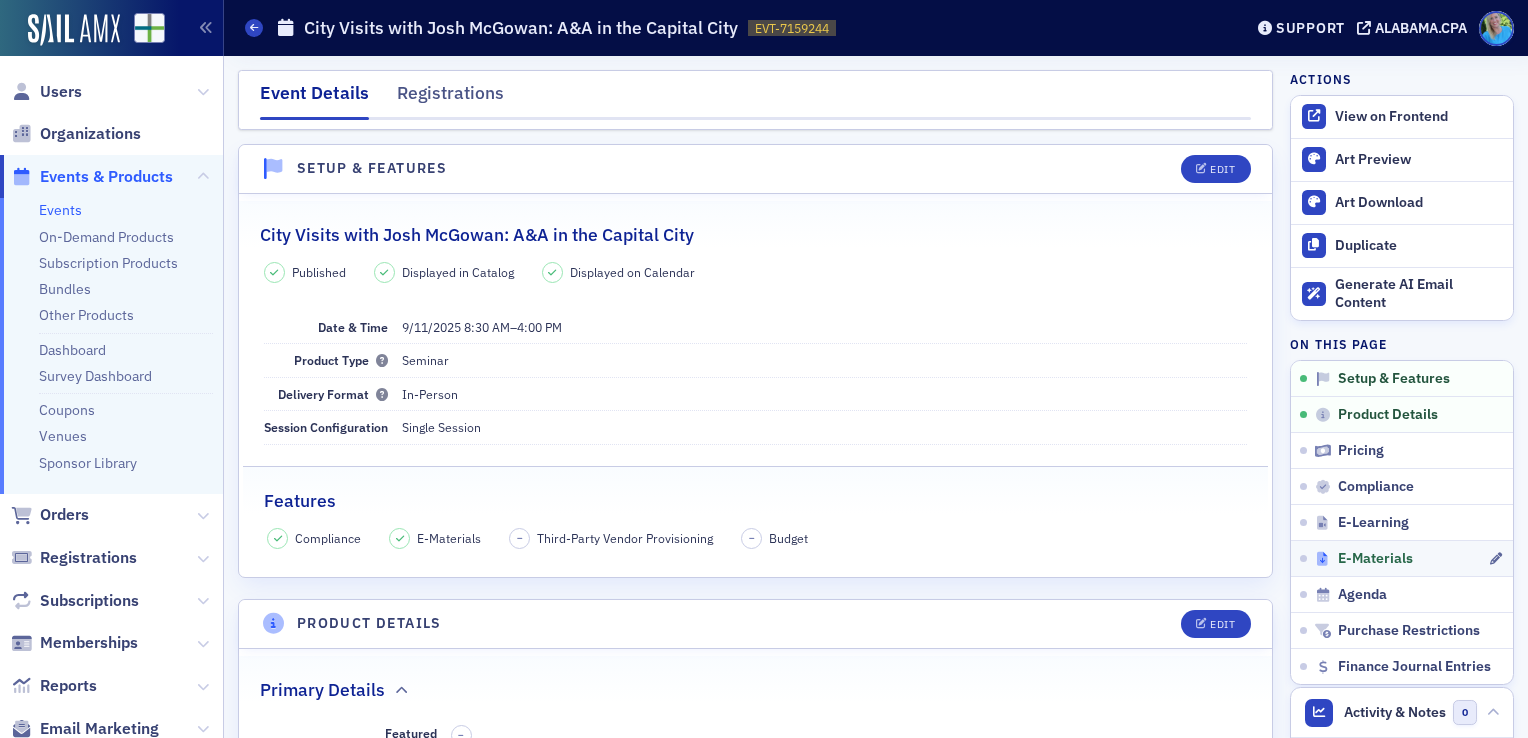 click on "E-Materials" 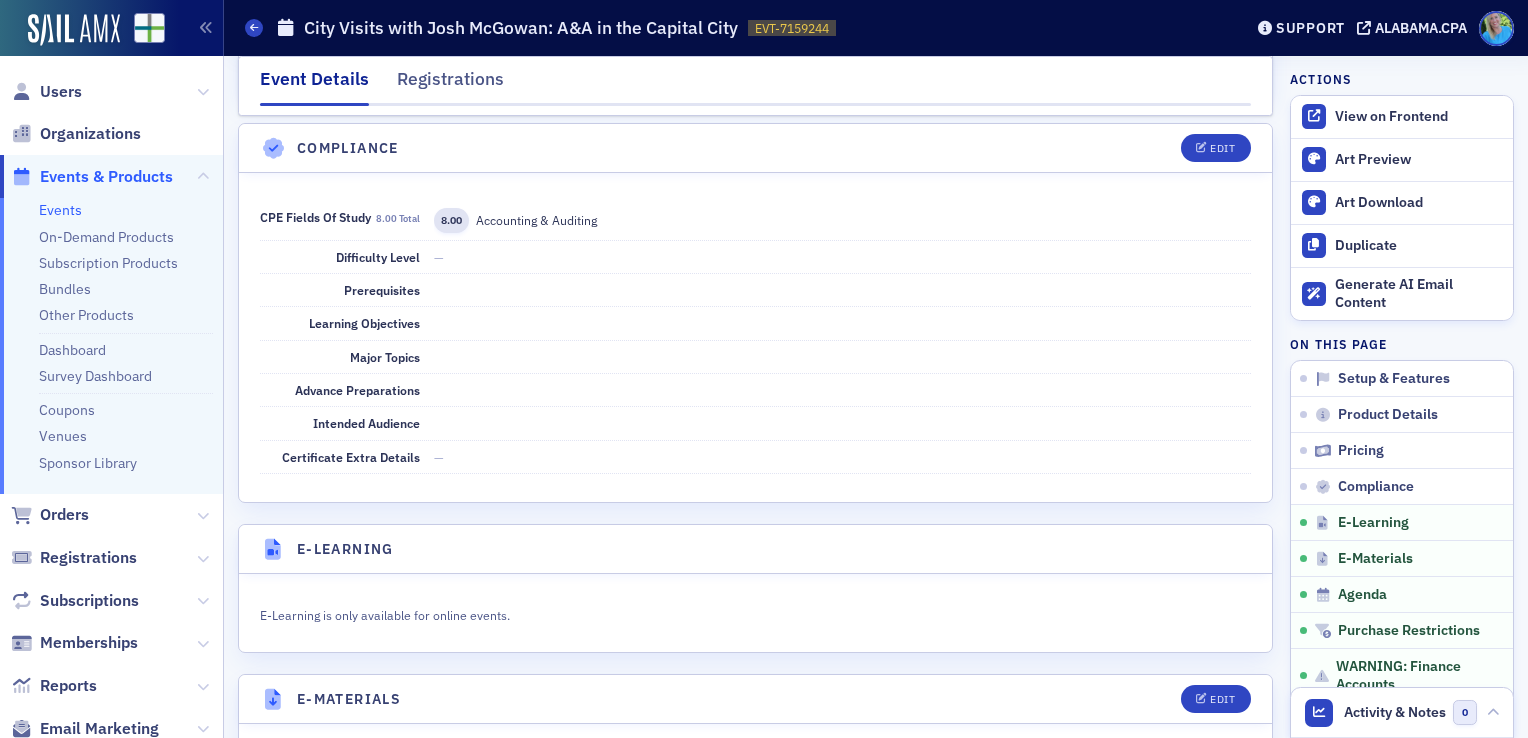 scroll, scrollTop: 2881, scrollLeft: 0, axis: vertical 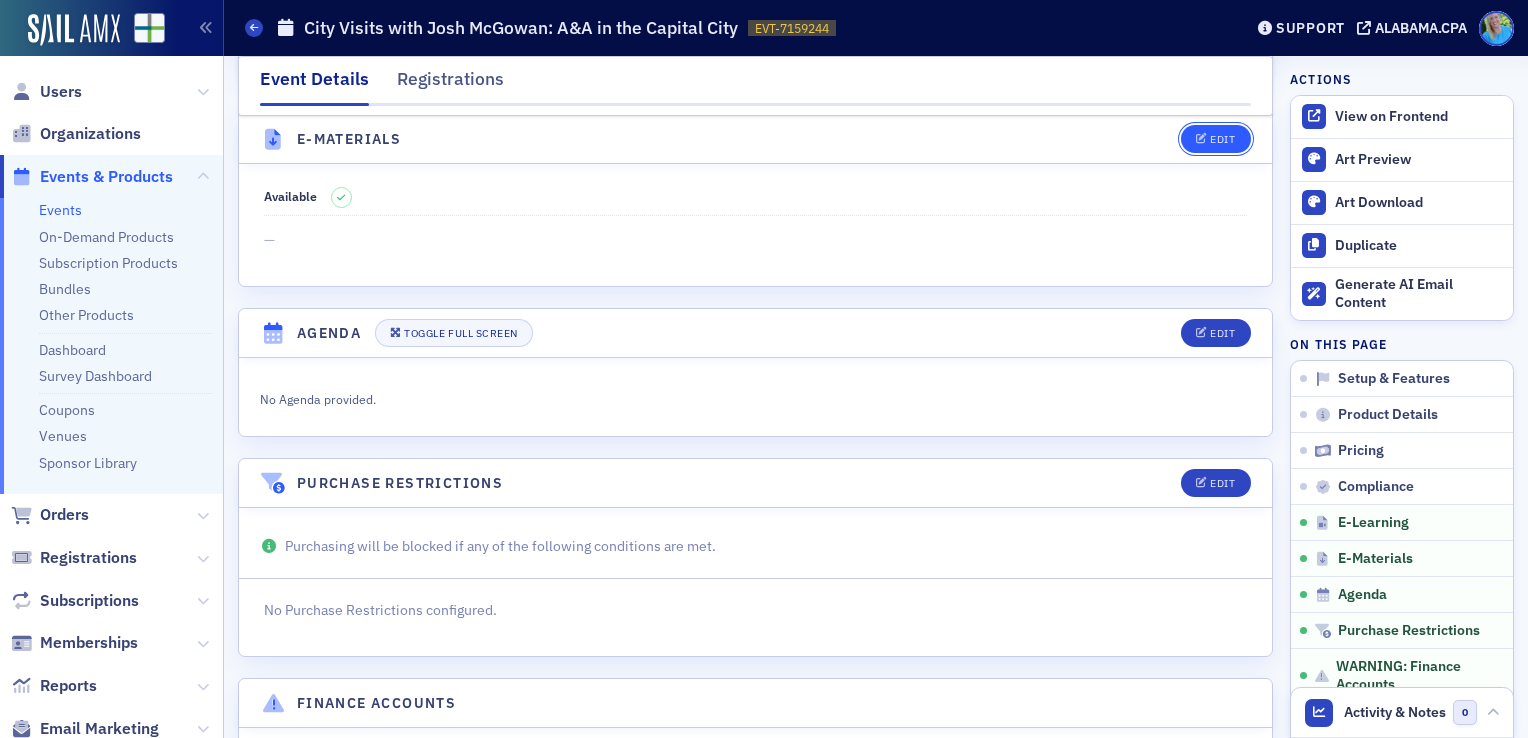 click on "Edit" 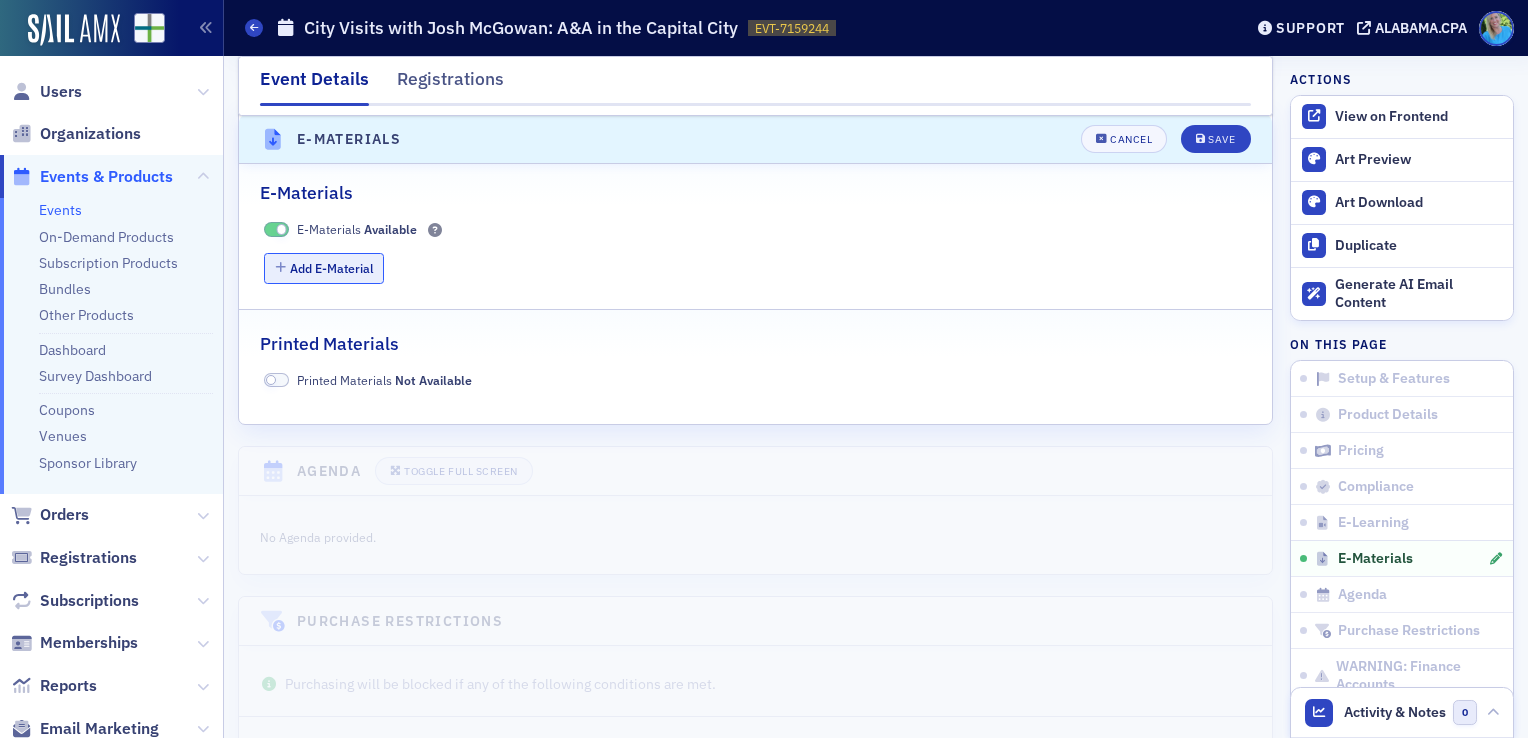 click on "Add E-Material" 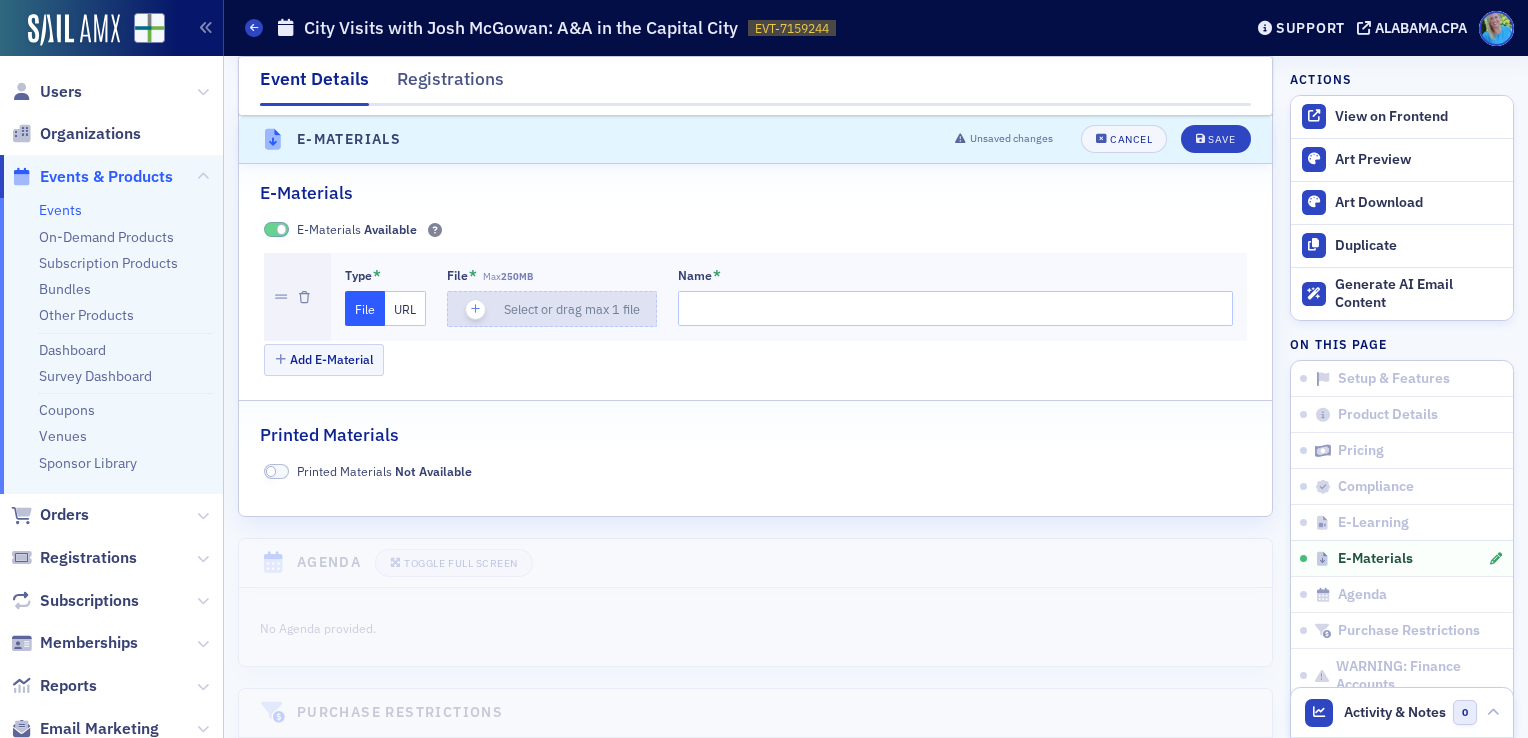 click 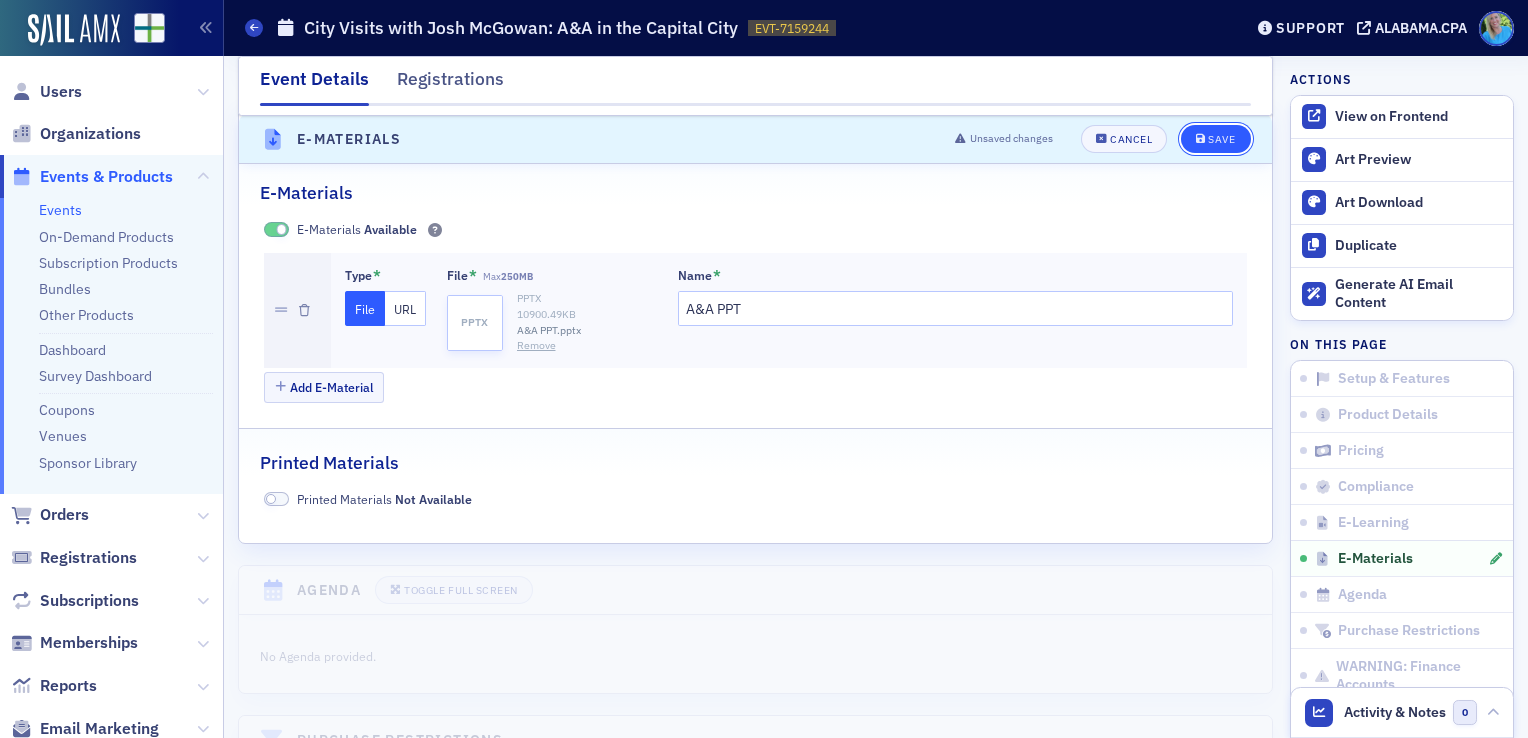click on "Save" 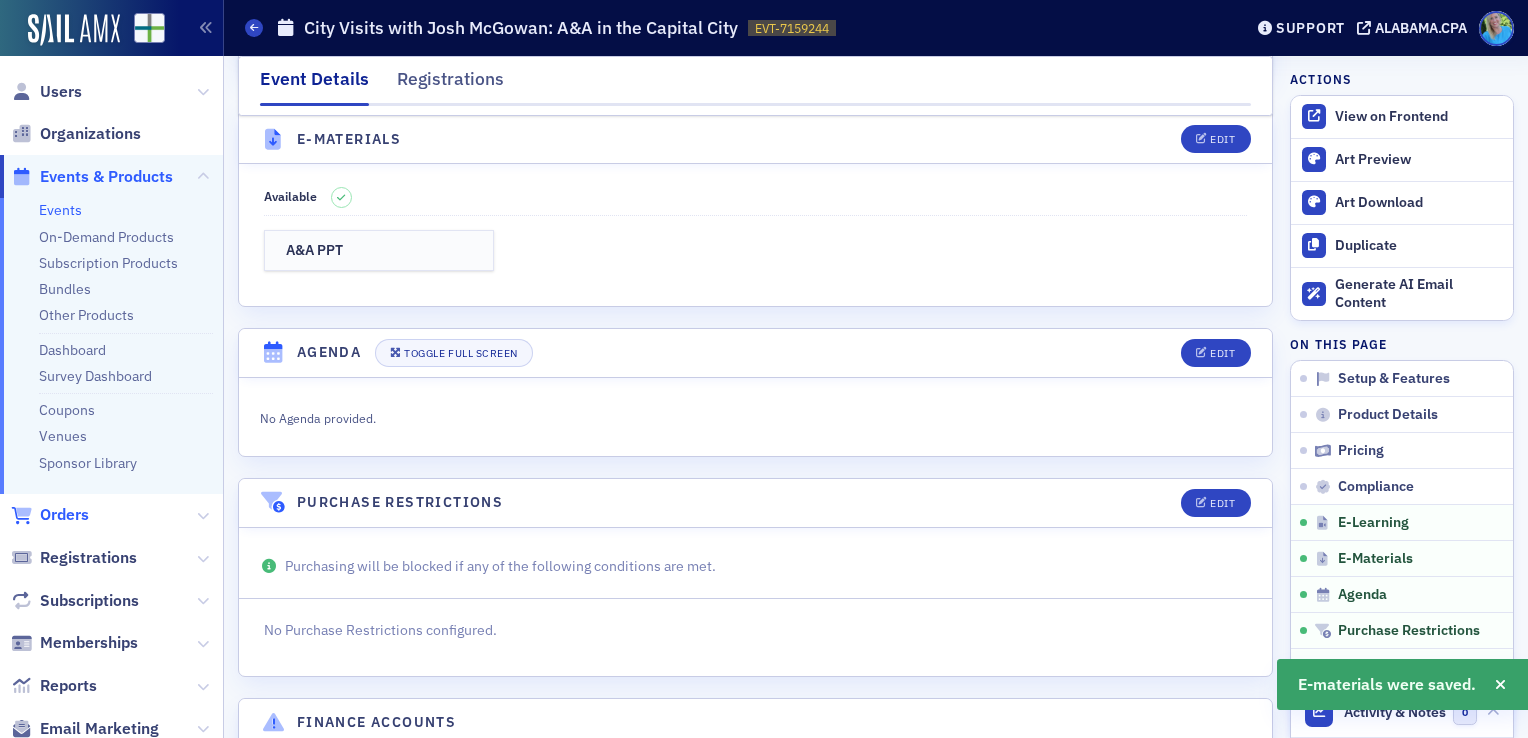 click on "Orders" 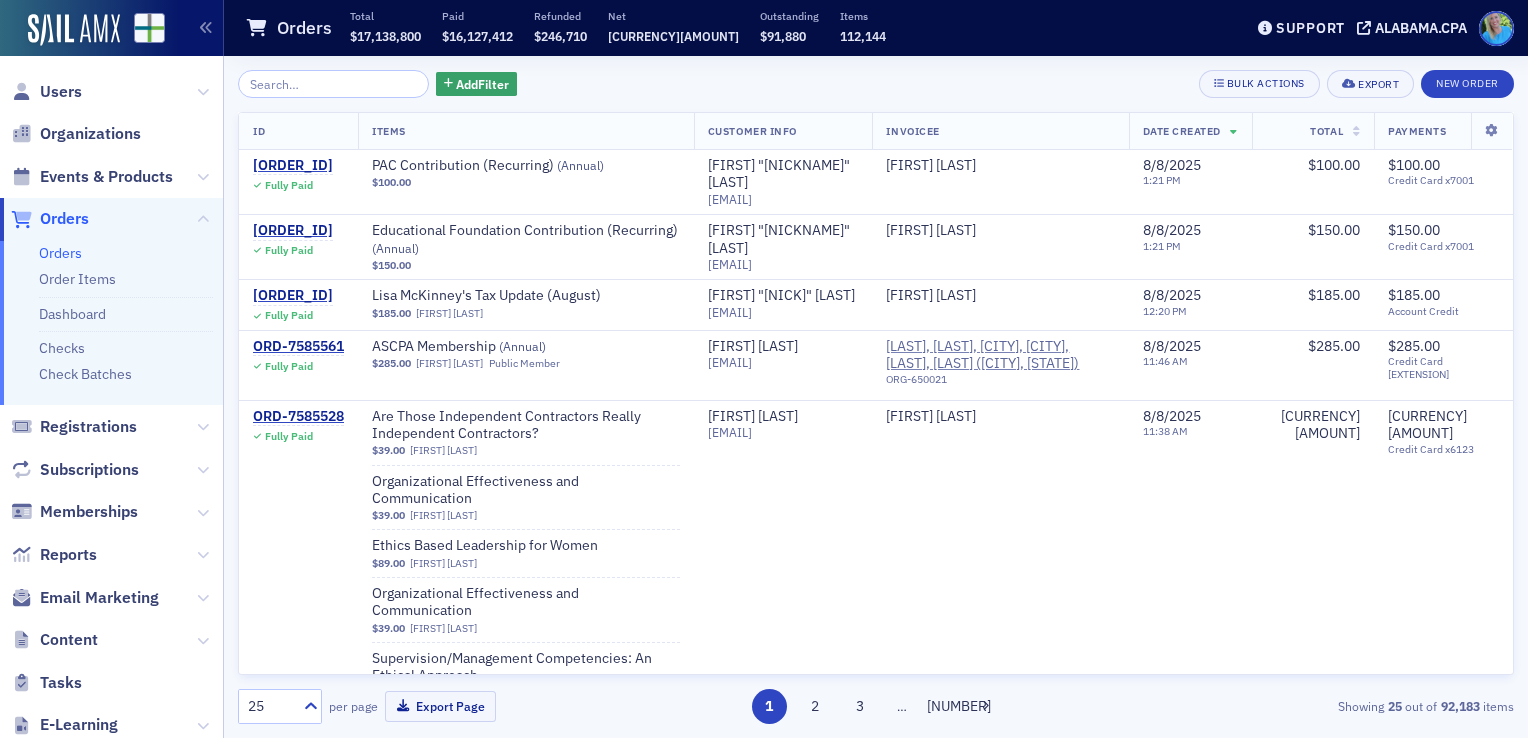 scroll, scrollTop: 0, scrollLeft: 0, axis: both 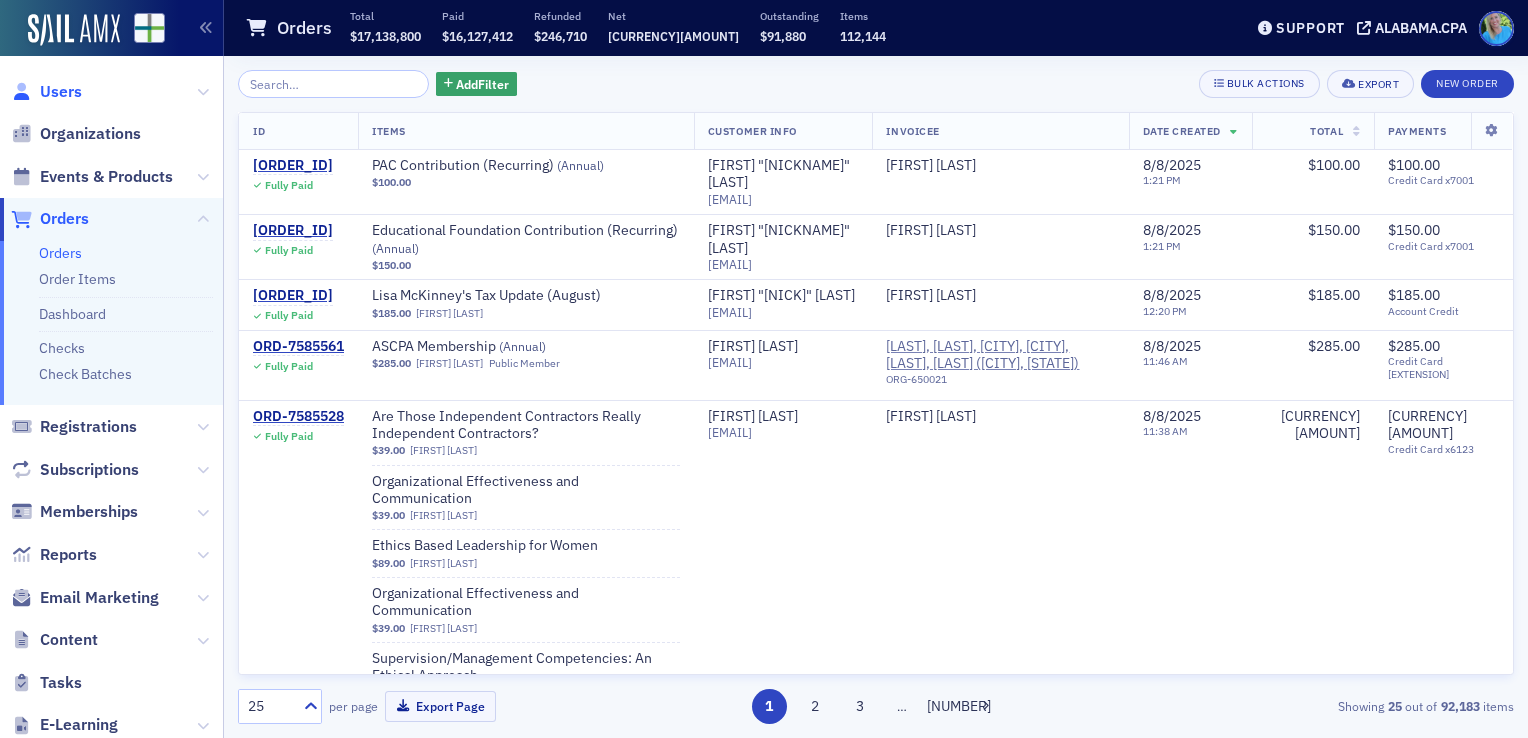 click on "Users" 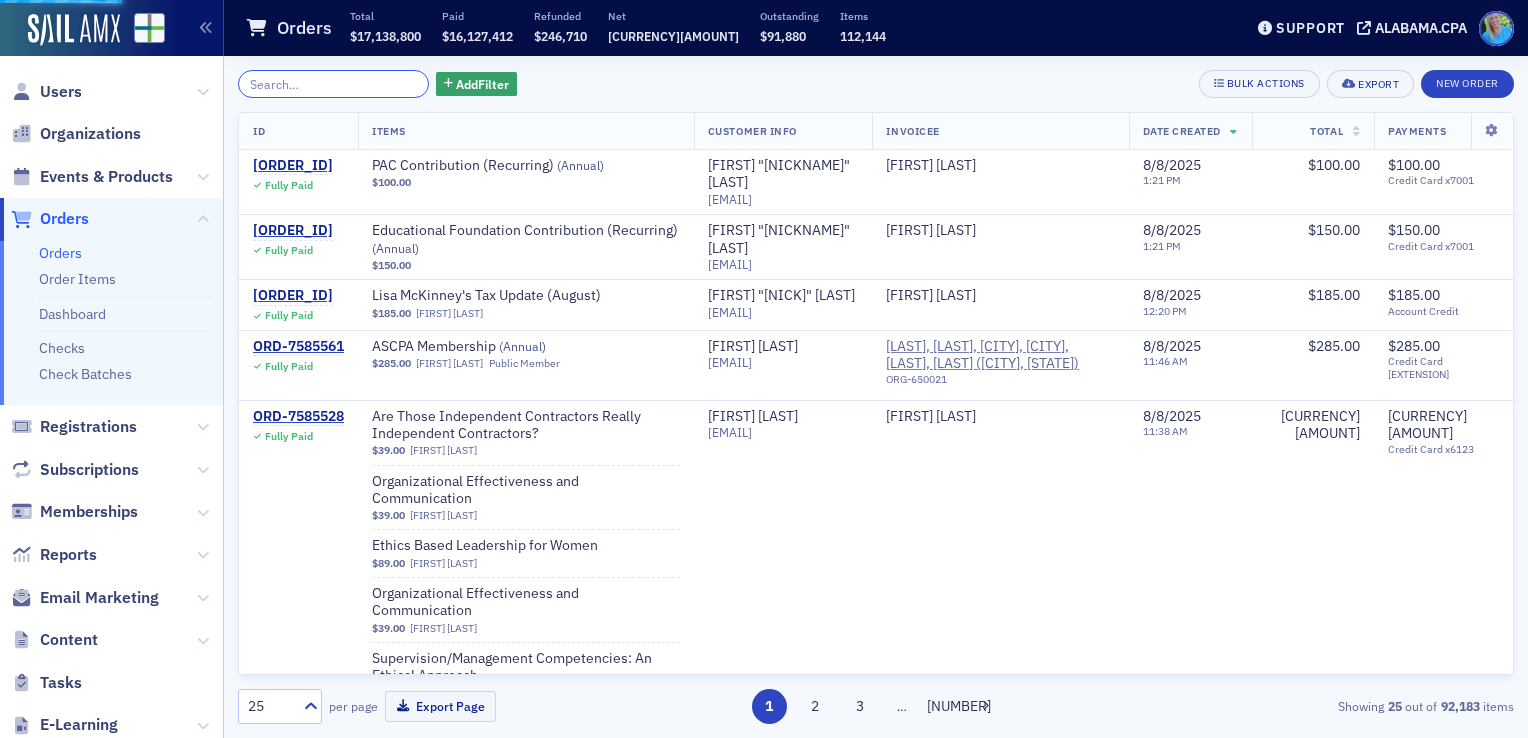 click 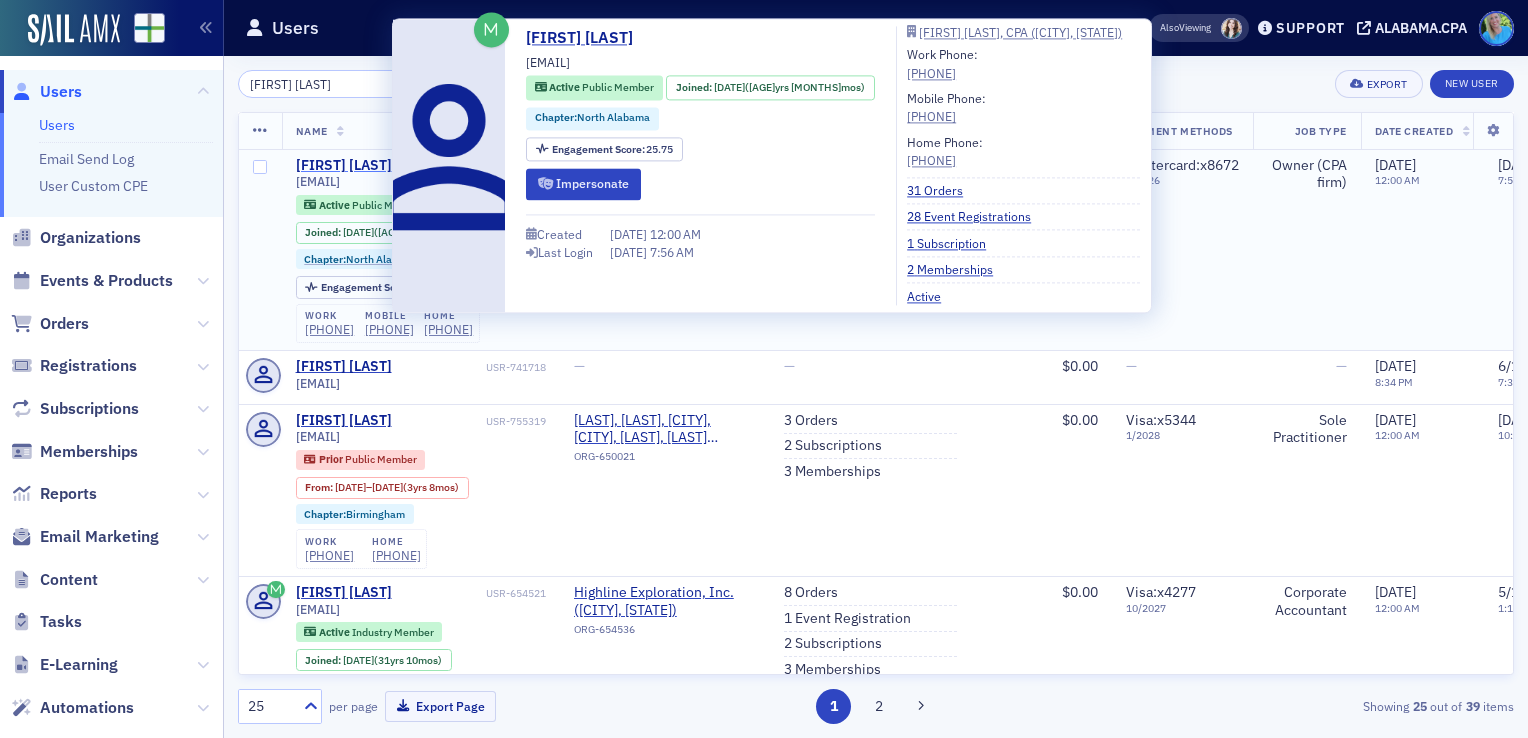 type on "darryl spencer" 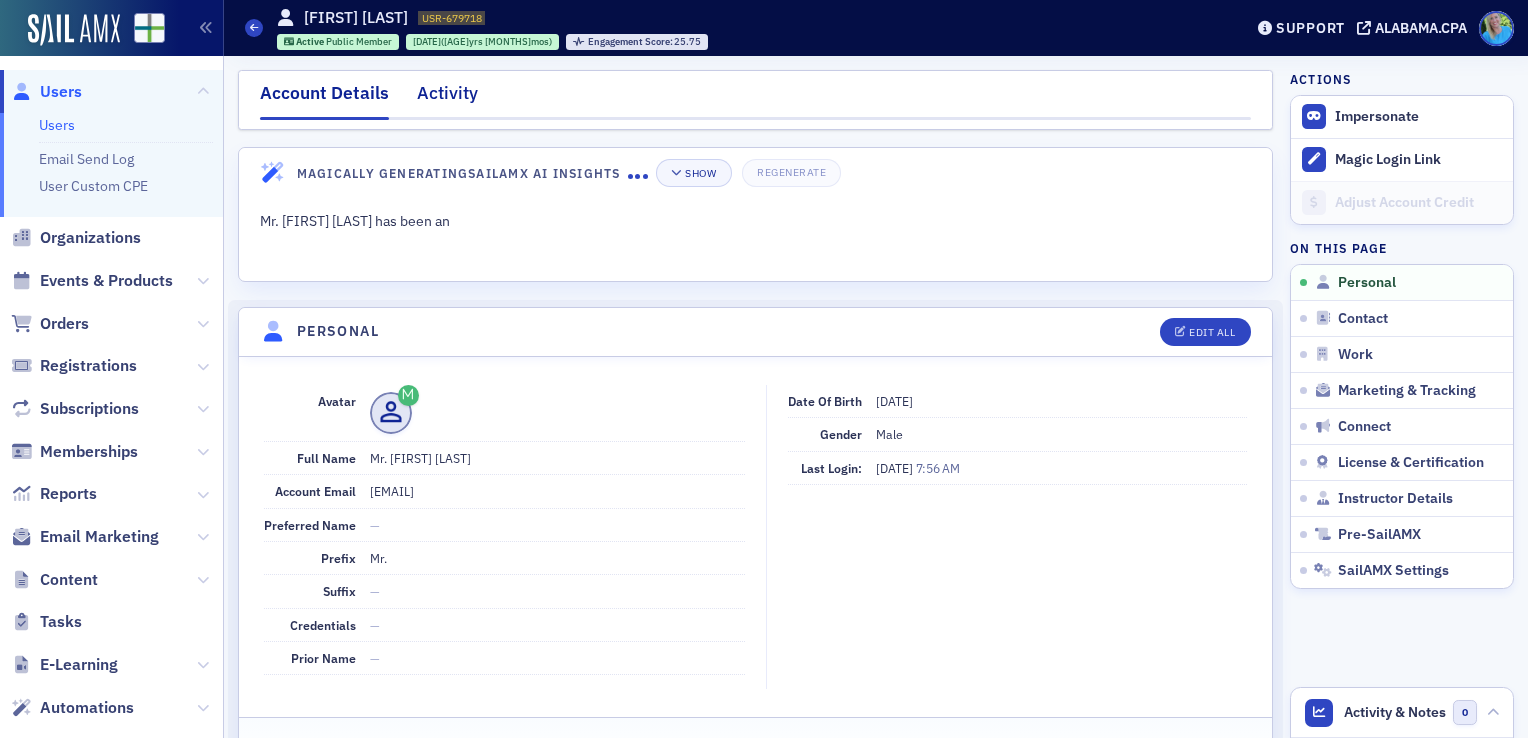 click on "Activity" 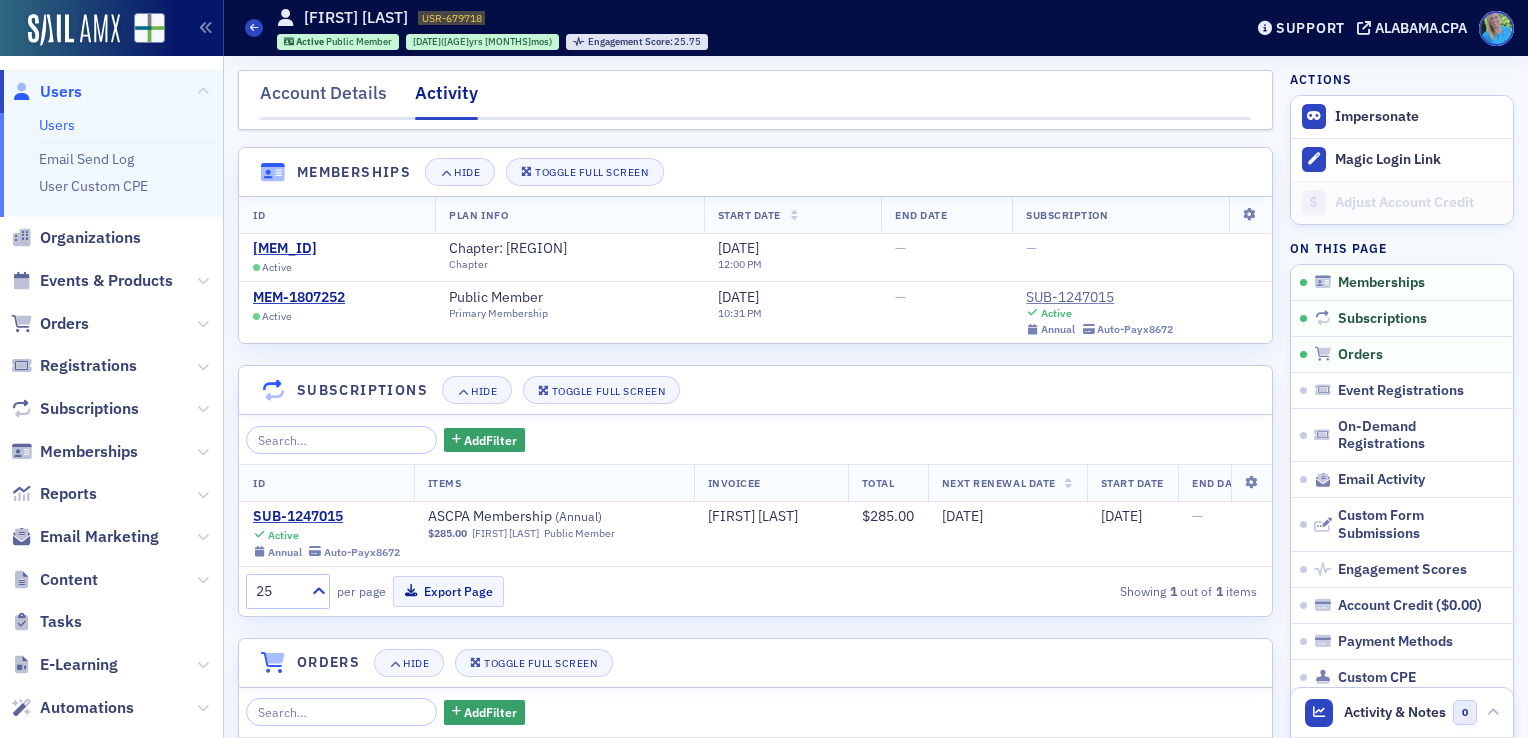 scroll, scrollTop: 500, scrollLeft: 0, axis: vertical 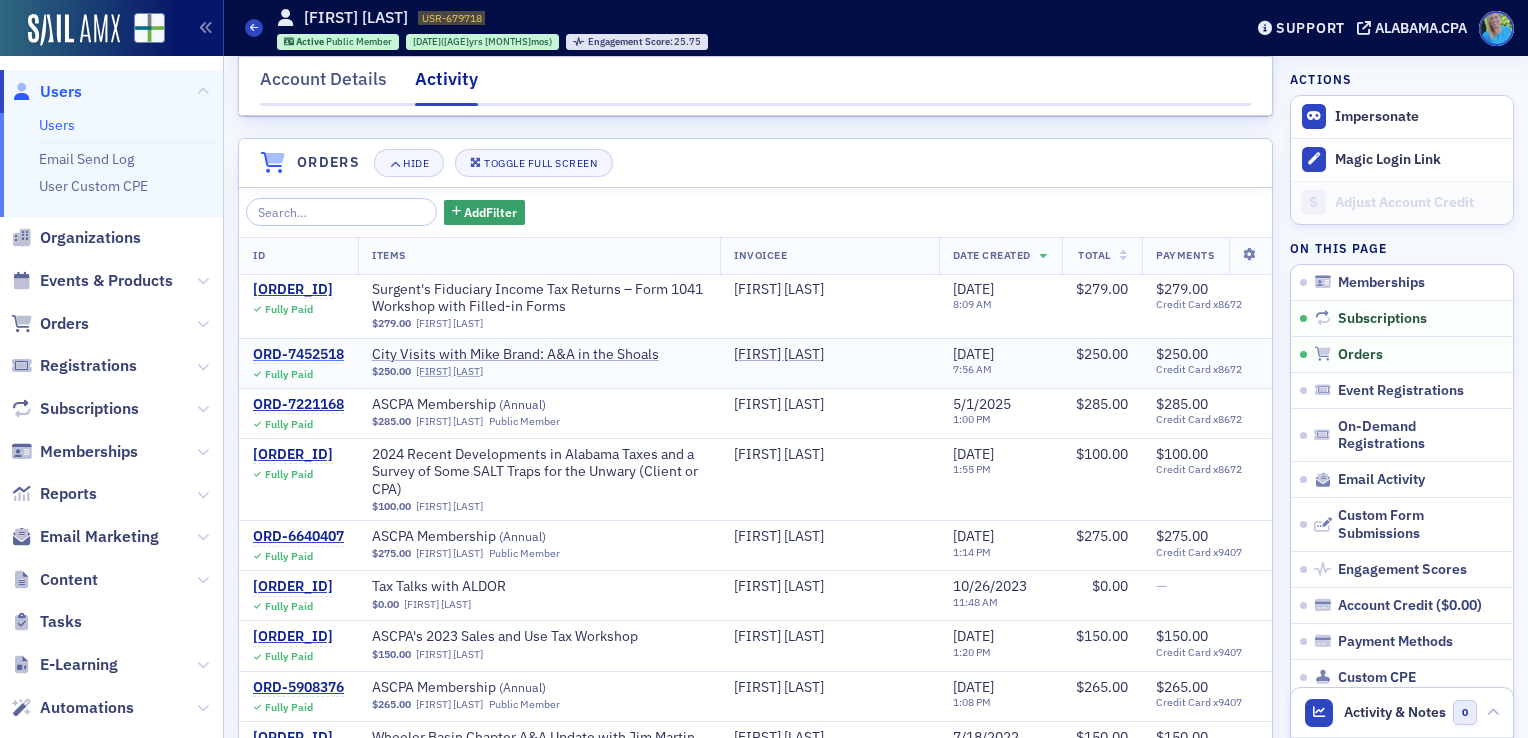 click on "ORD-7452518" 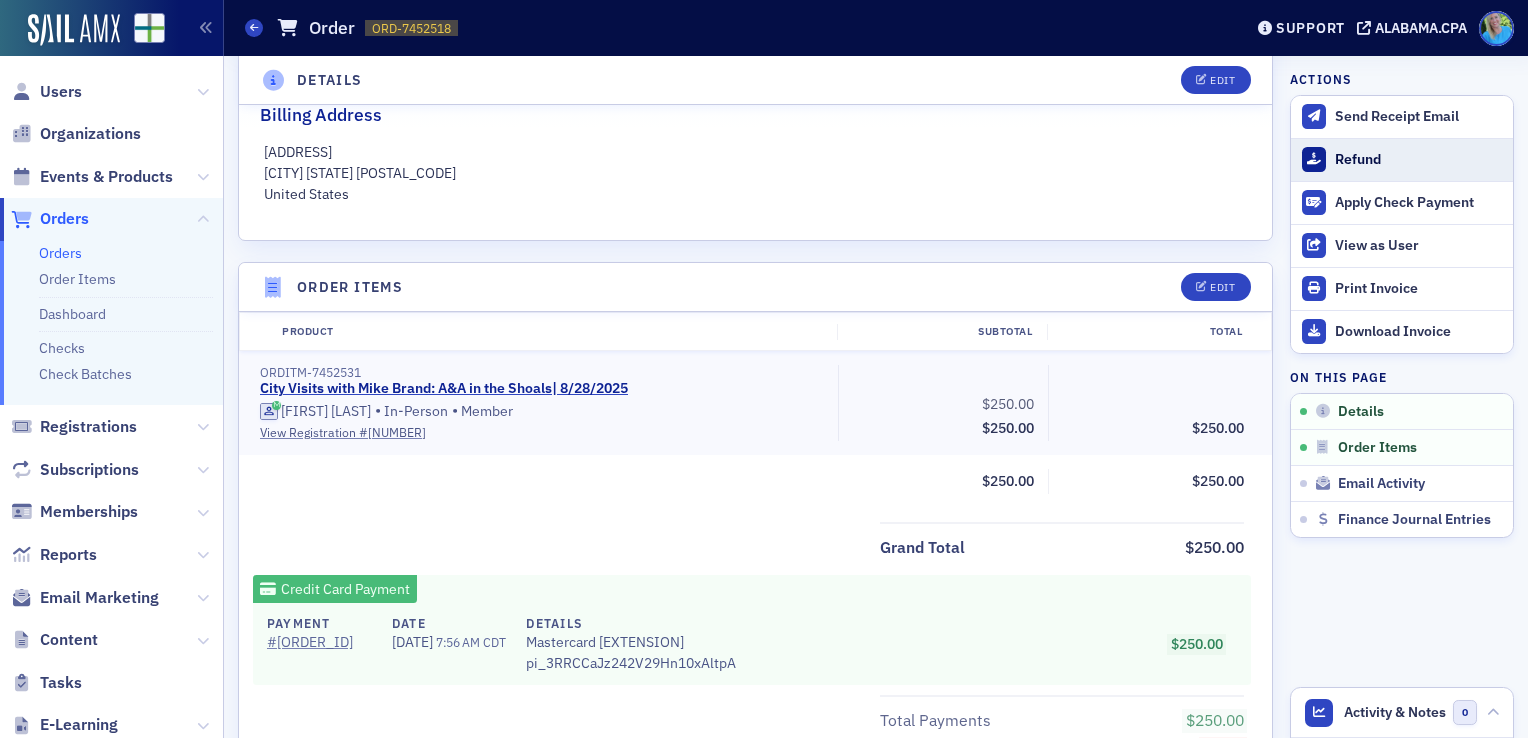 click on "Refund" 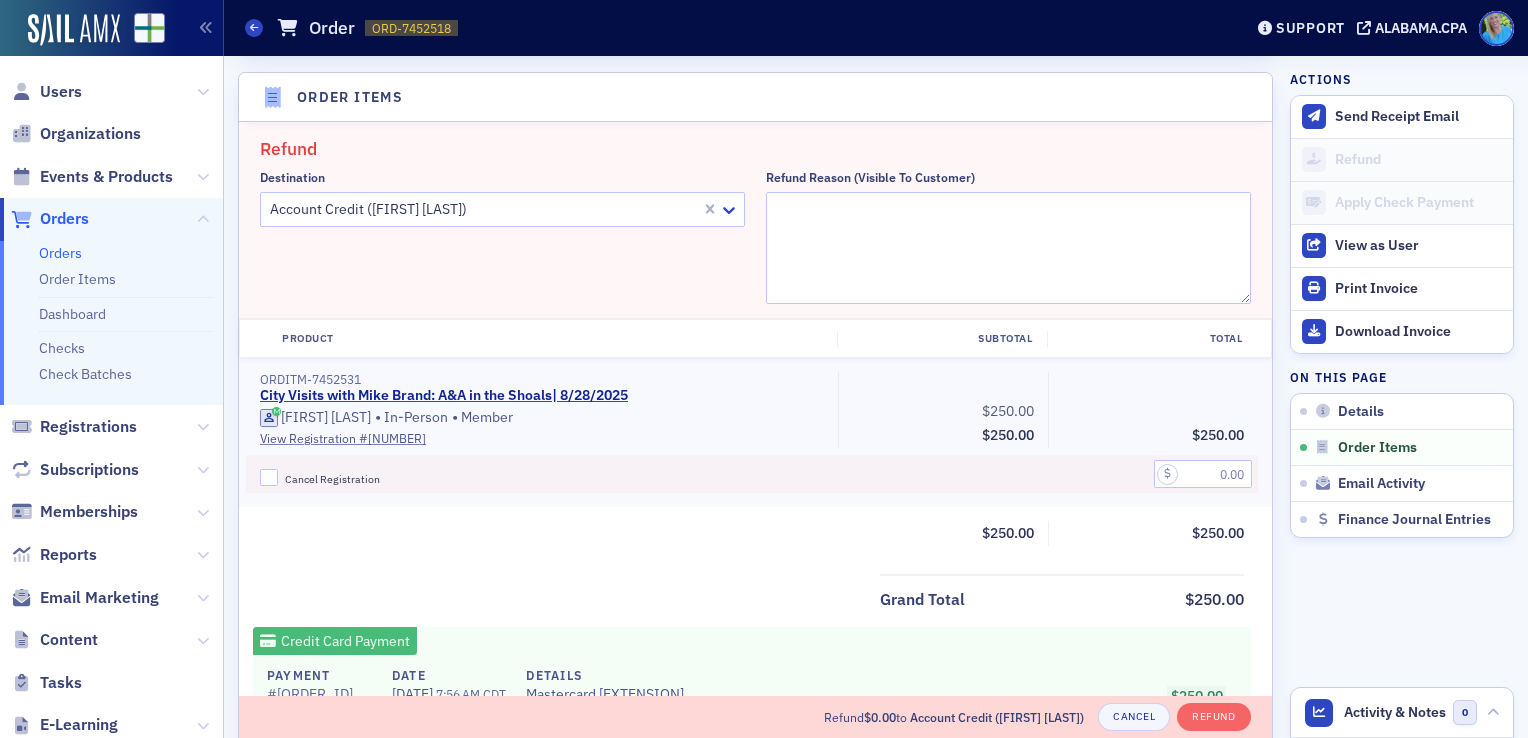 scroll, scrollTop: 694, scrollLeft: 0, axis: vertical 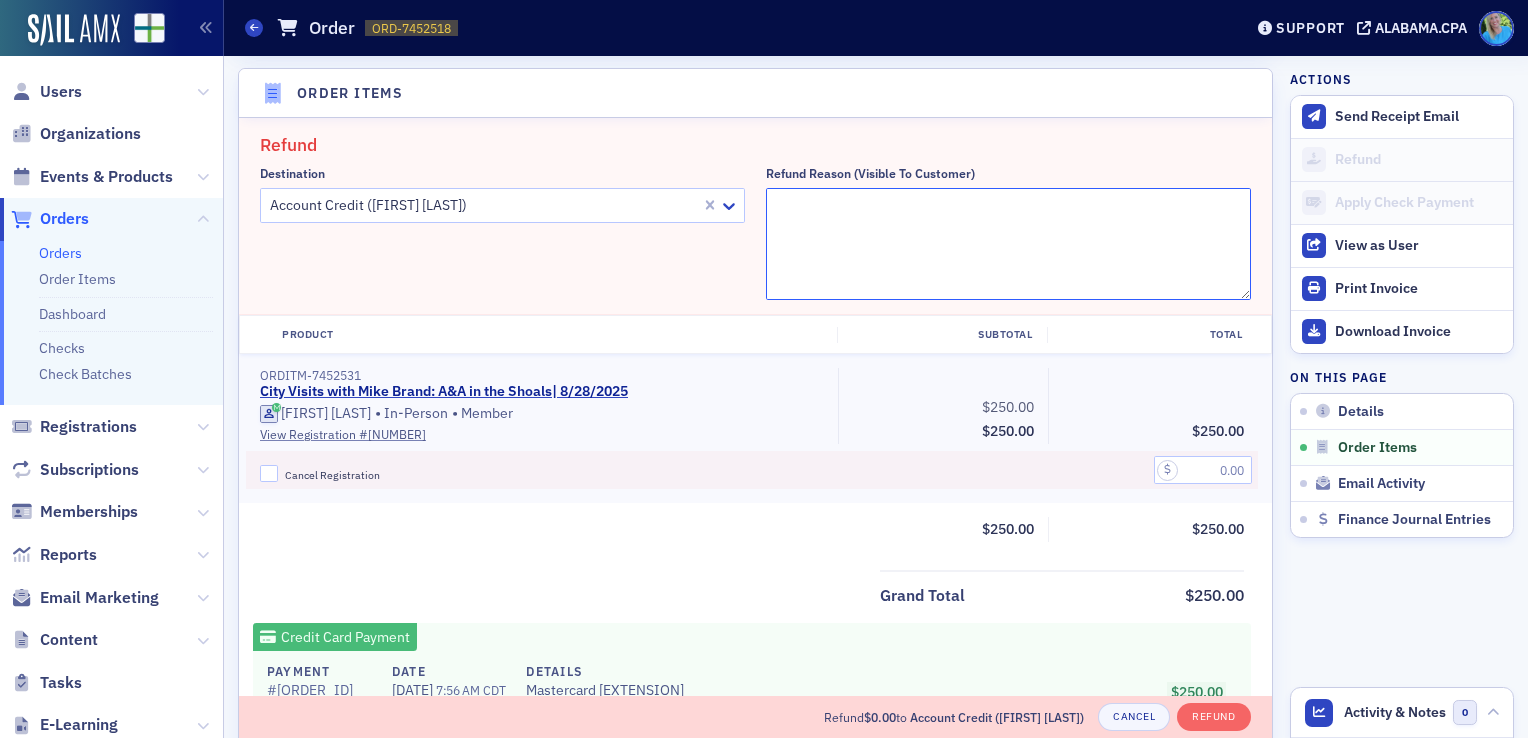 click on "Refund Reason (Visible to Customer)" 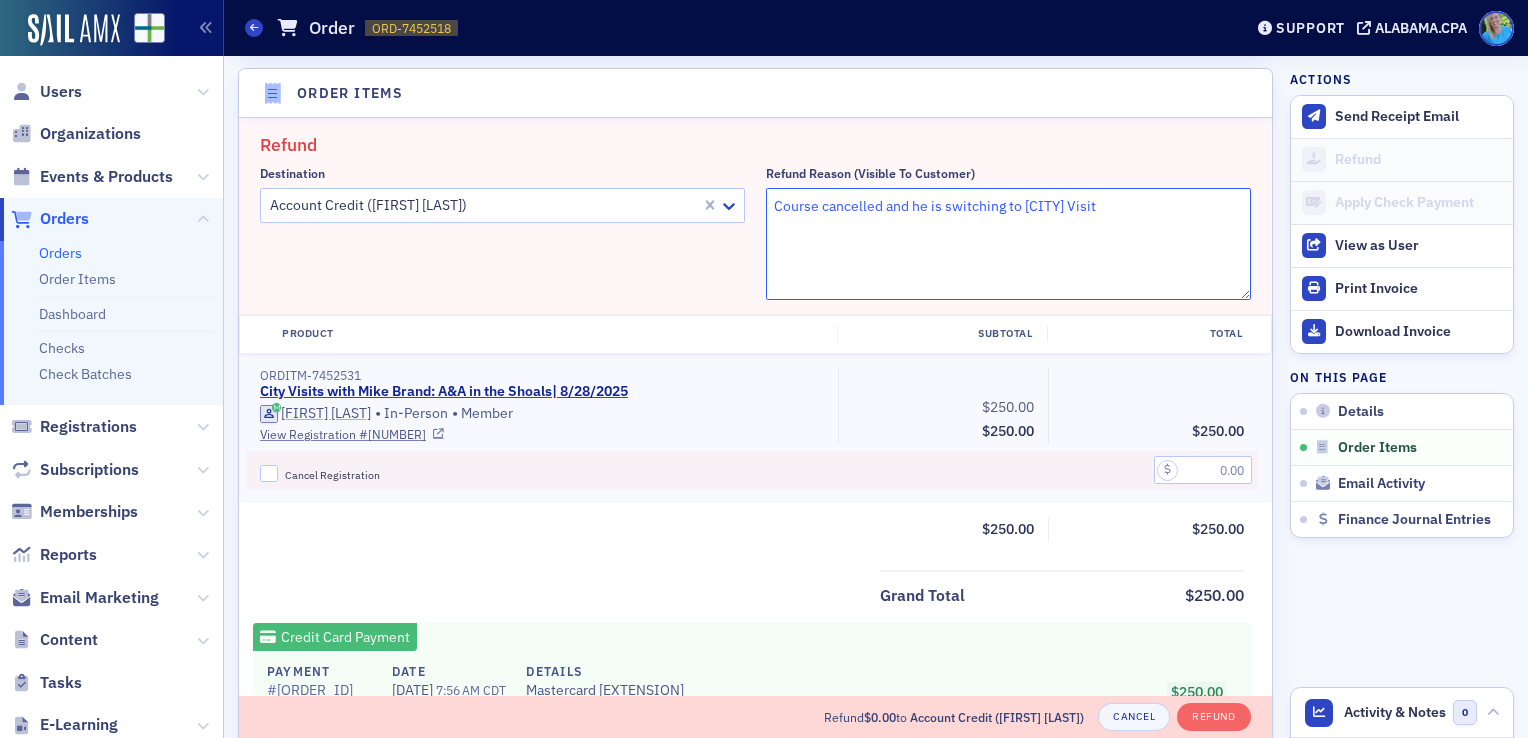 type on "Course cancelled and he is switching to Decatur City Visit" 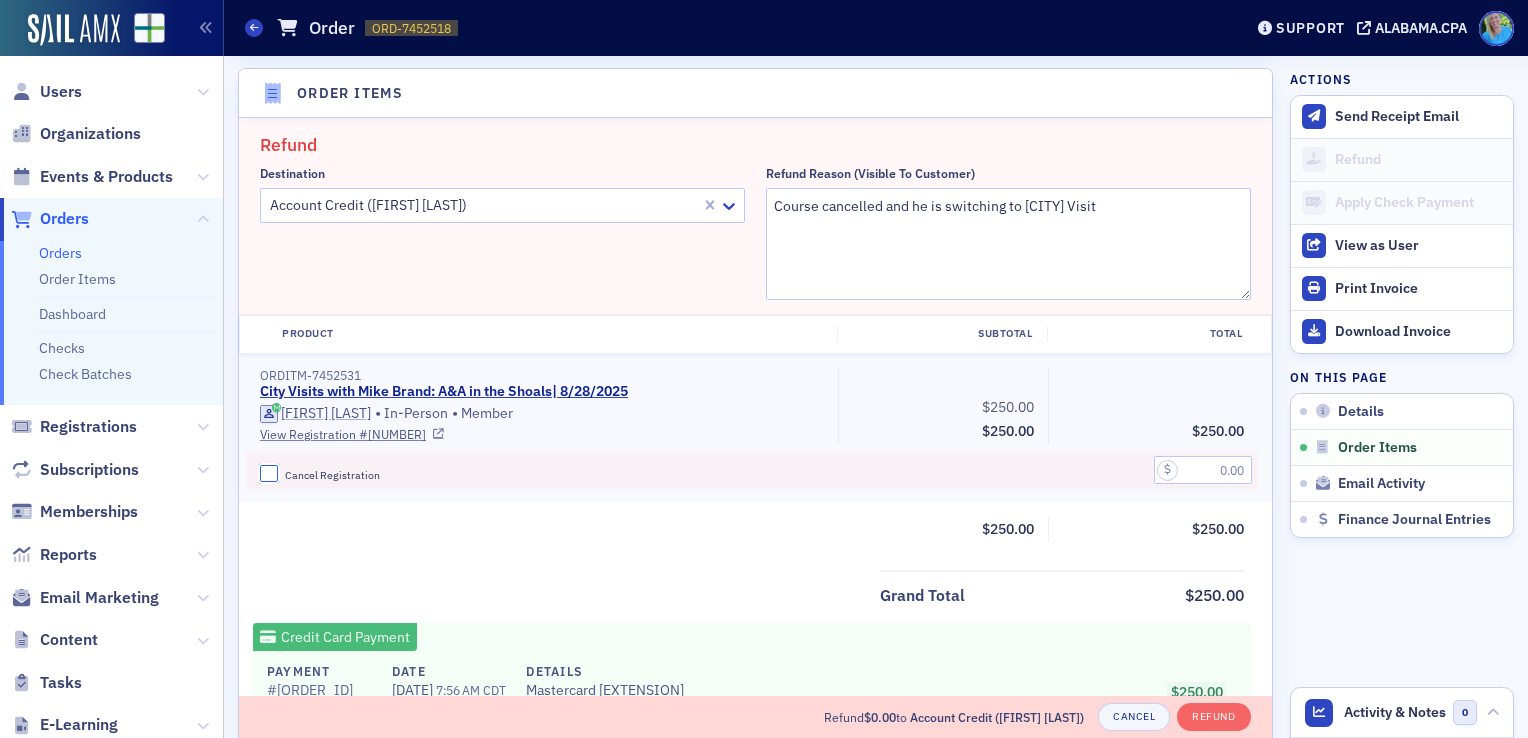 click on "Cancel Registration" 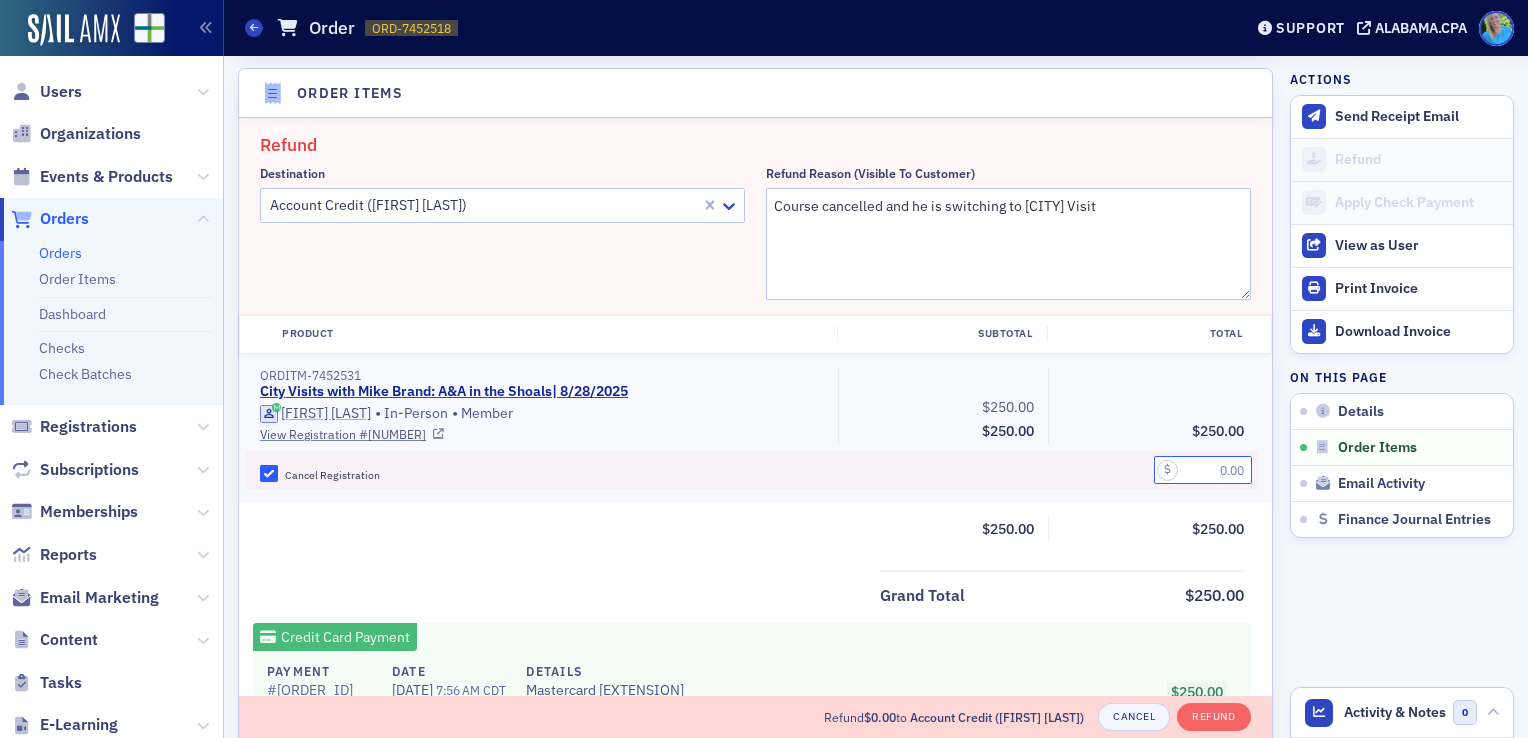 click 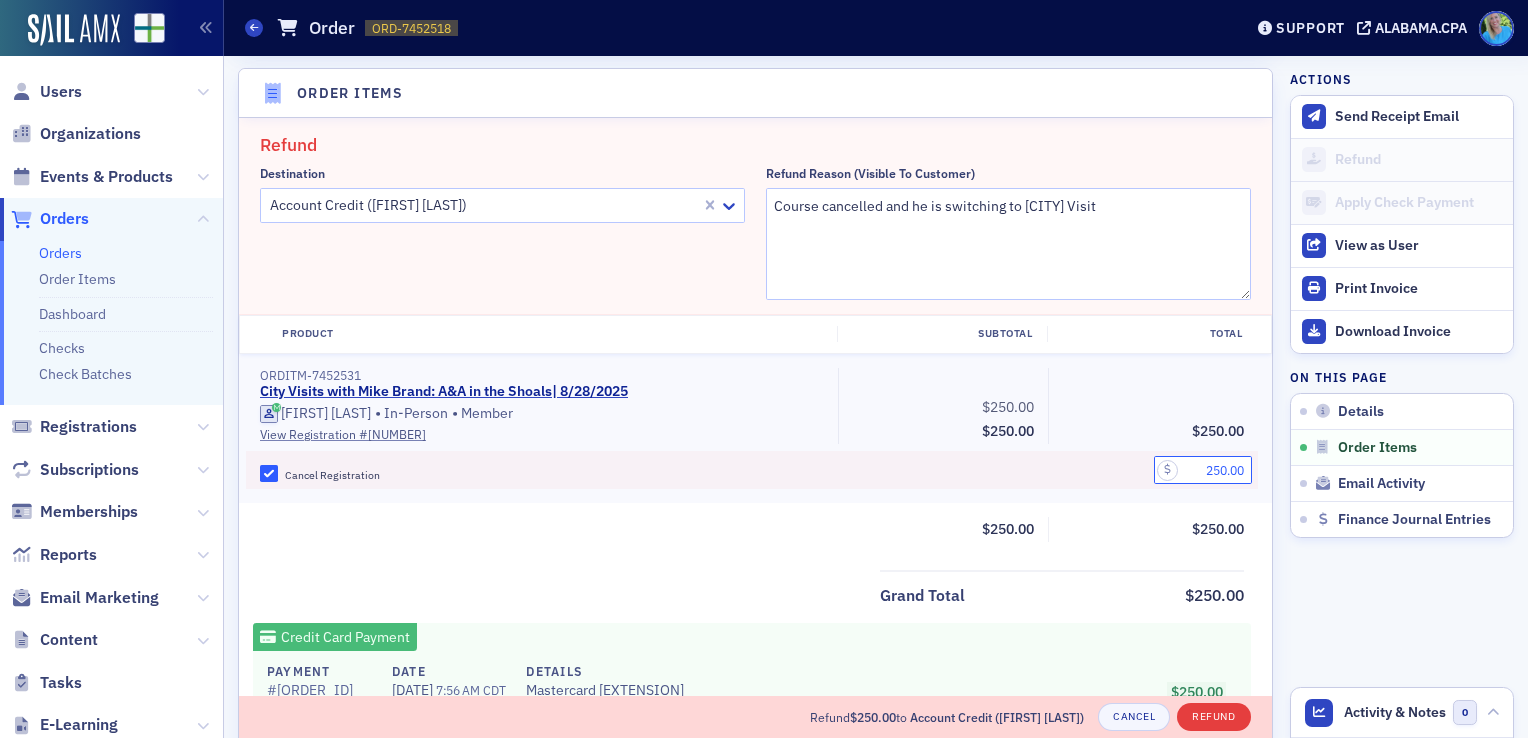type on "250.00" 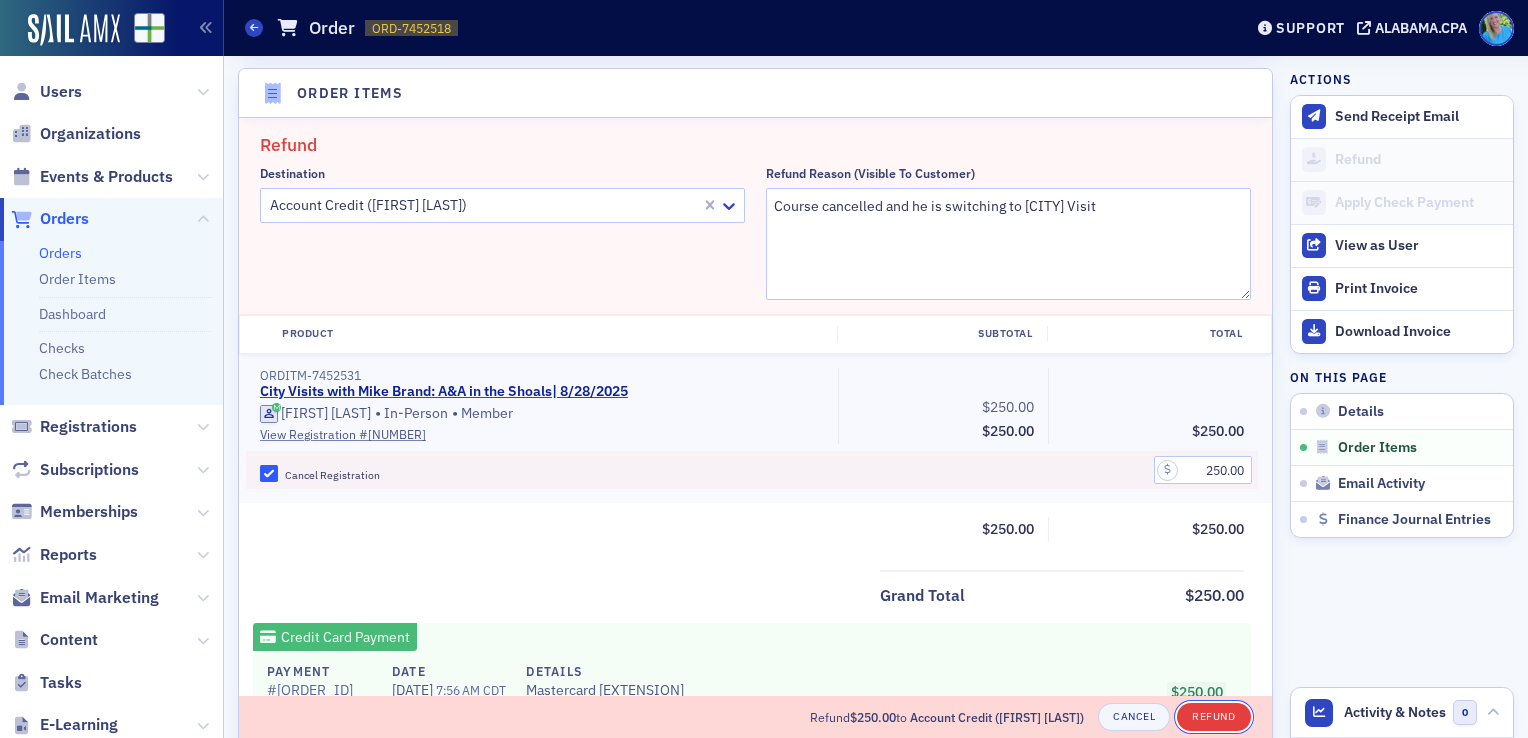 click on "Refund" 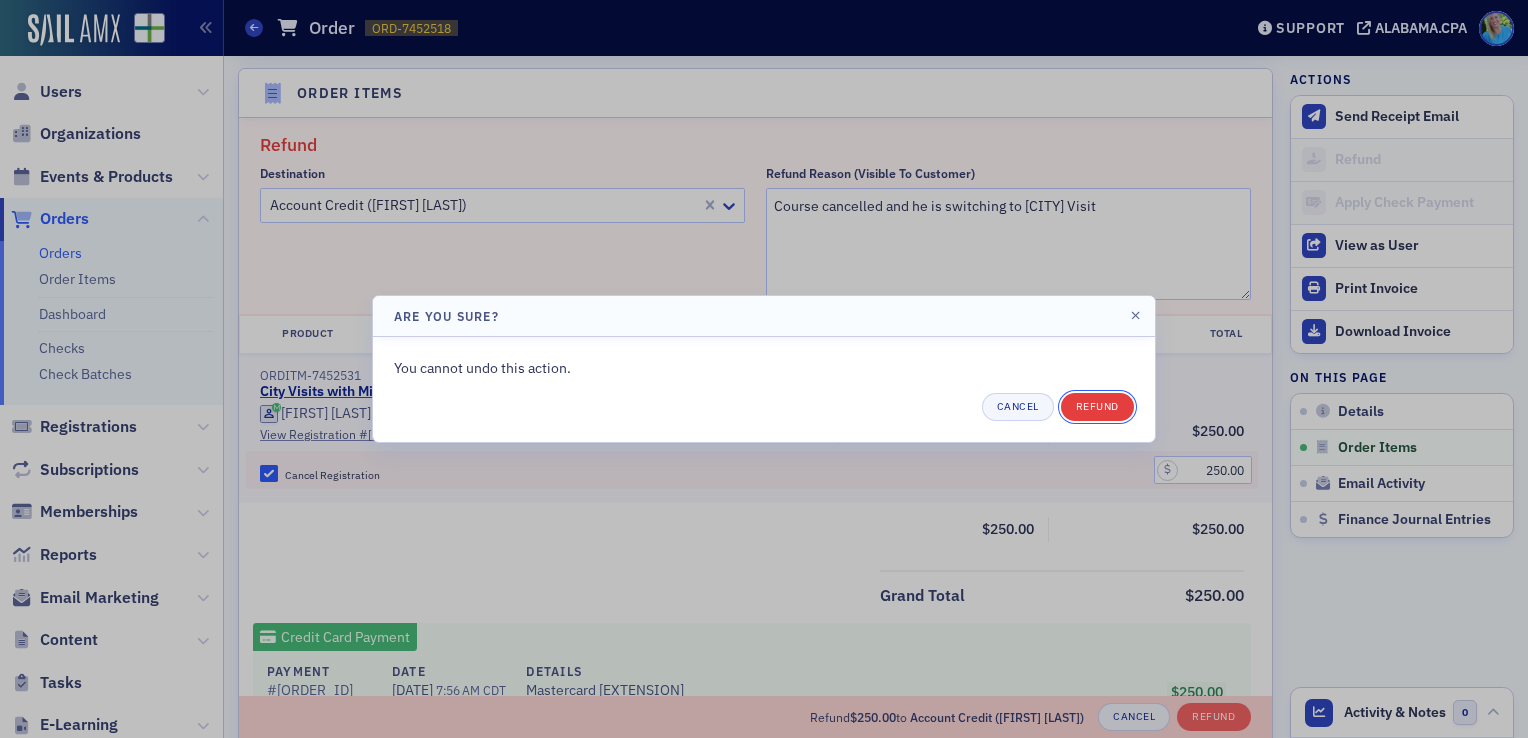click on "Refund" at bounding box center (1097, 407) 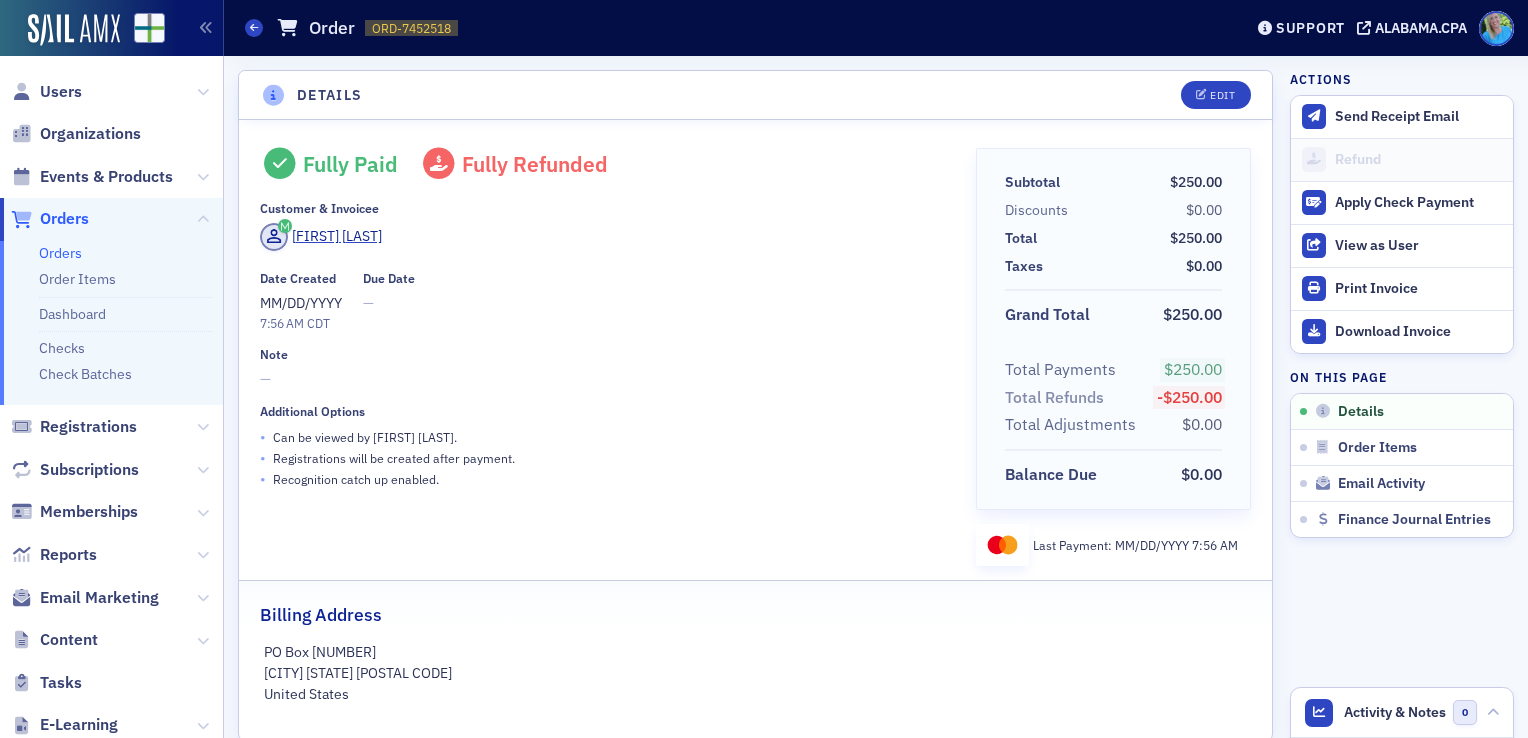 scroll, scrollTop: 0, scrollLeft: 0, axis: both 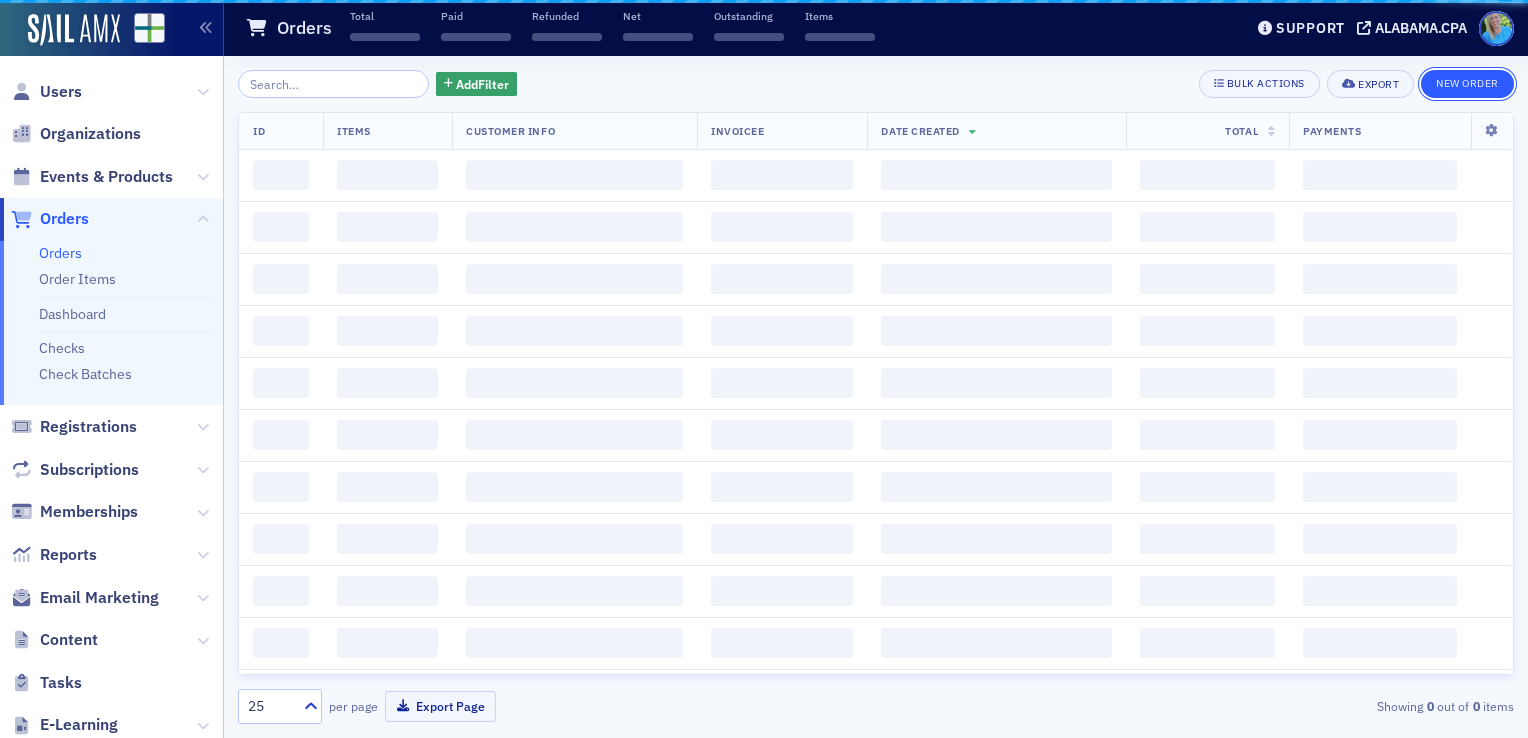 click on "New Order" 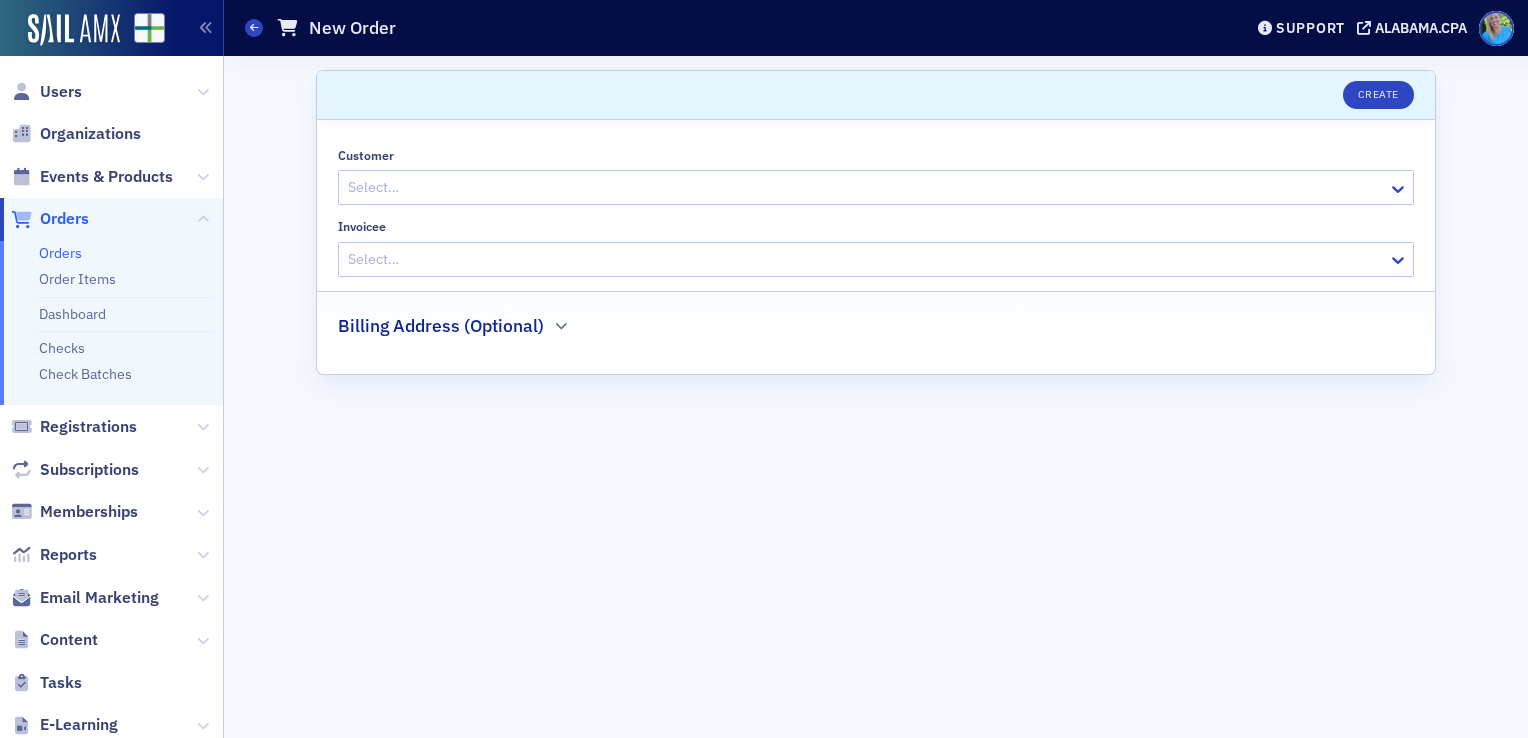 click 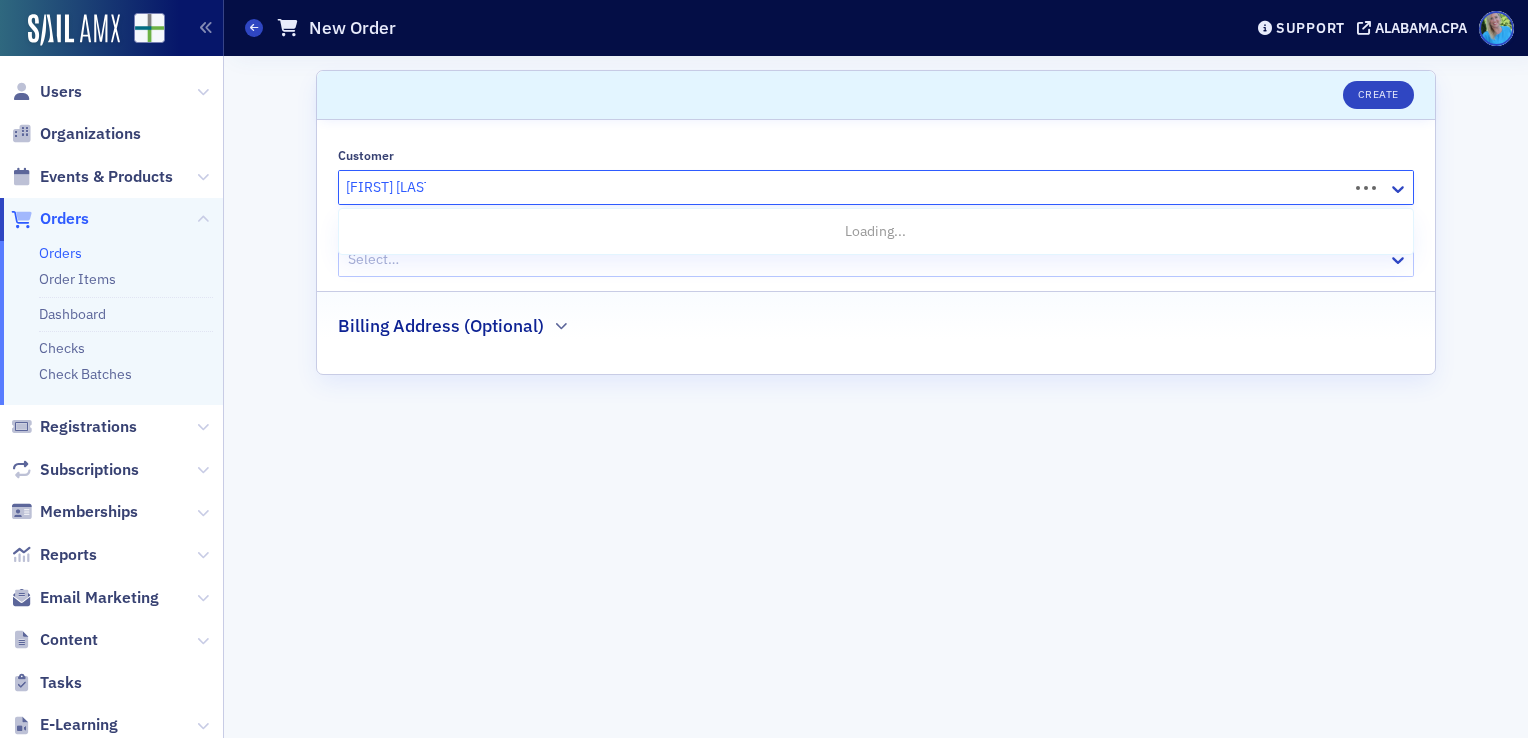 type on "darryl spencer" 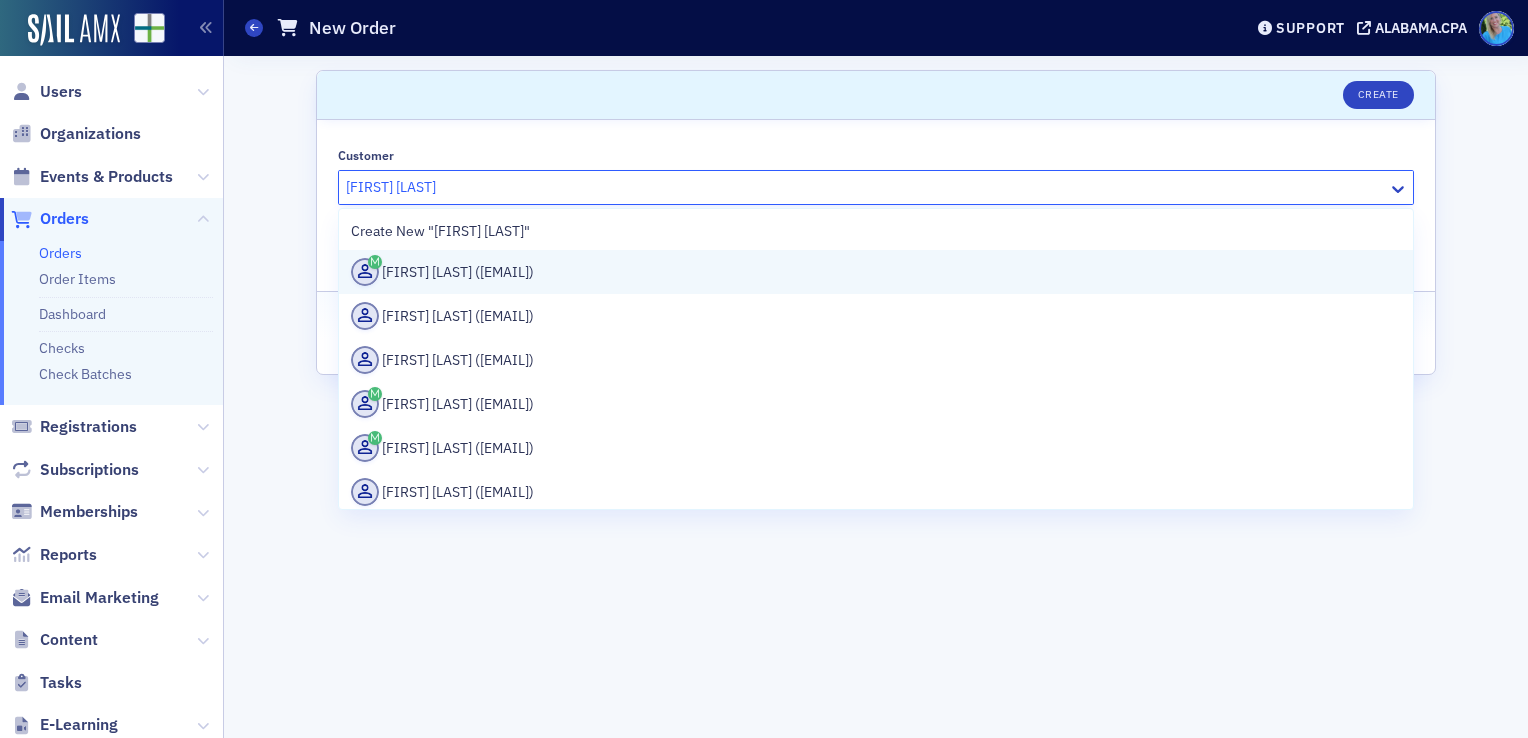 click on "Darryl Spencer (darrylgspencer@gmail.com)" at bounding box center (876, 272) 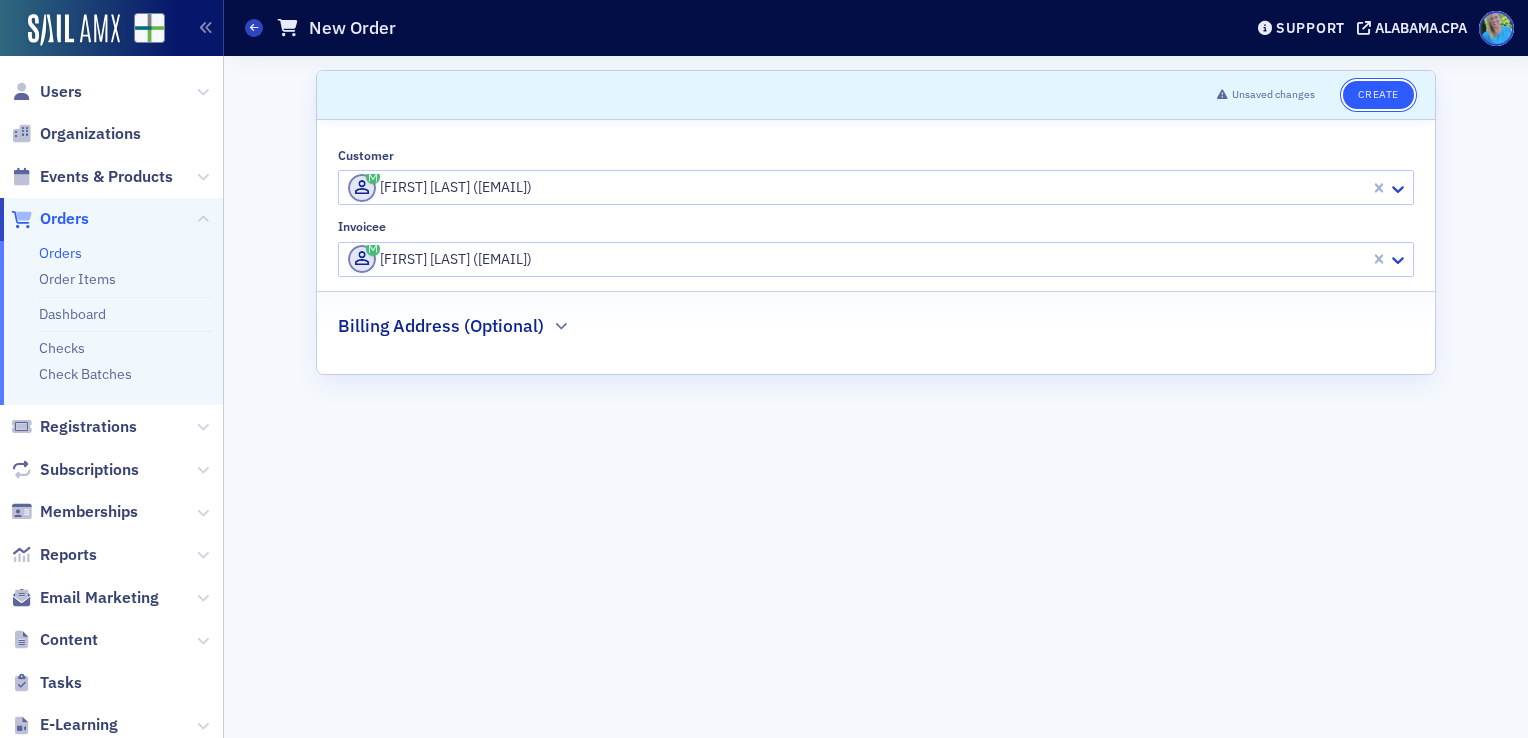 click on "Create" 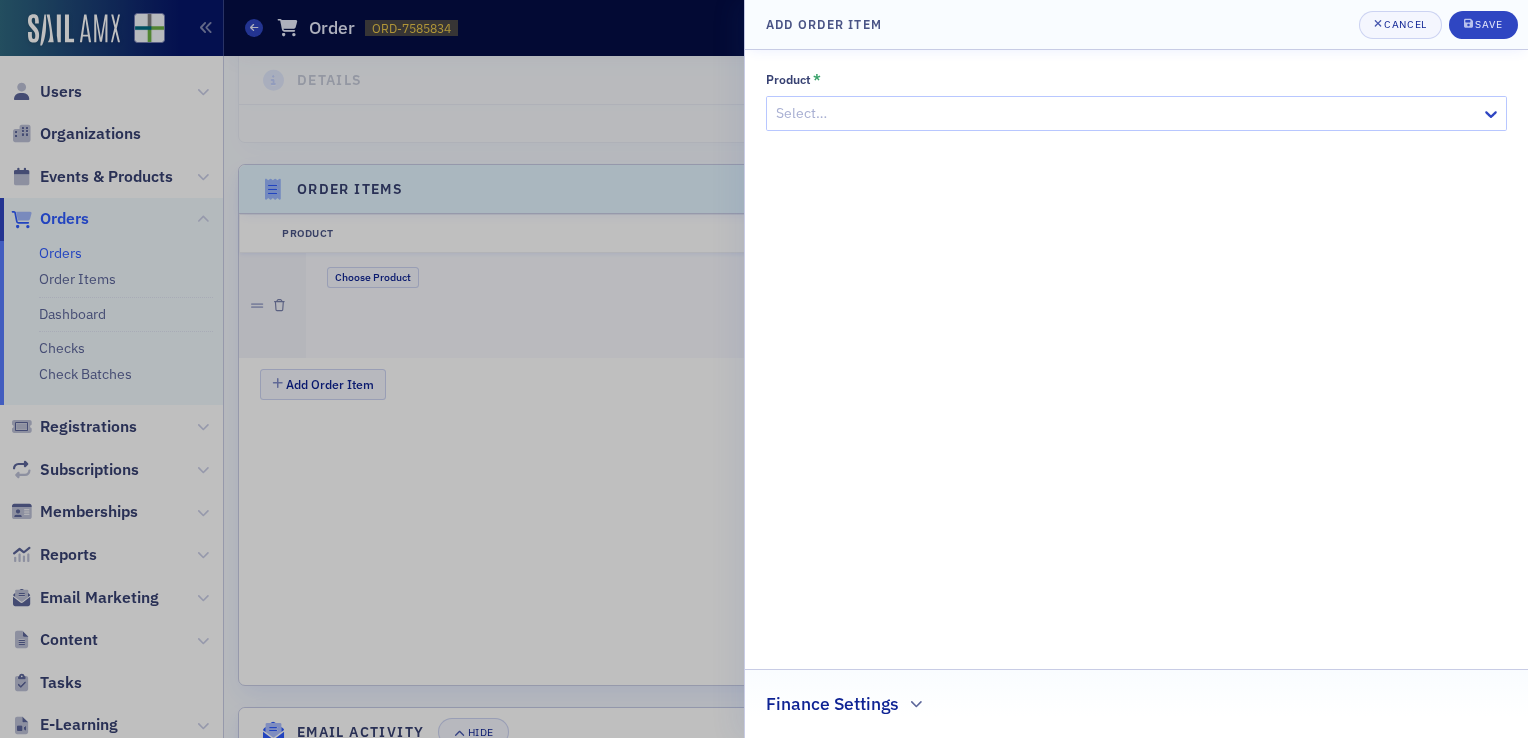 scroll, scrollTop: 594, scrollLeft: 0, axis: vertical 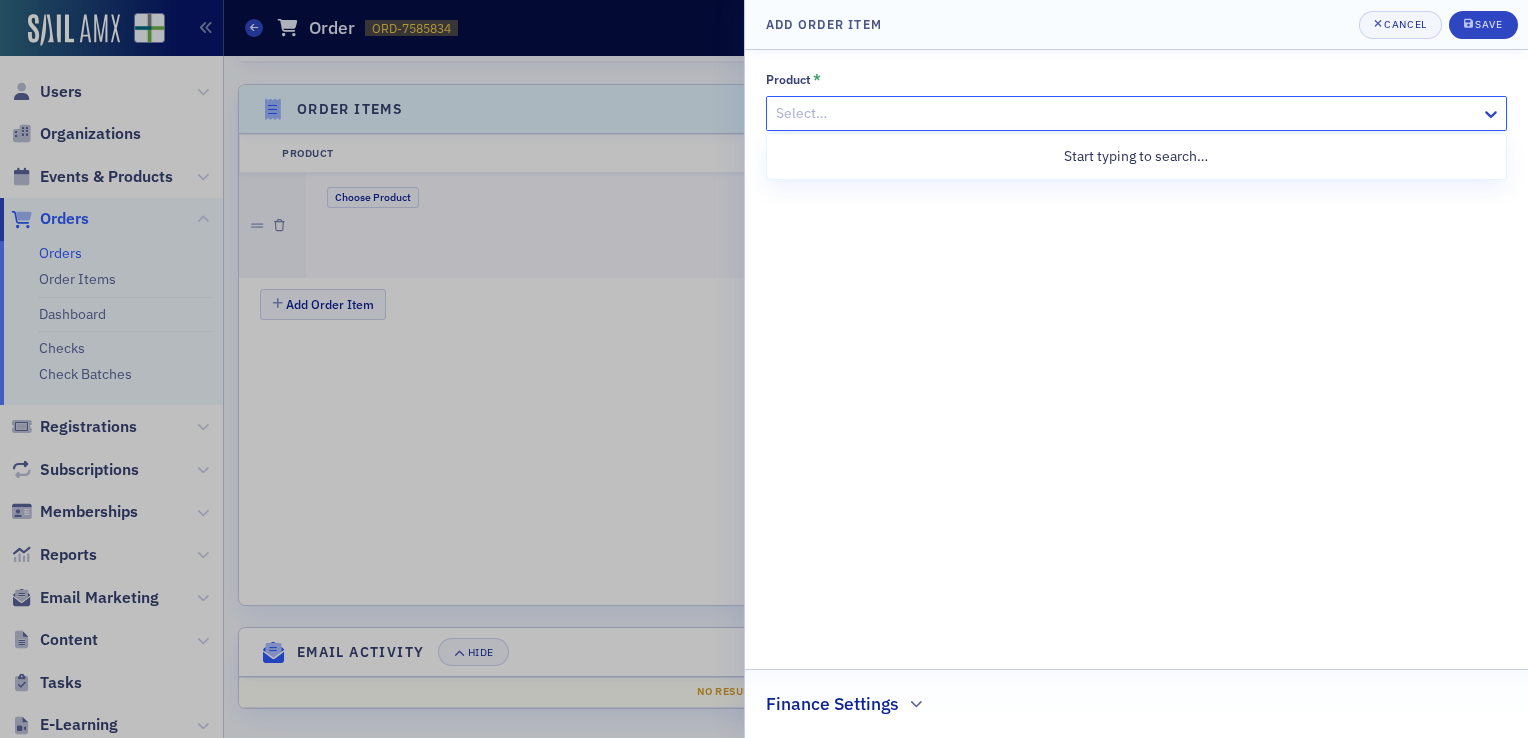 click at bounding box center [1126, 113] 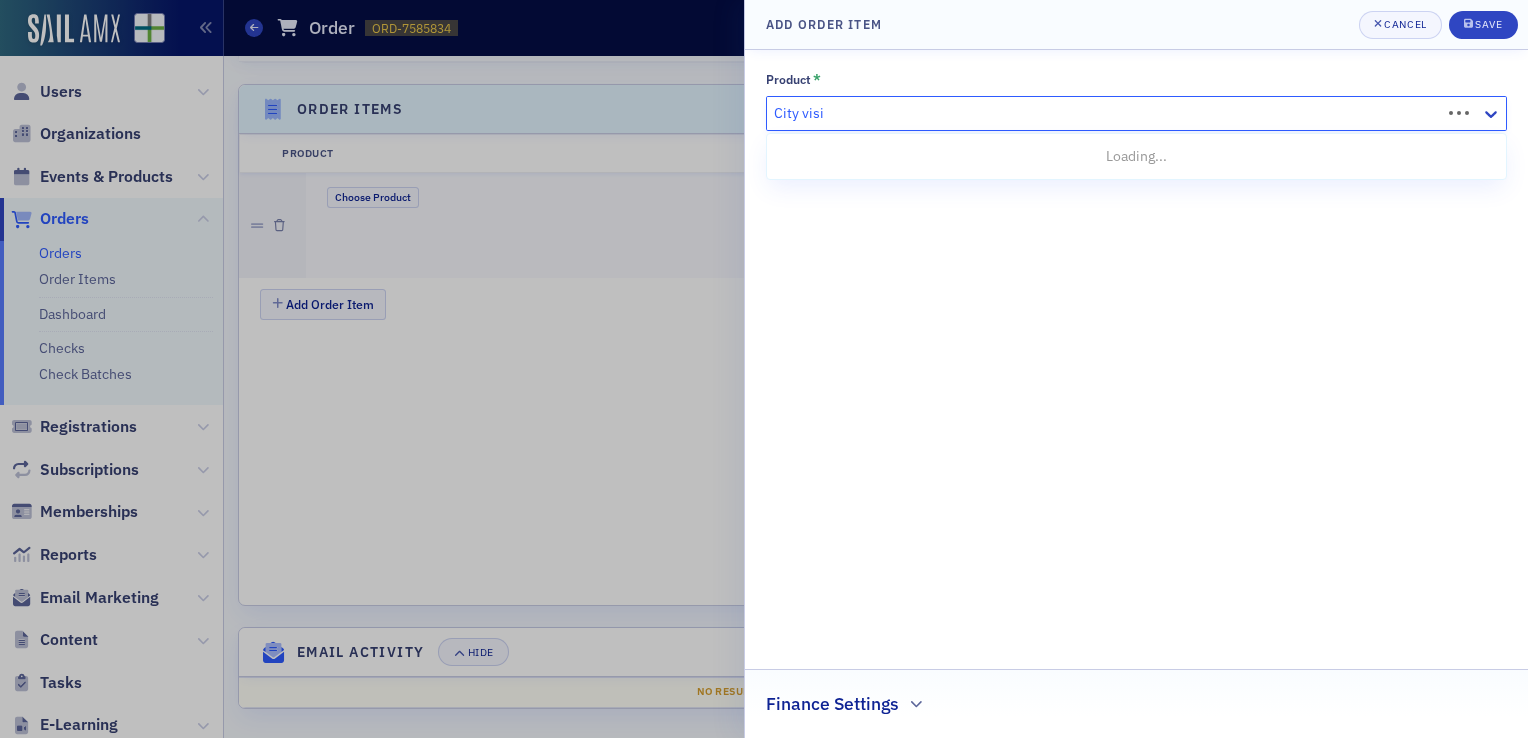 type on "City visit" 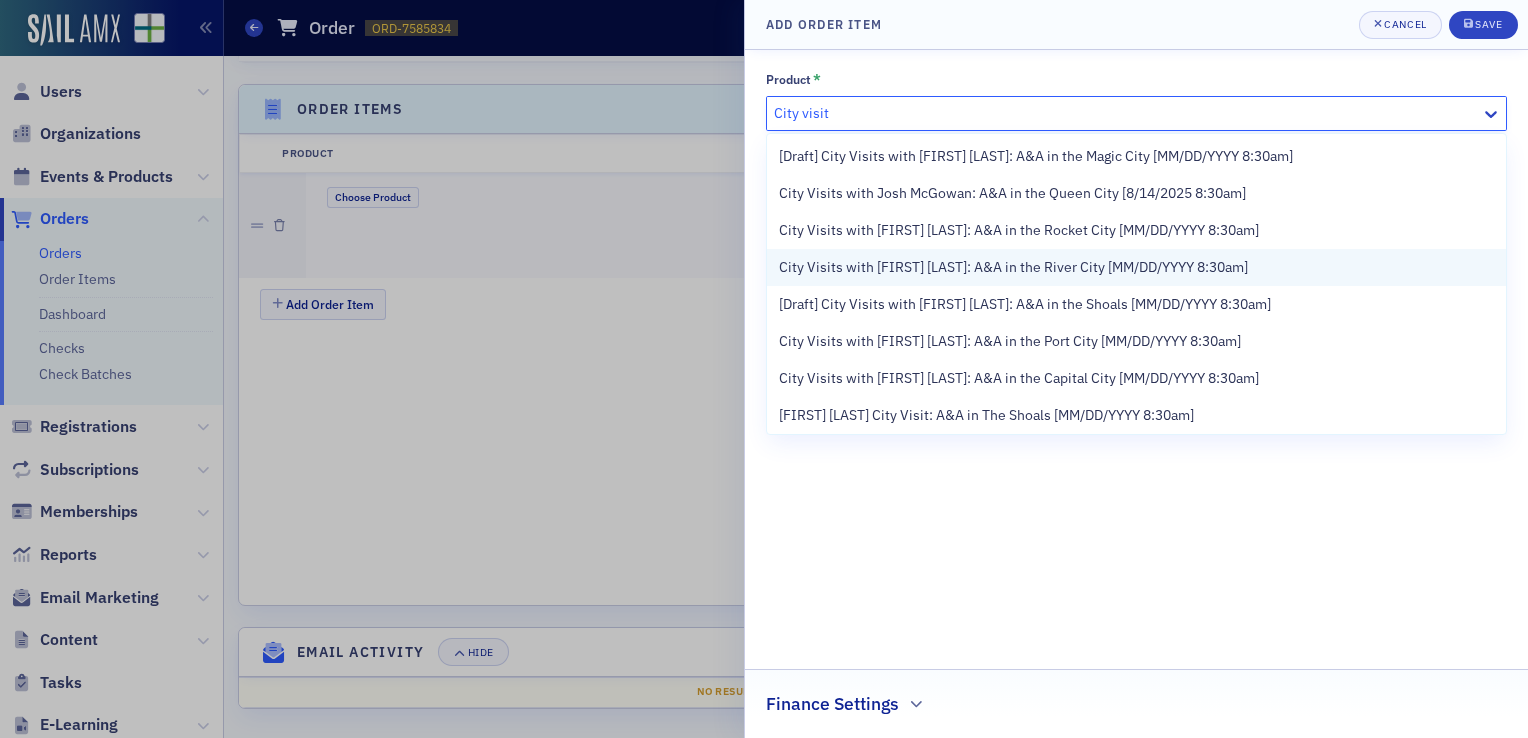 click on "City Visits with Mike Brand: A&A in the River City [8/27/2025 8:30am]" at bounding box center (1136, 267) 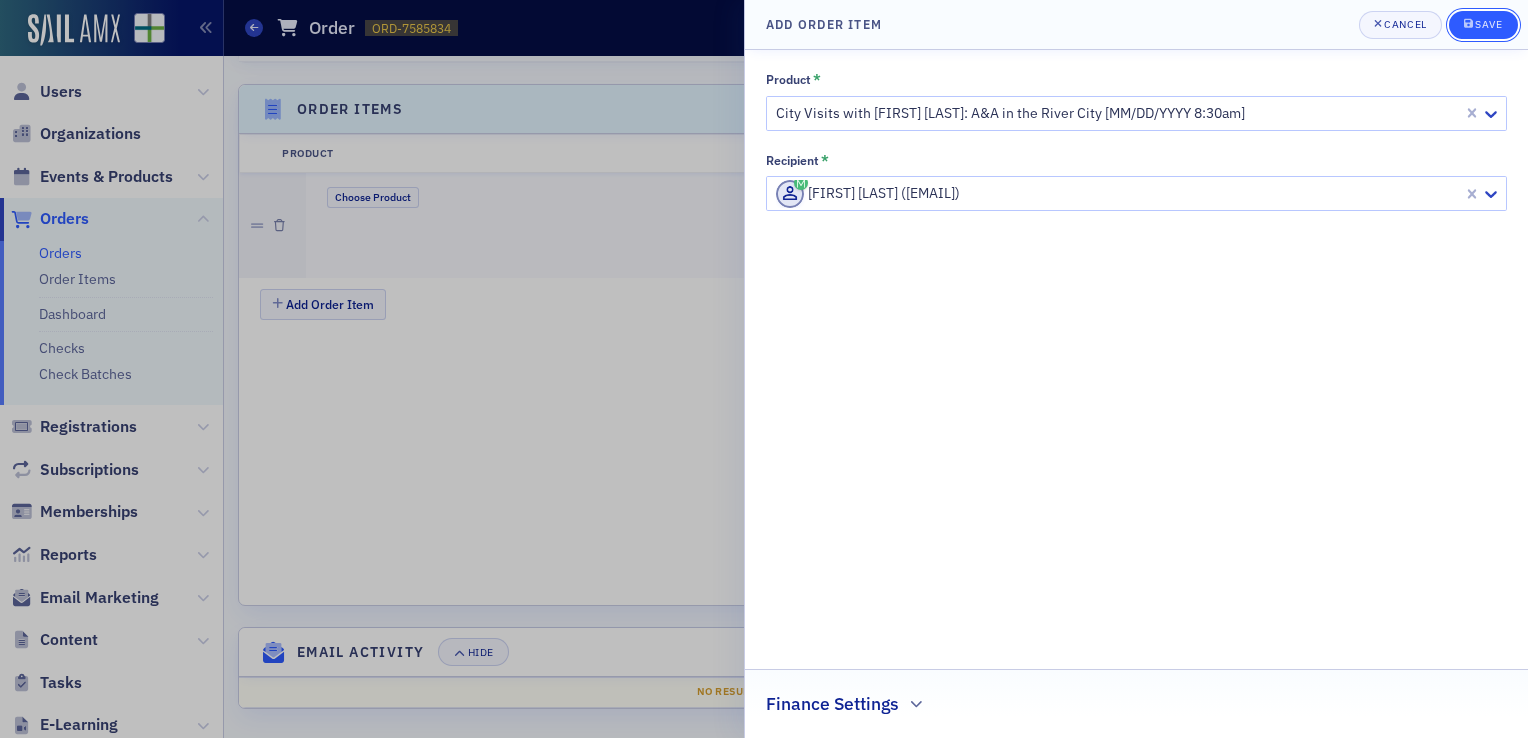 click on "Save" at bounding box center [1488, 24] 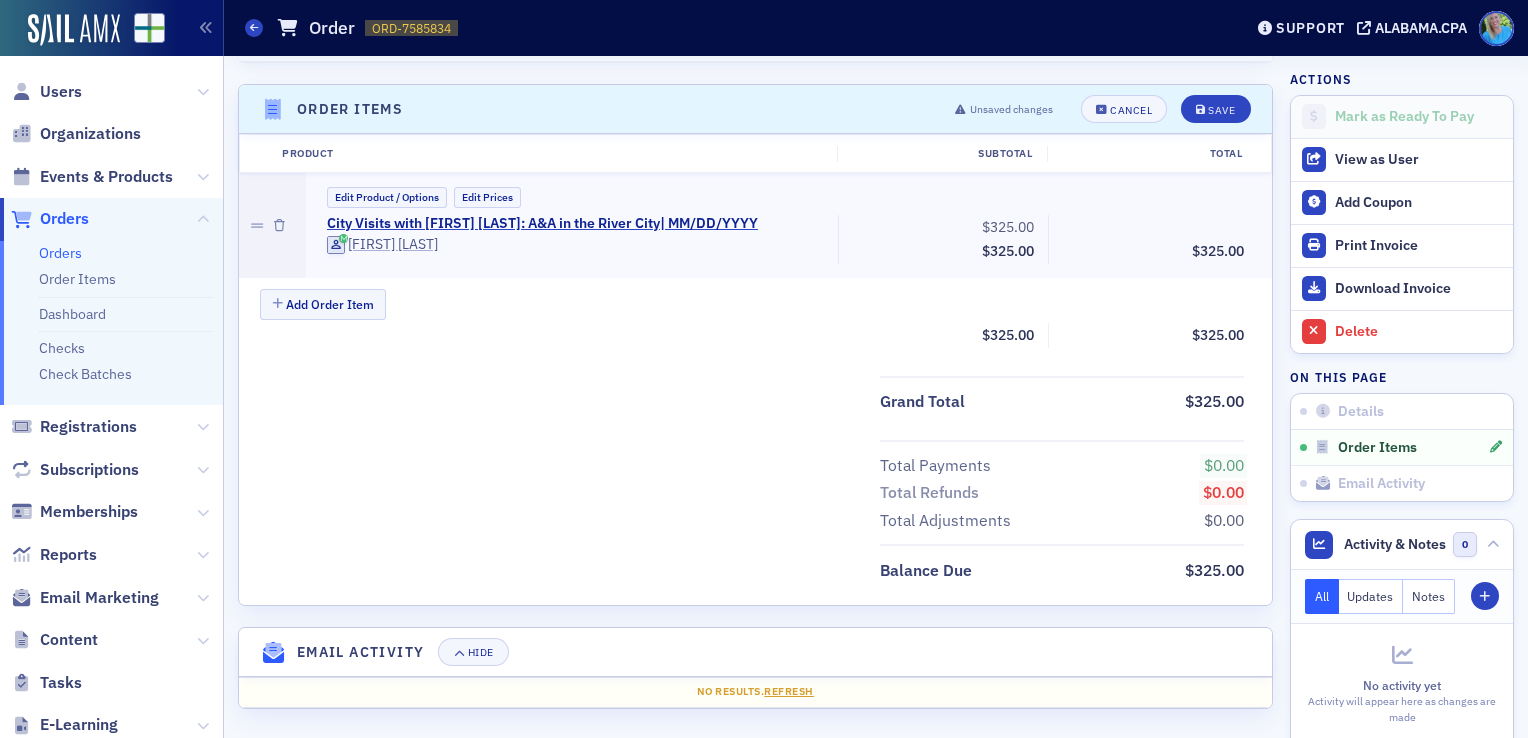 click on "Edit Product / Options Edit Prices City Visits with Mike Brand: A&A in the River City  | 8/27/2025 Darryl Spencer $325.00 Subtotal $325.00 $325.00" 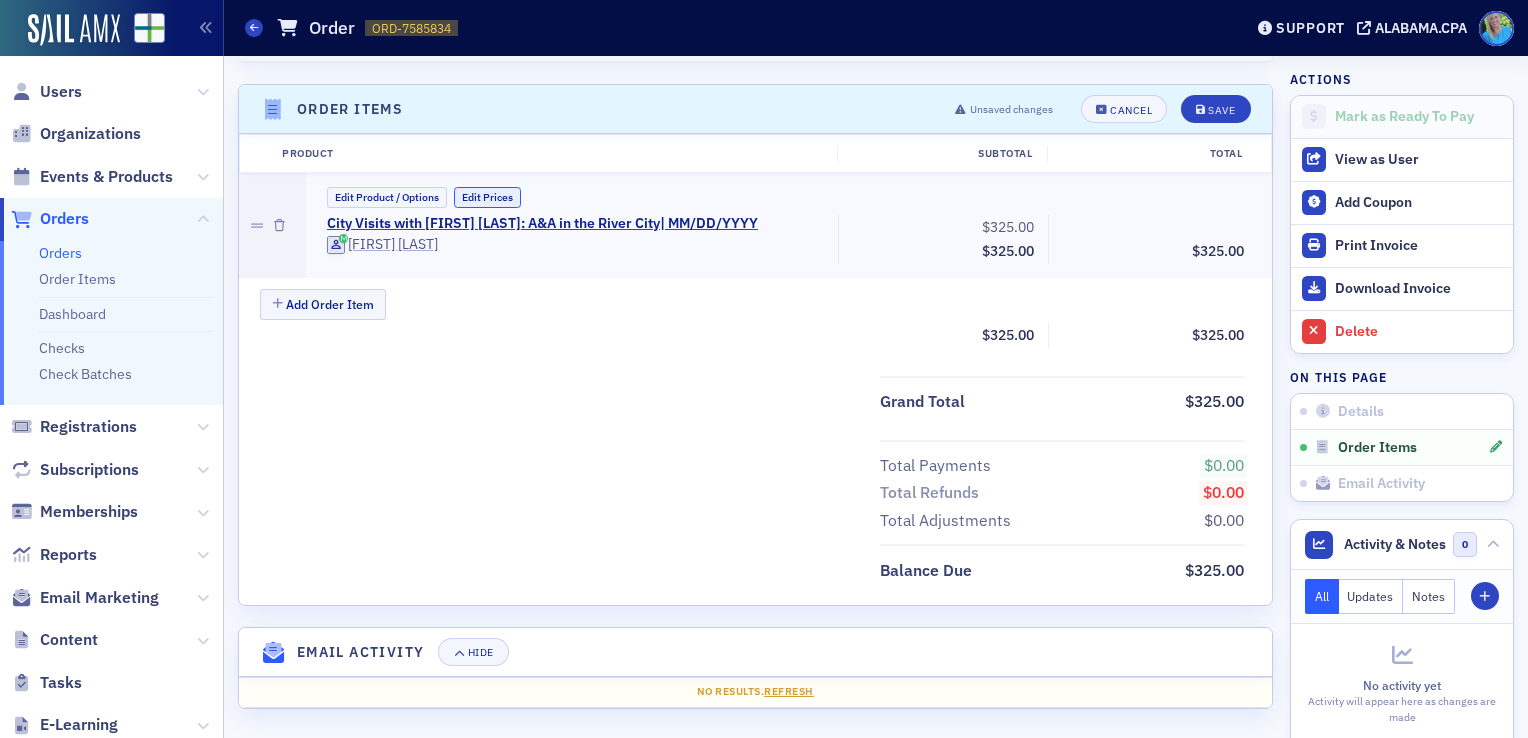 click on "Edit Prices" 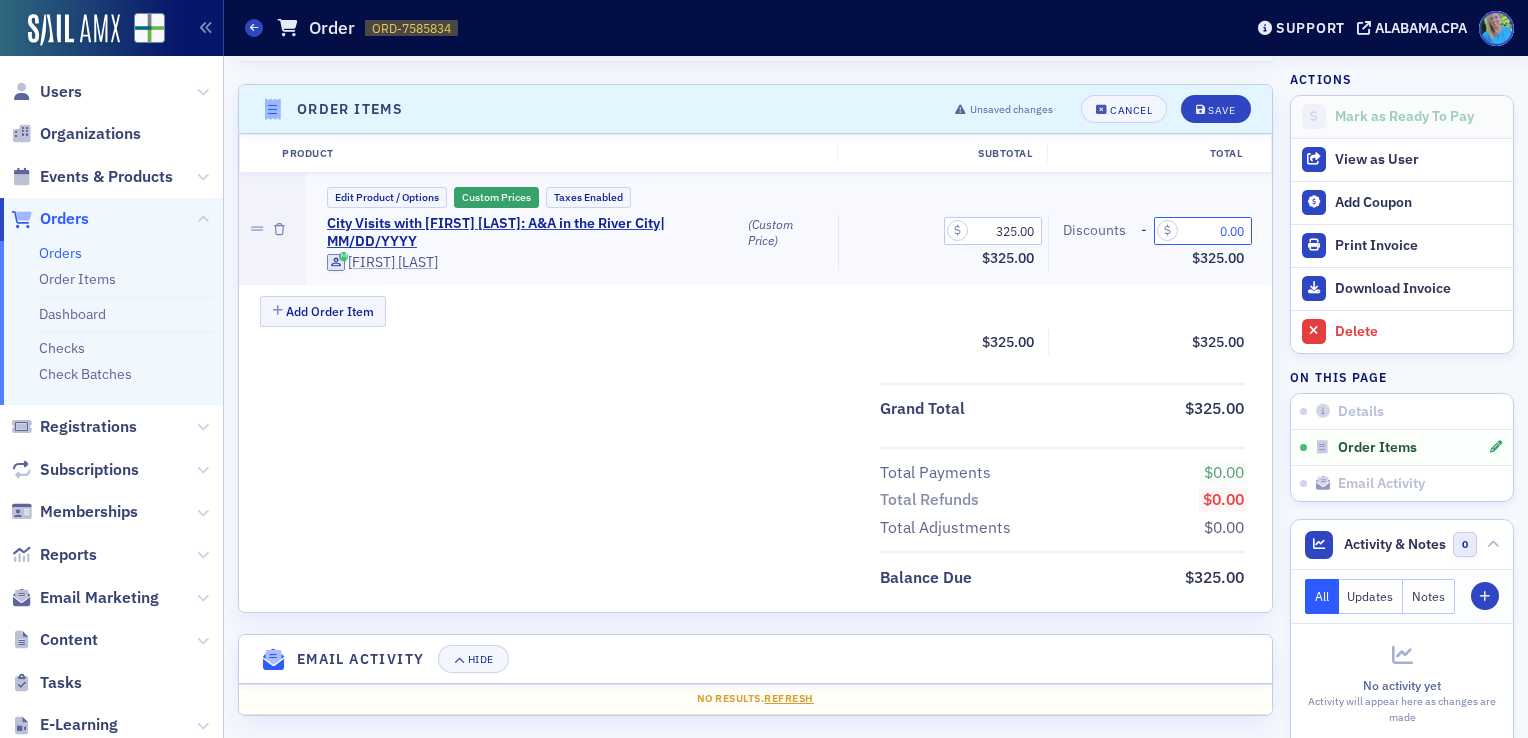 drag, startPoint x: 1208, startPoint y: 222, endPoint x: 1198, endPoint y: 221, distance: 10.049875 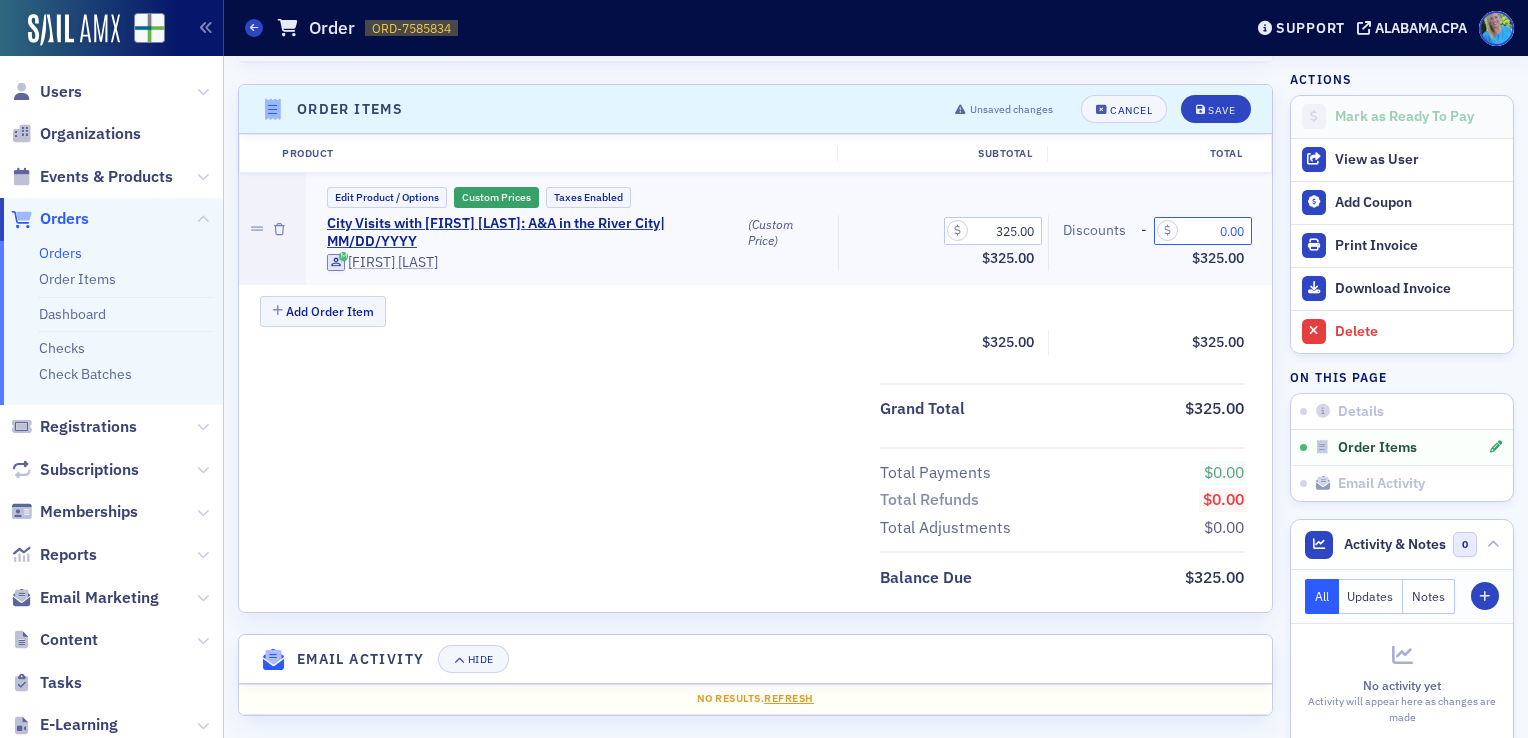 click on "0.00" 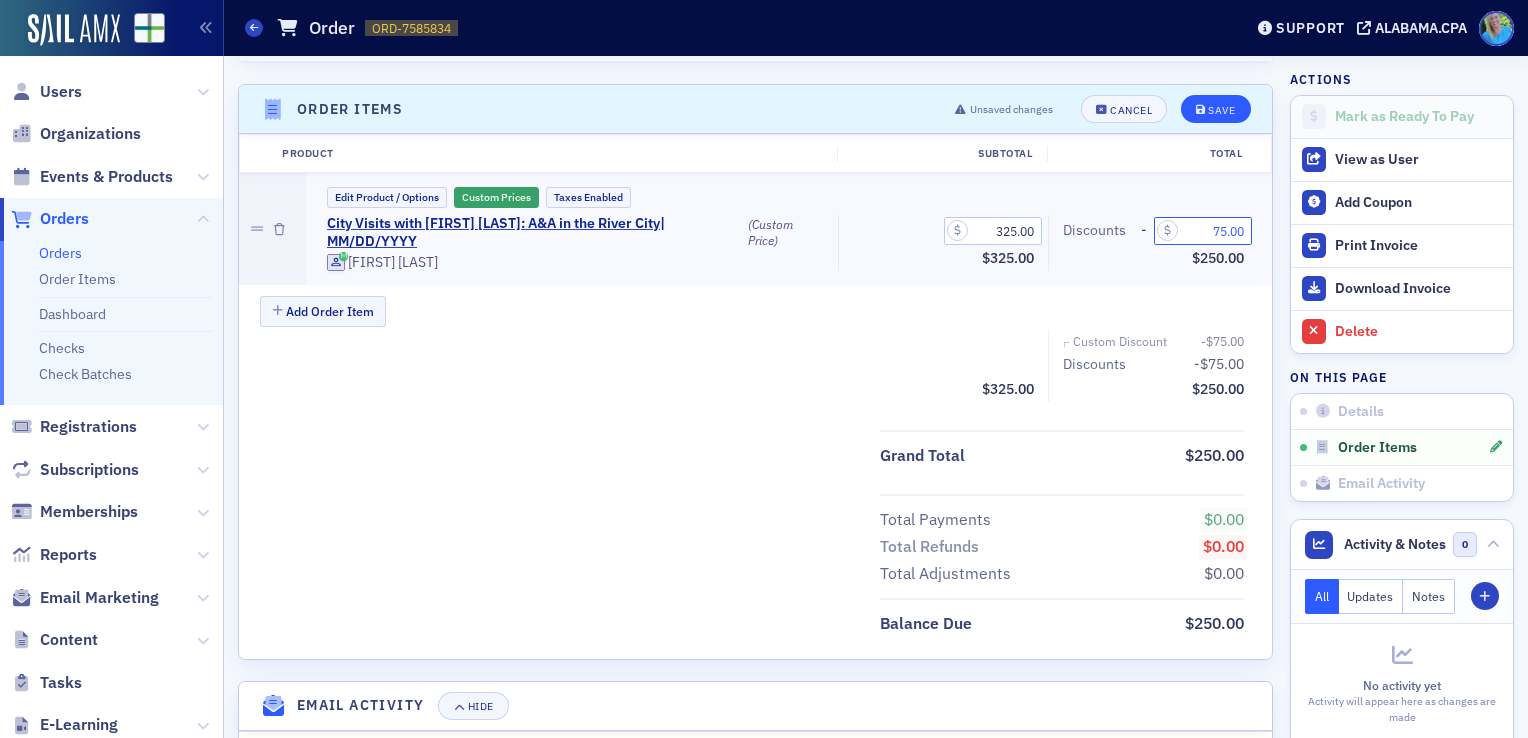 type on "75.00" 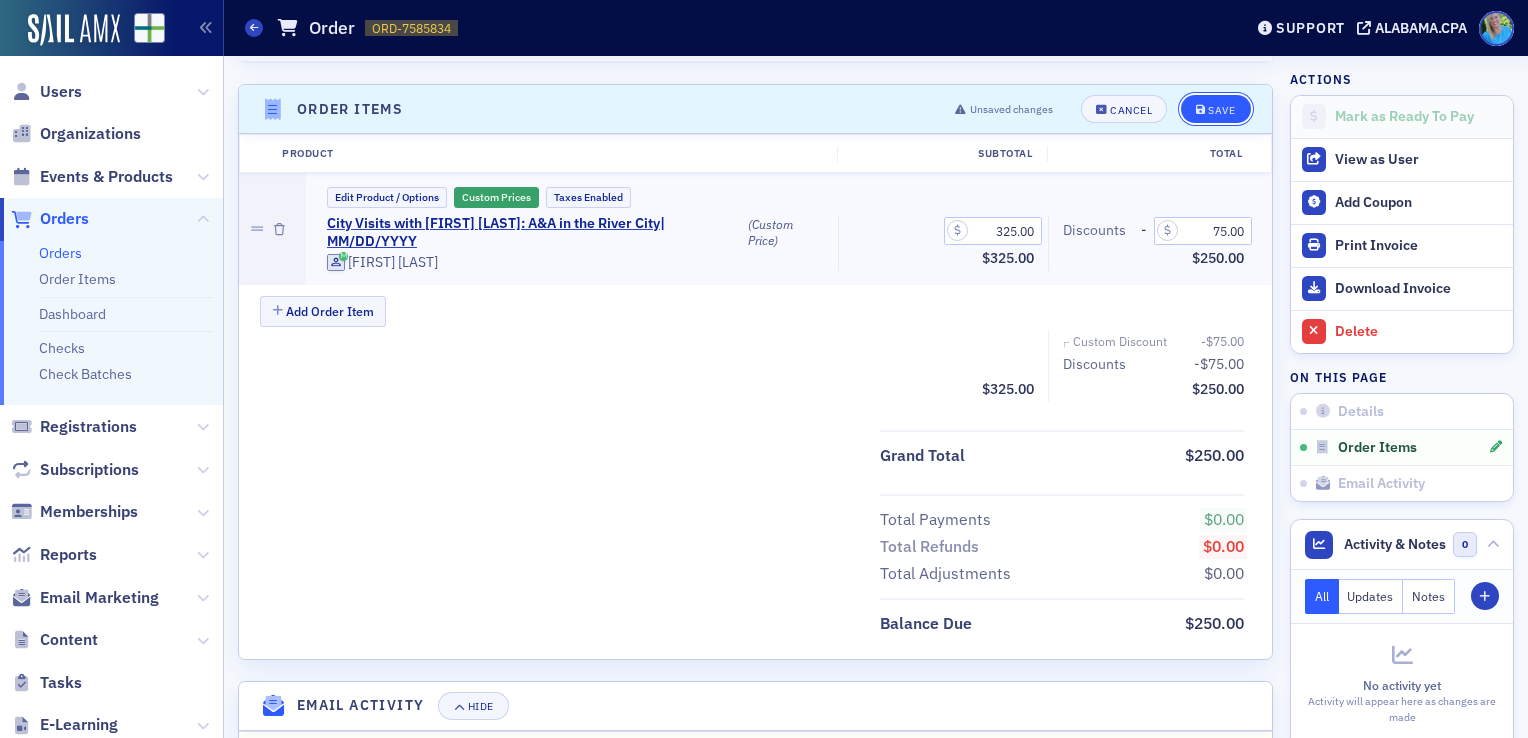 click on "Save" 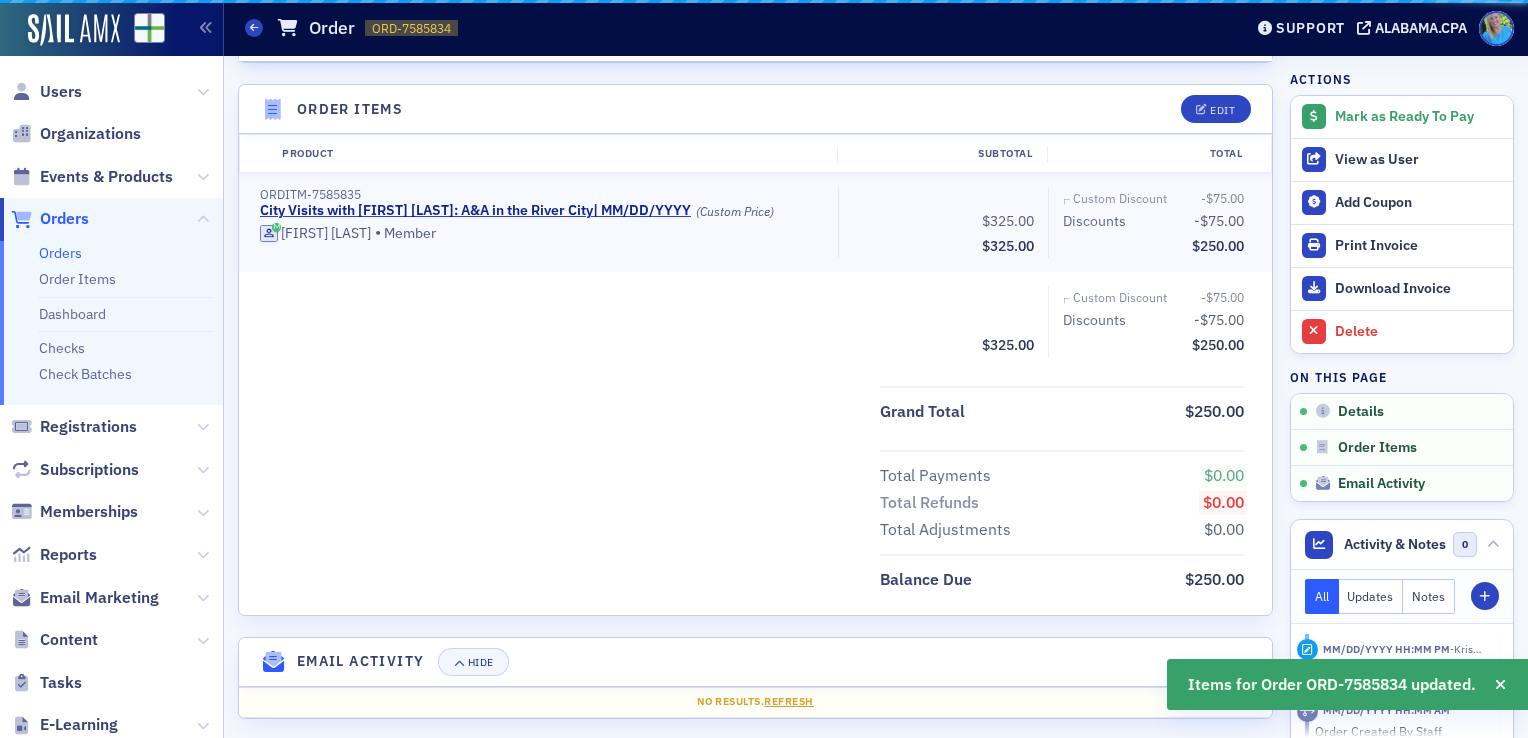 scroll, scrollTop: 604, scrollLeft: 0, axis: vertical 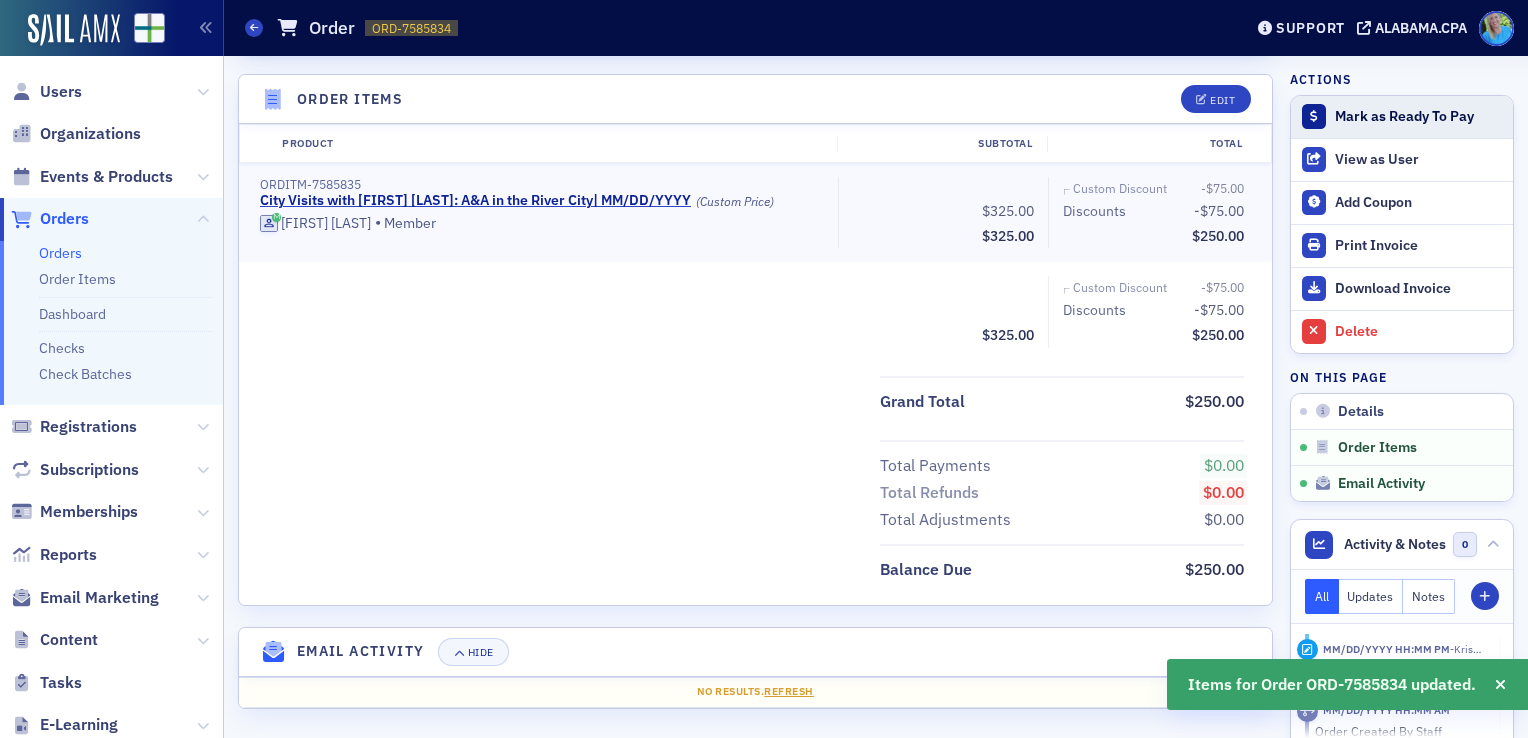 click on "Mark as Ready To Pay" 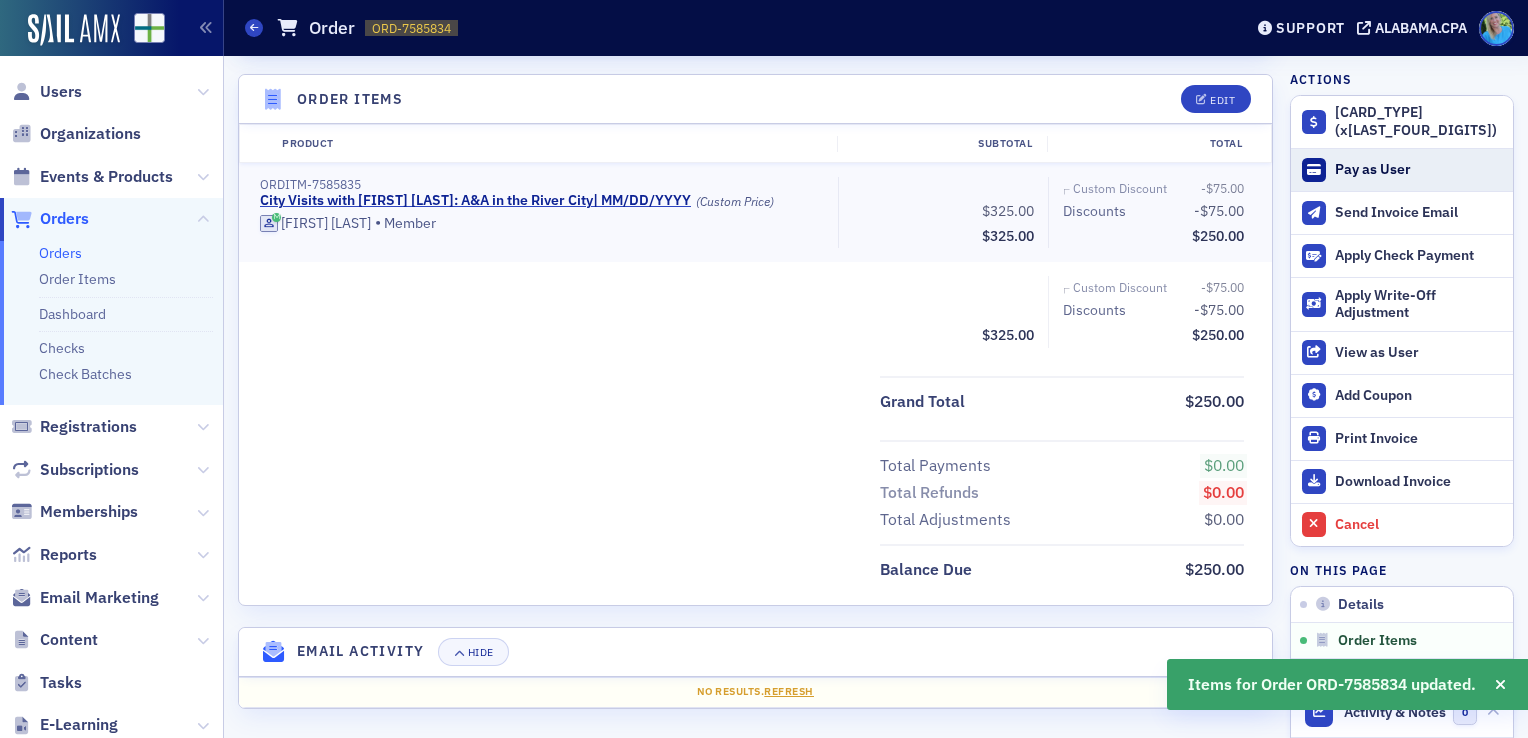 click on "Pay as User" 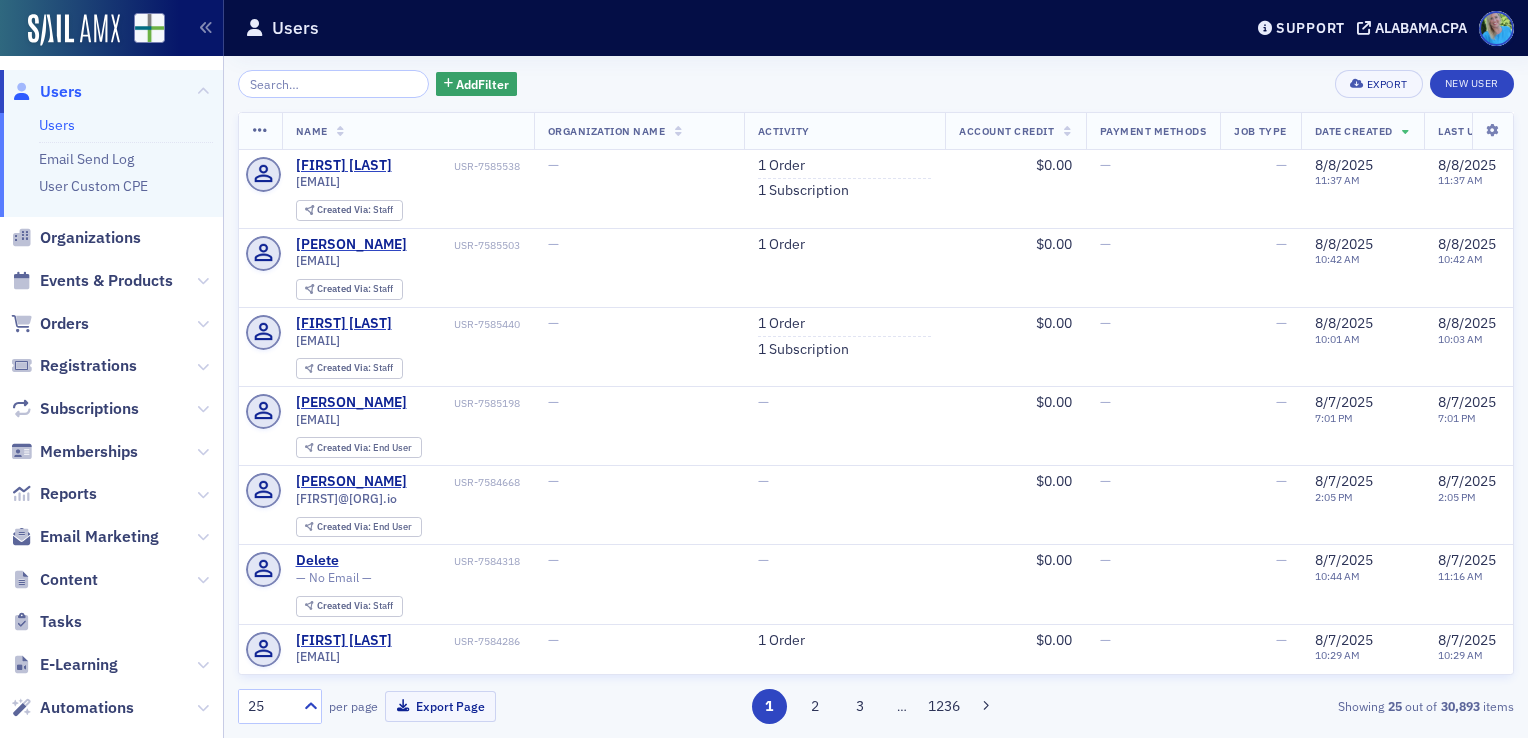 scroll, scrollTop: 0, scrollLeft: 0, axis: both 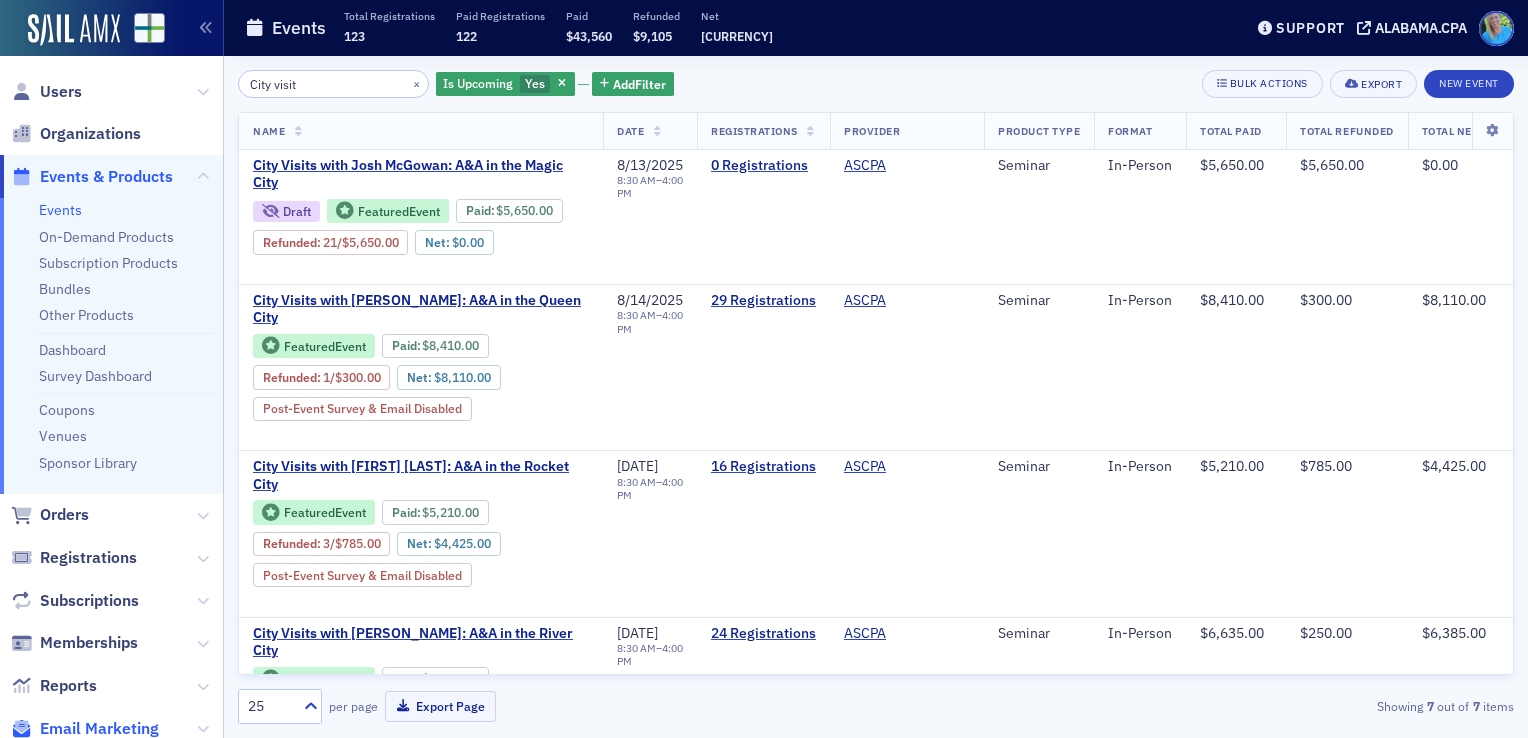 click on "Email Marketing" 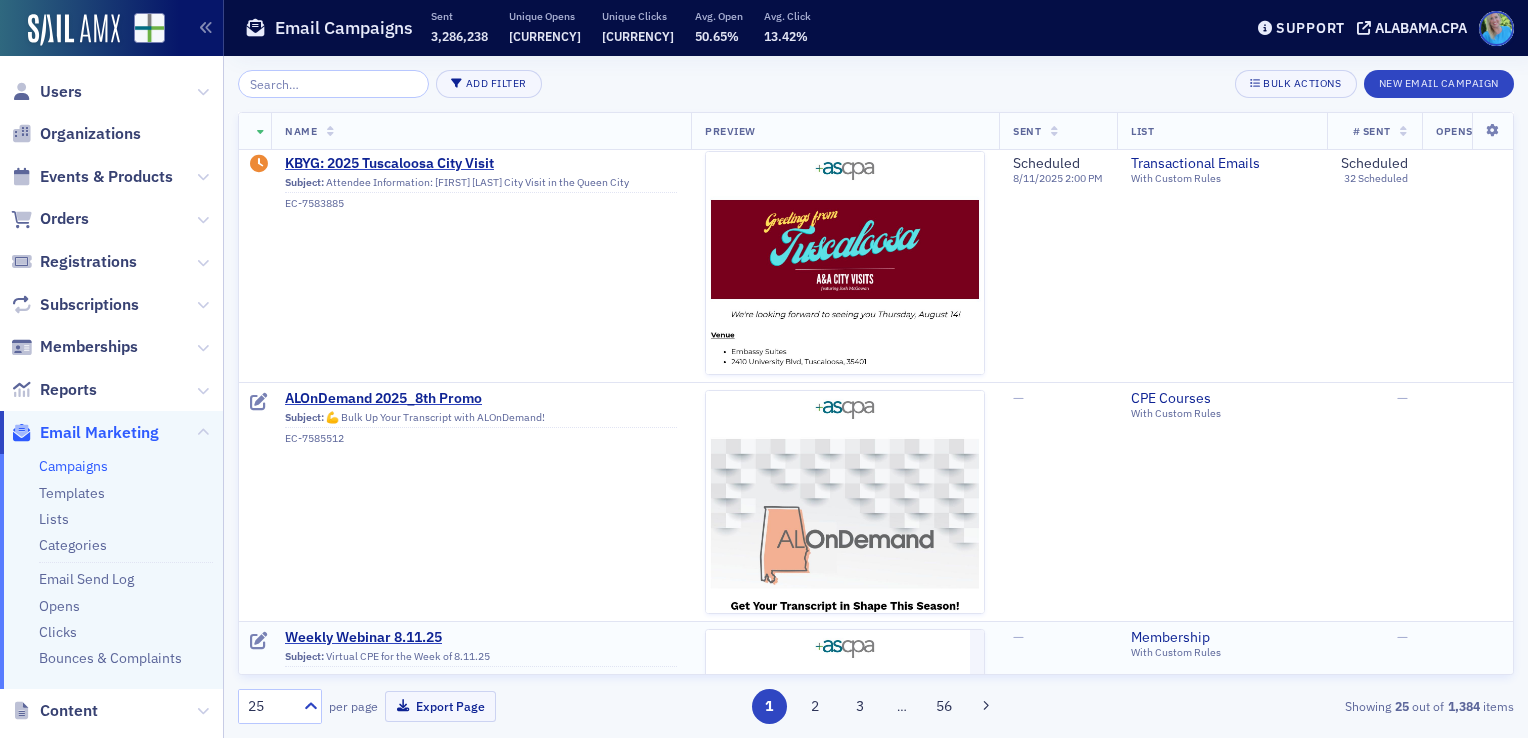scroll, scrollTop: 0, scrollLeft: 0, axis: both 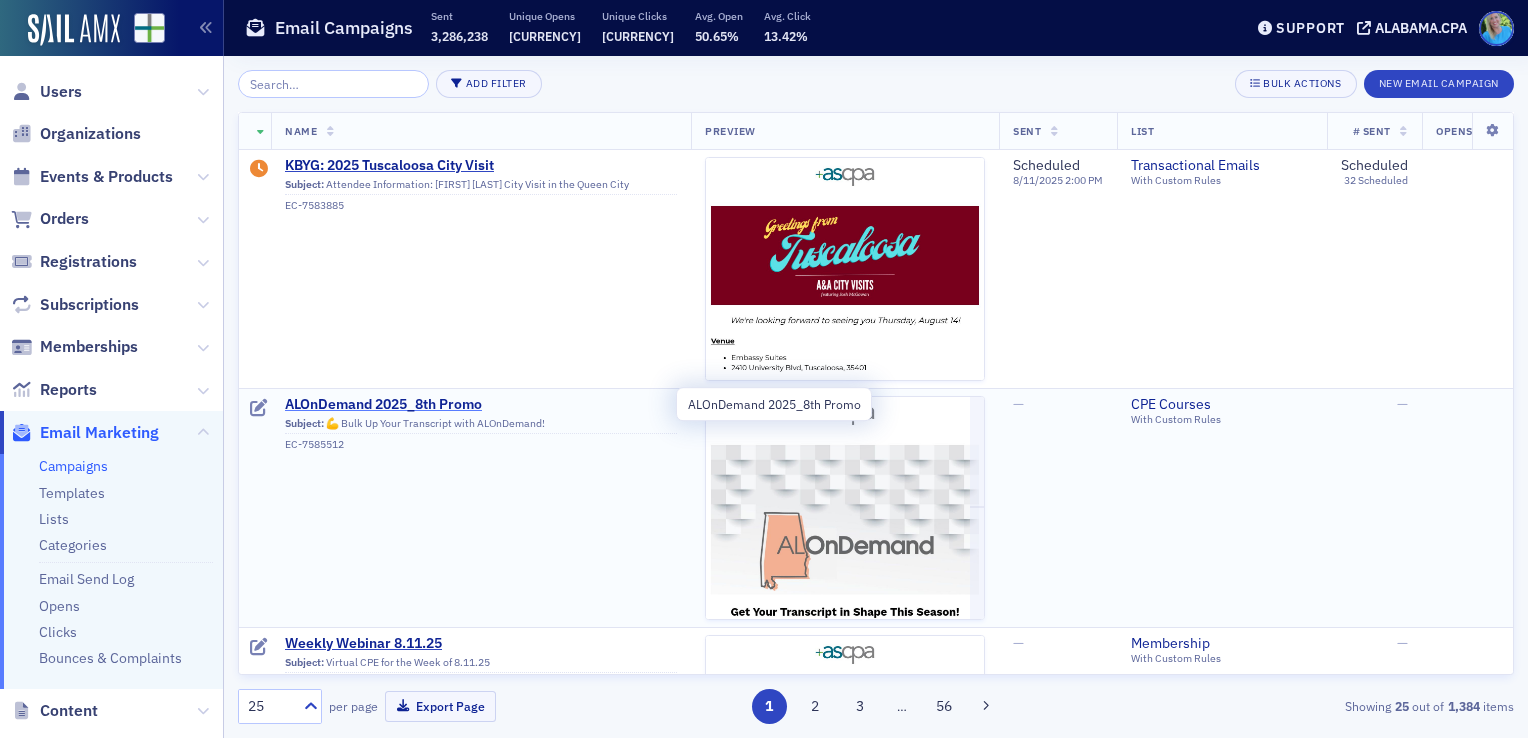 click on "ALOnDemand 2025_8th Promo" 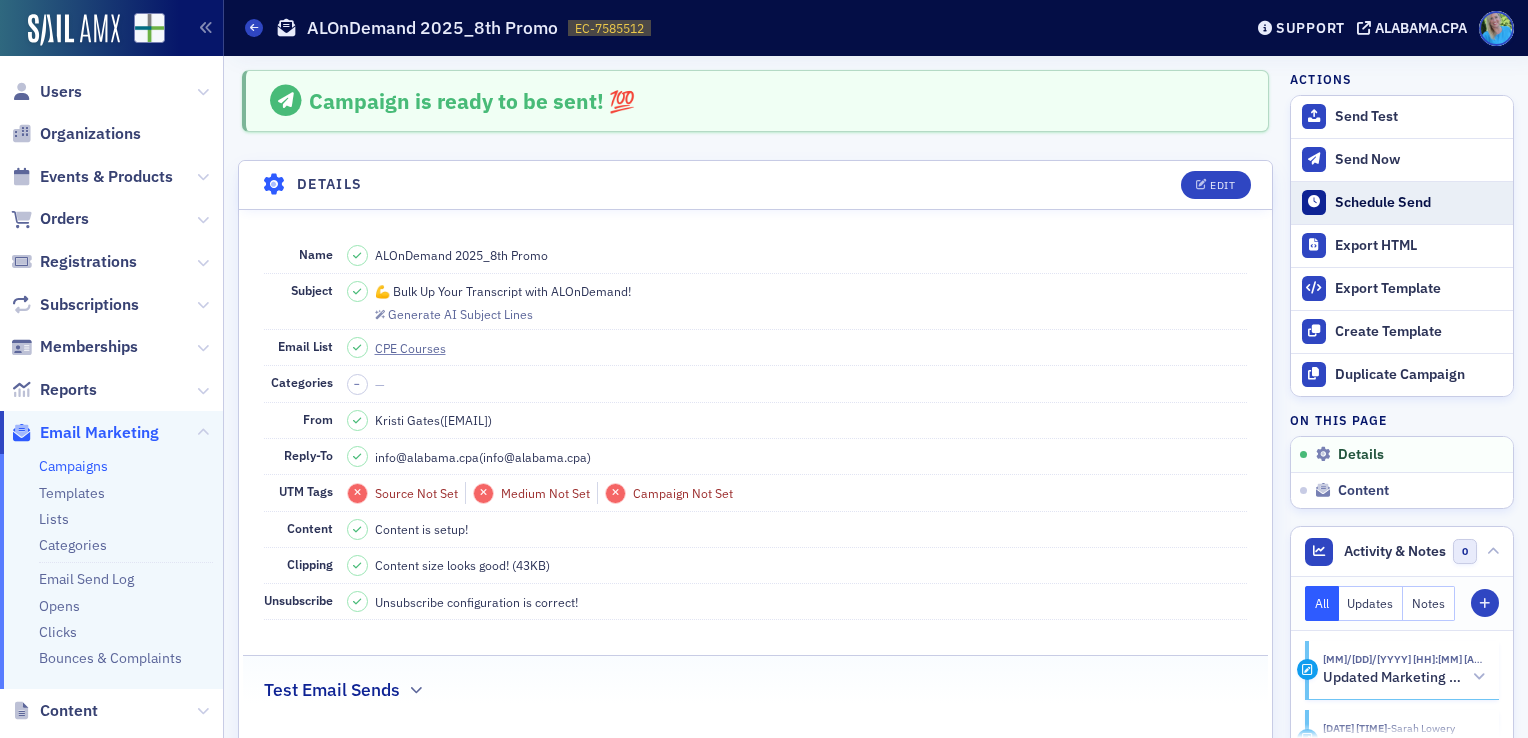 click on "Schedule Send" 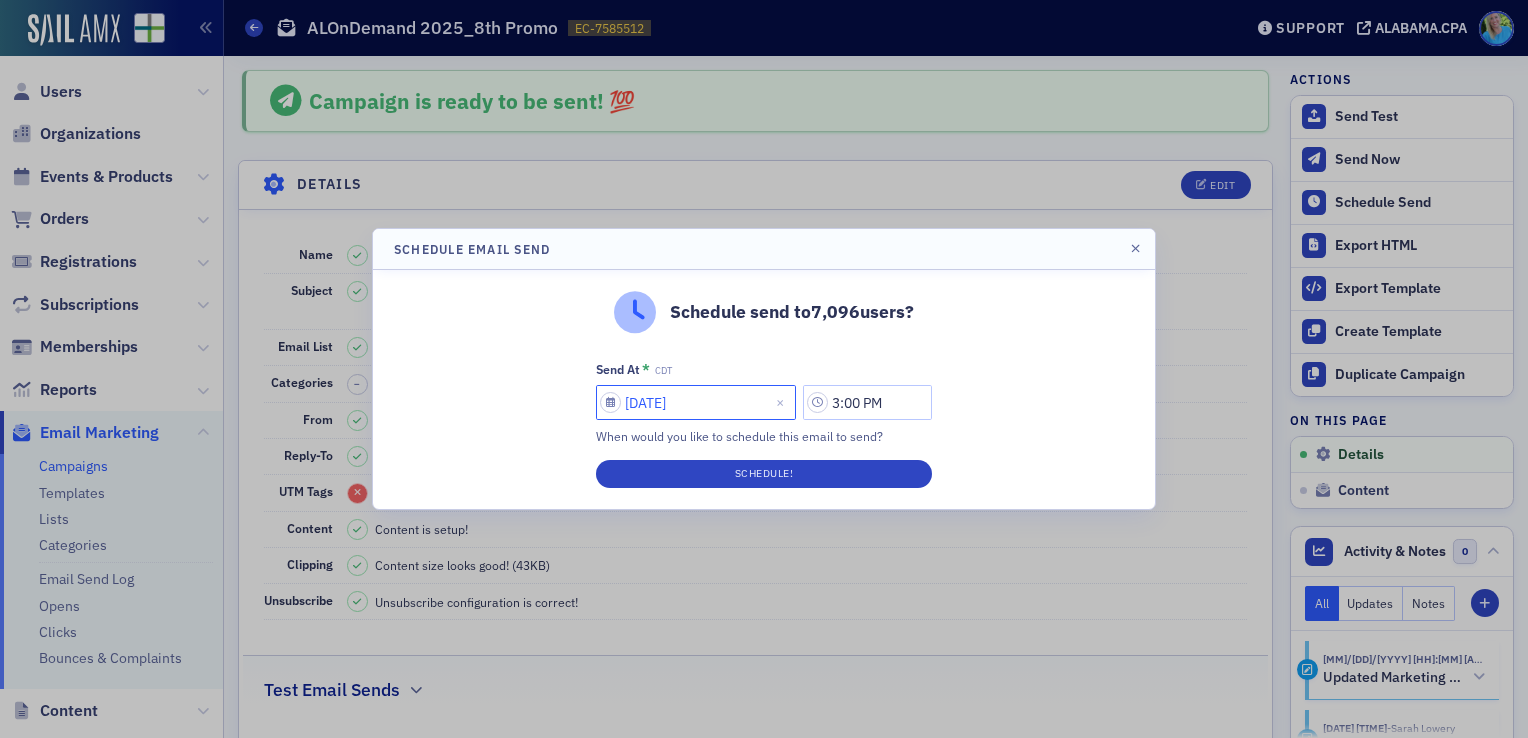 select on "7" 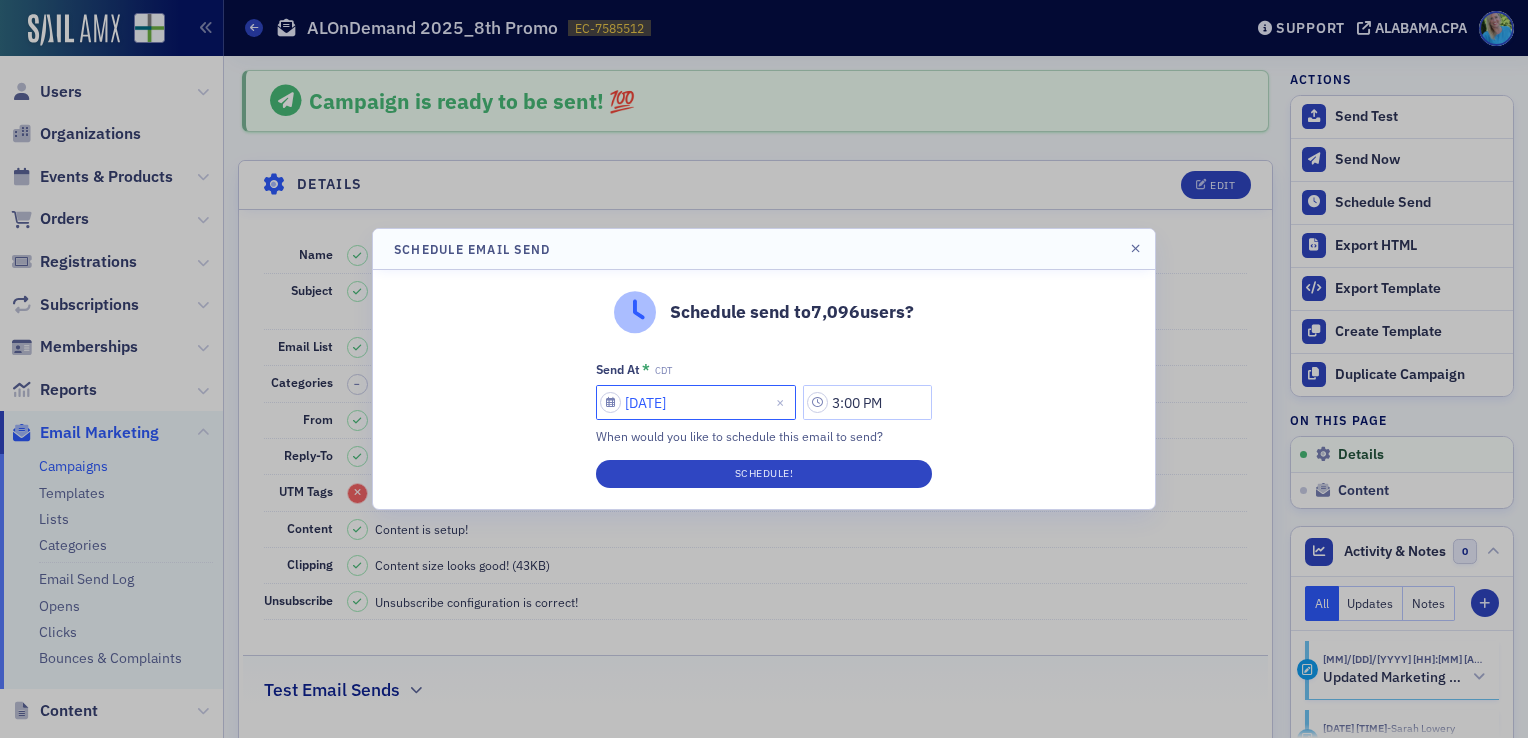 select on "2025" 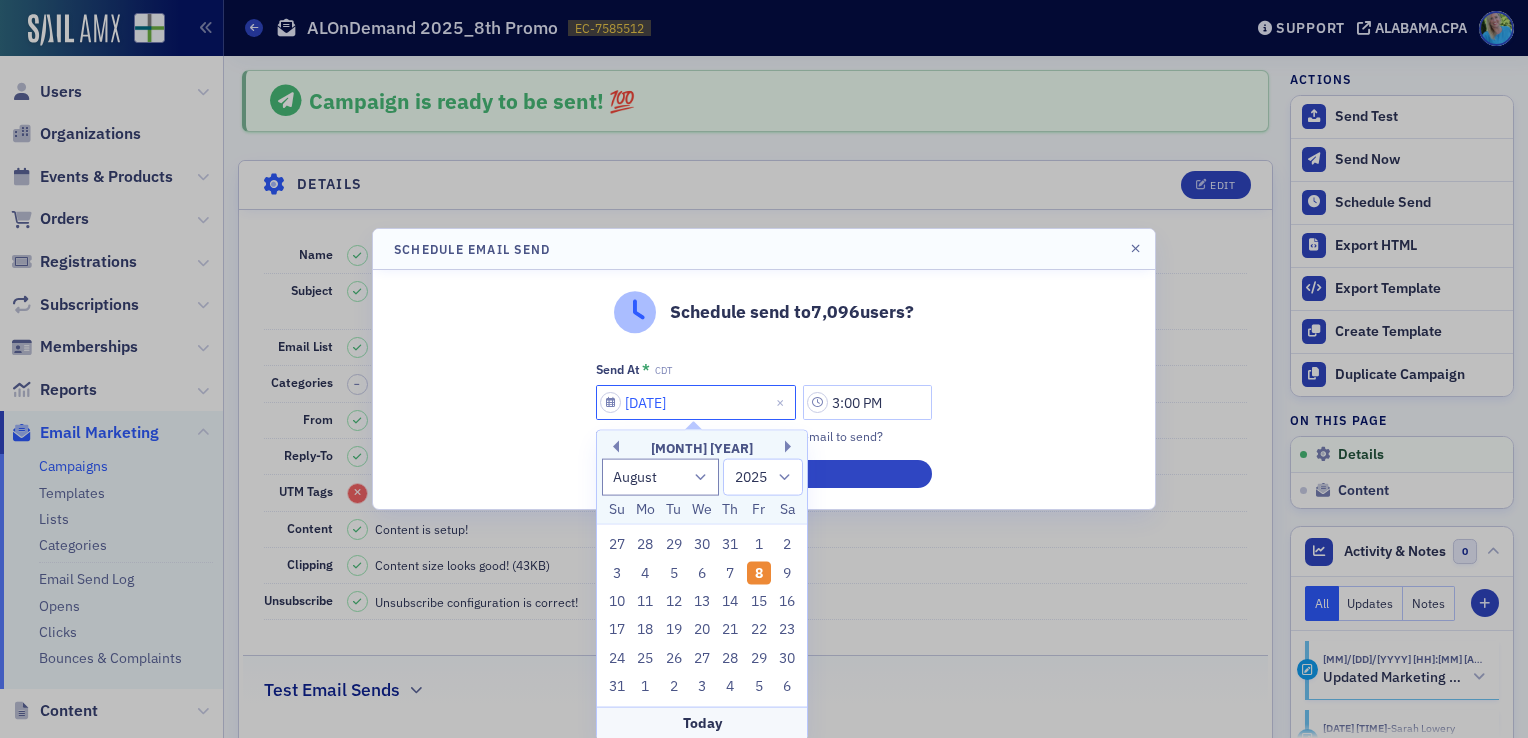 click on "[DATE]" at bounding box center [696, 402] 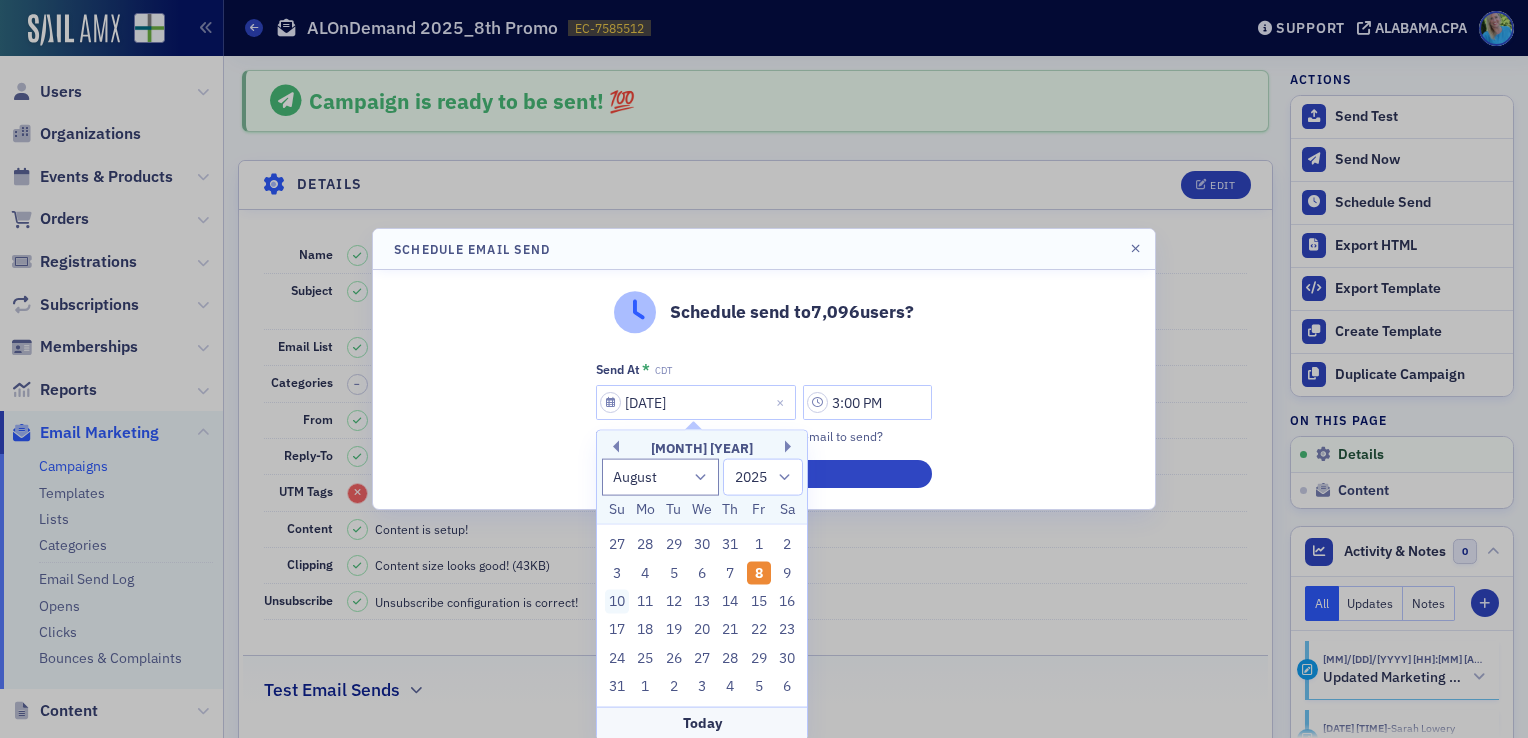 click on "10" at bounding box center [617, 602] 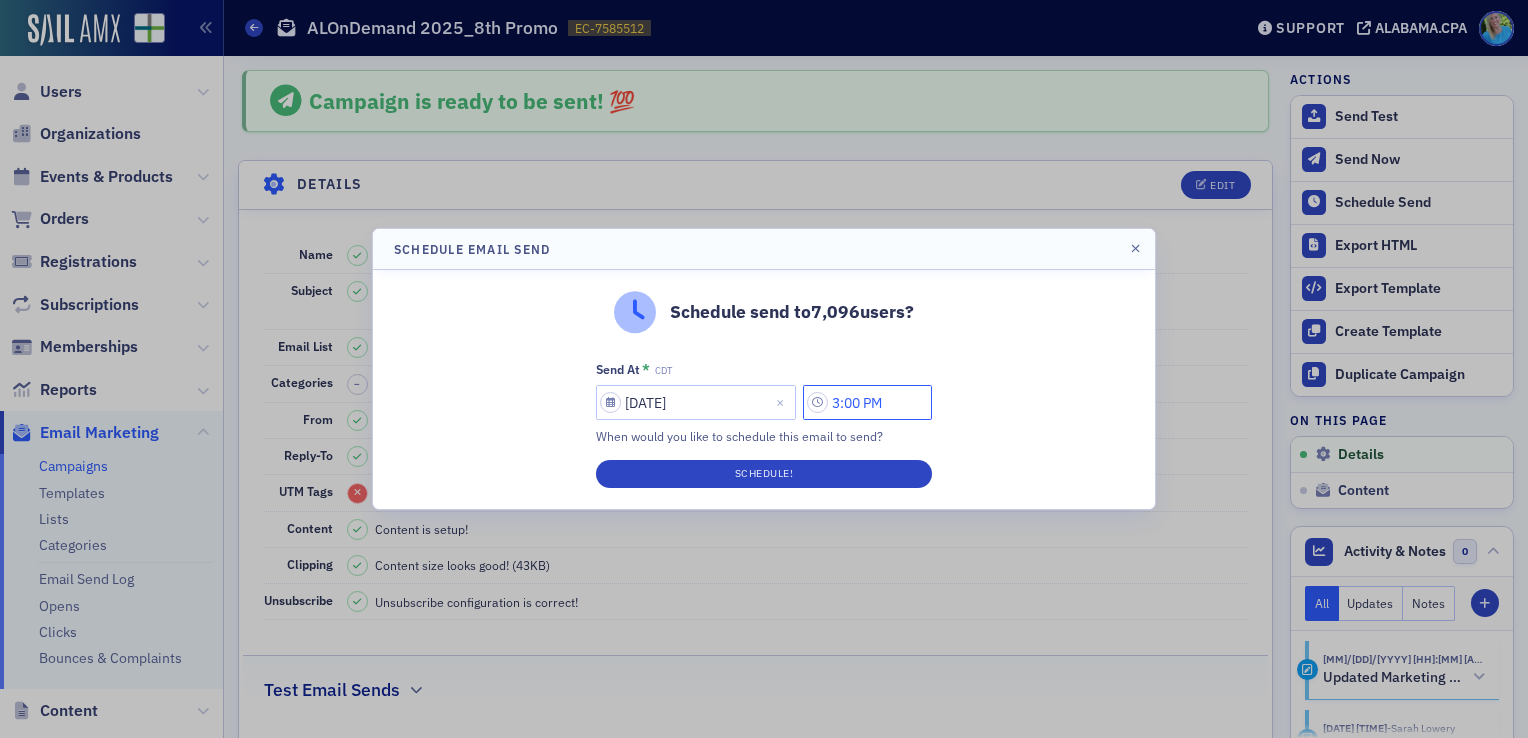 click on "3:00 PM" at bounding box center [867, 402] 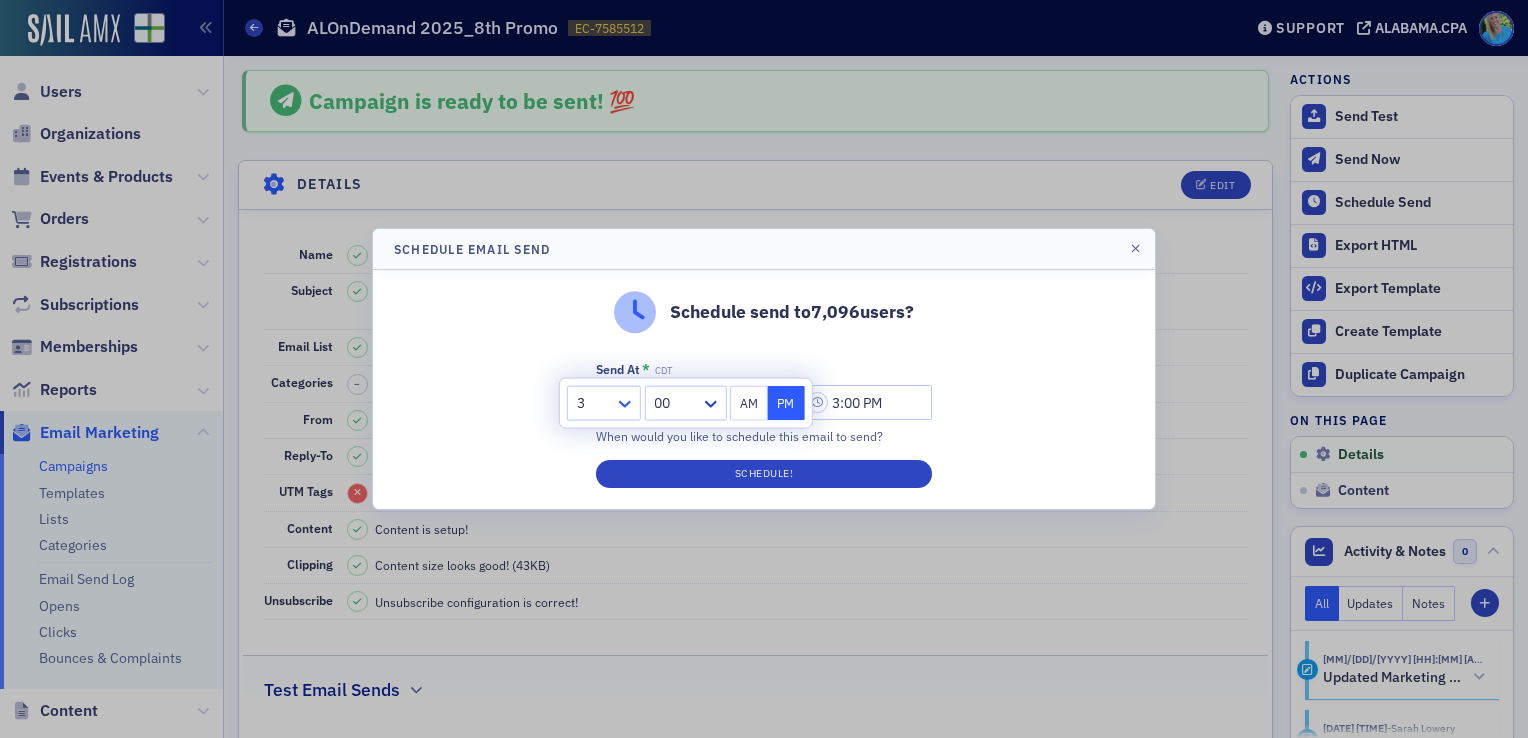 click 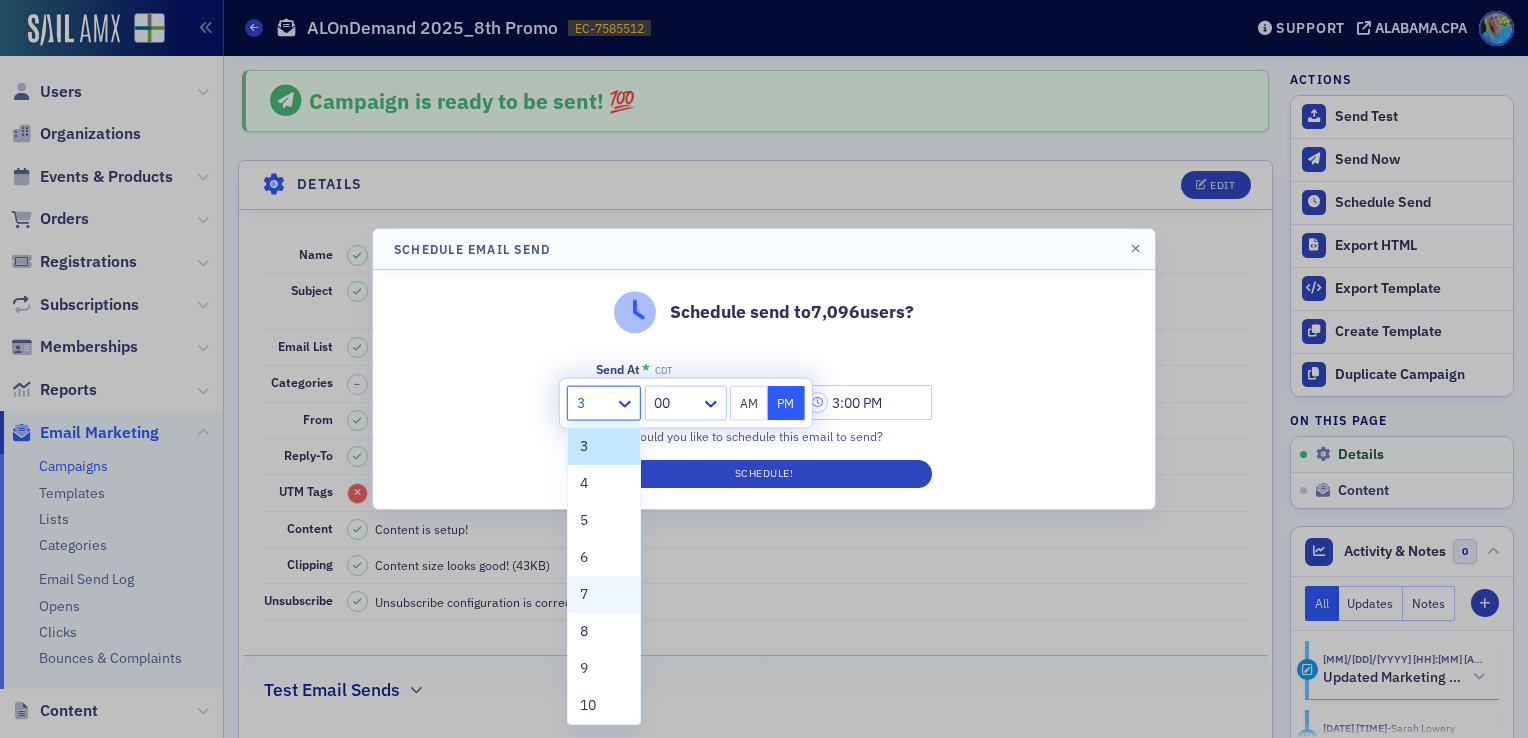 scroll, scrollTop: 152, scrollLeft: 0, axis: vertical 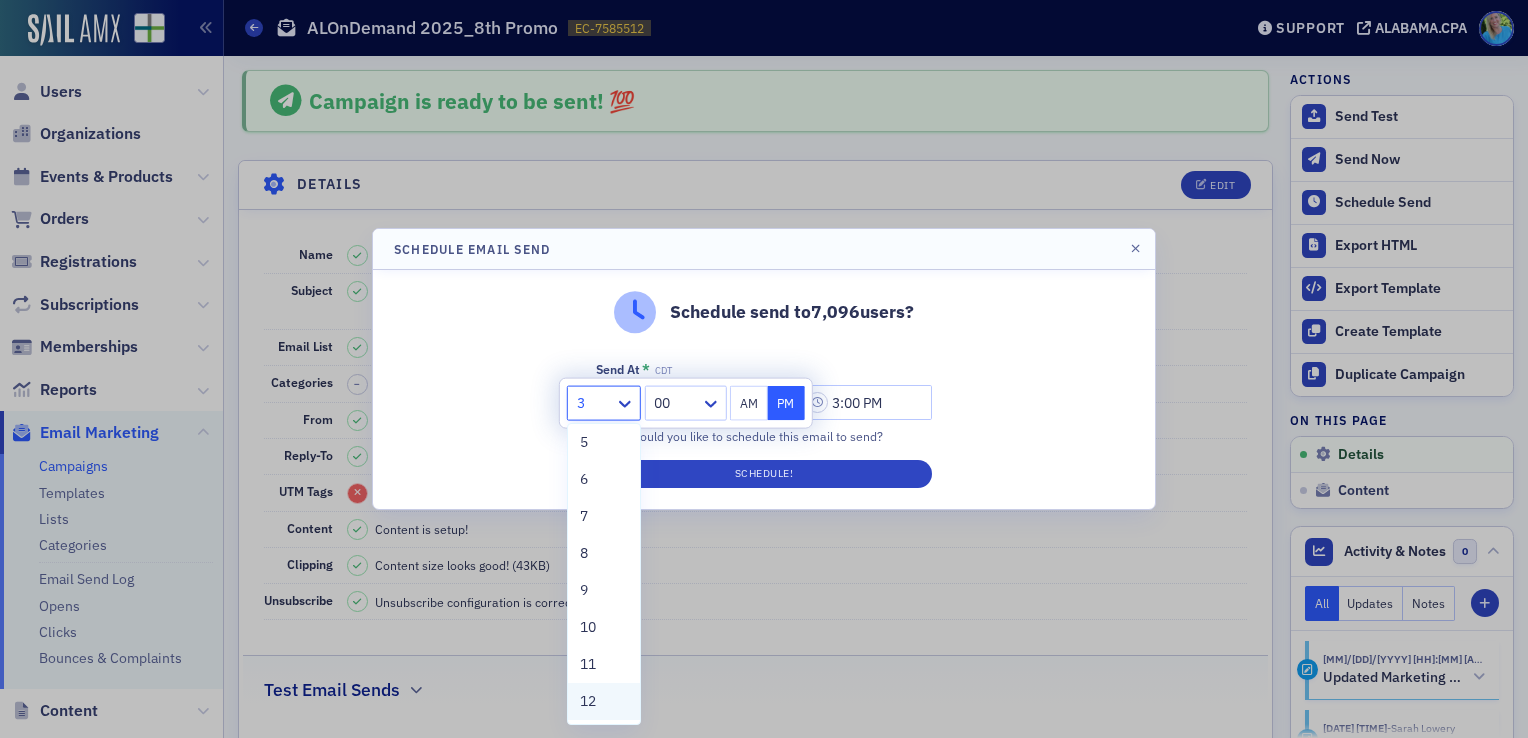 click on "12" at bounding box center [588, 701] 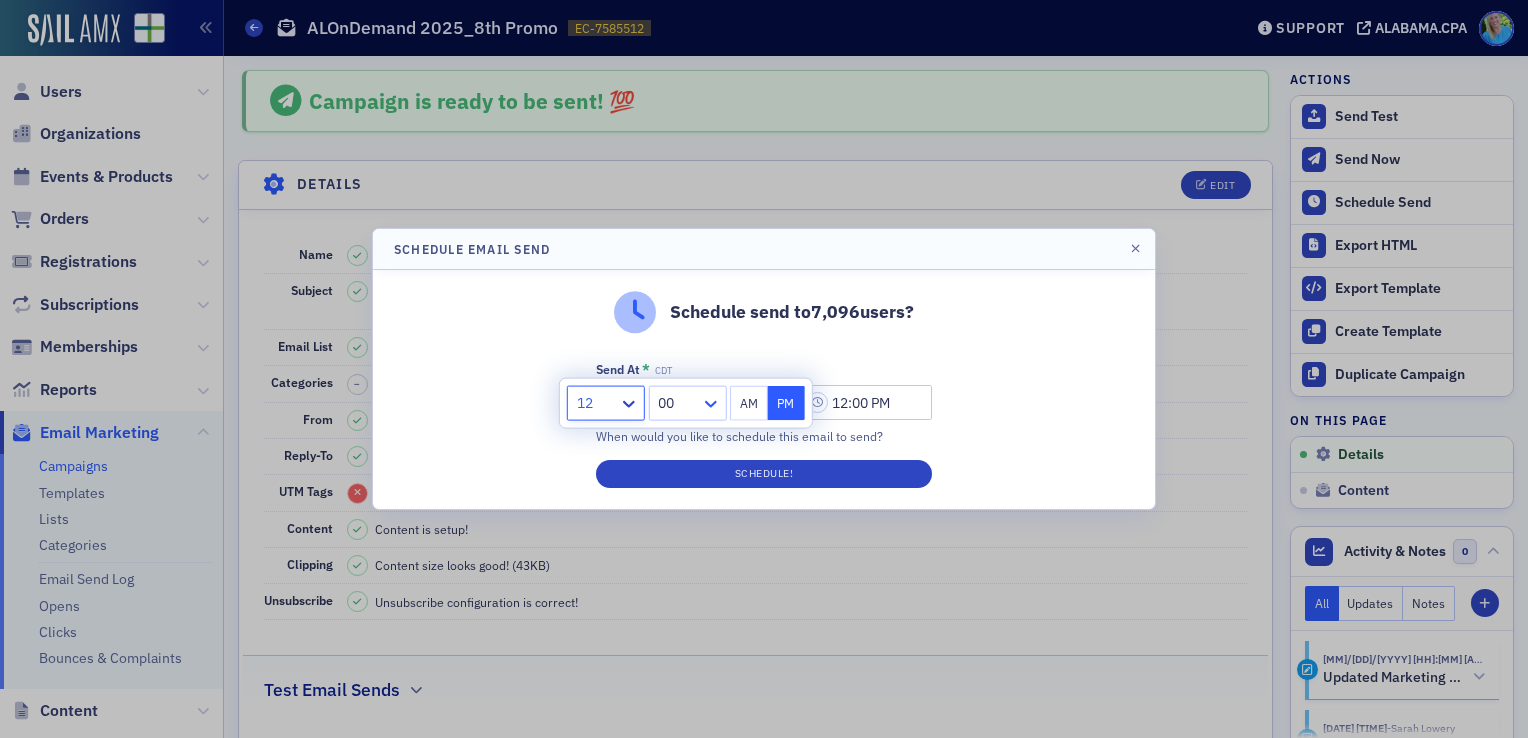 click at bounding box center [712, 402] 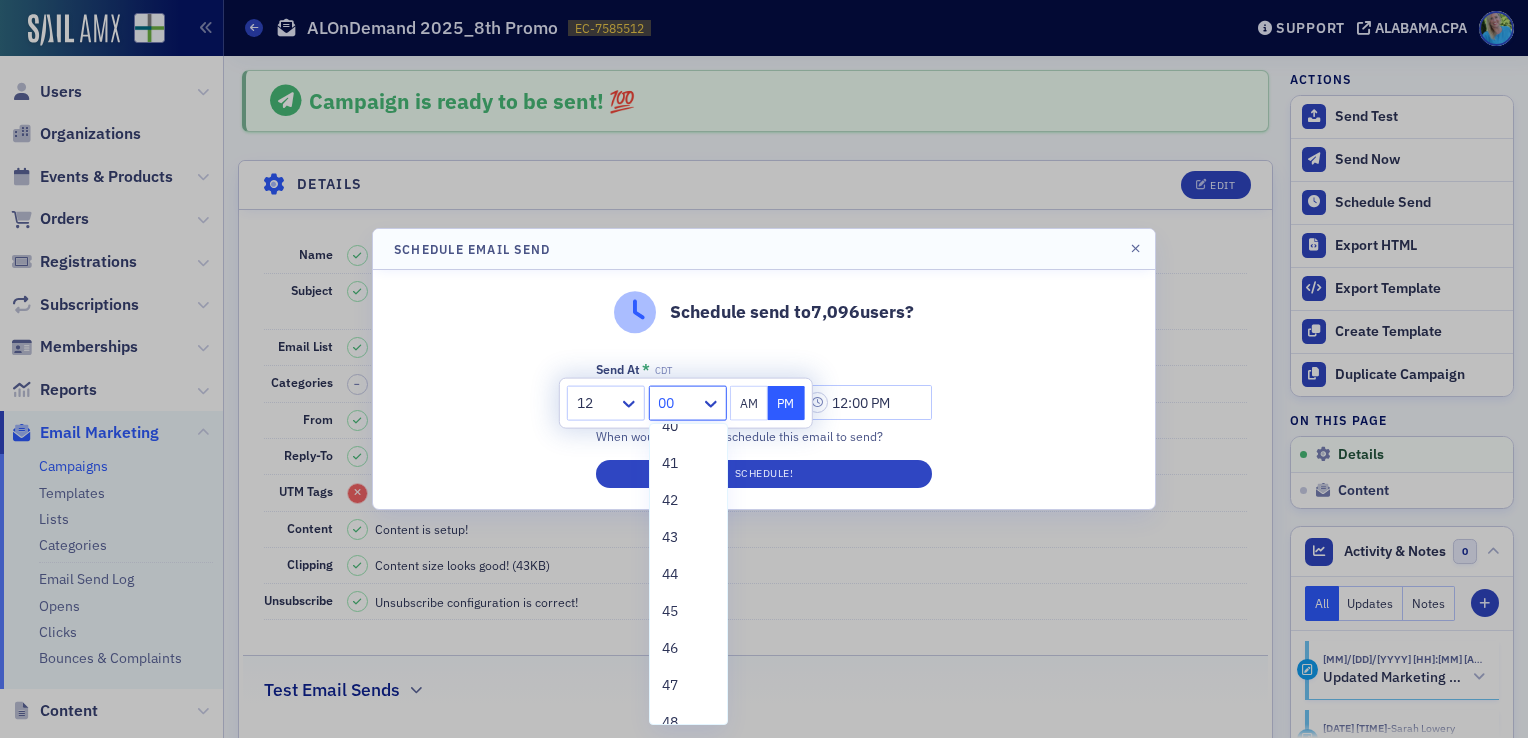 scroll, scrollTop: 1600, scrollLeft: 0, axis: vertical 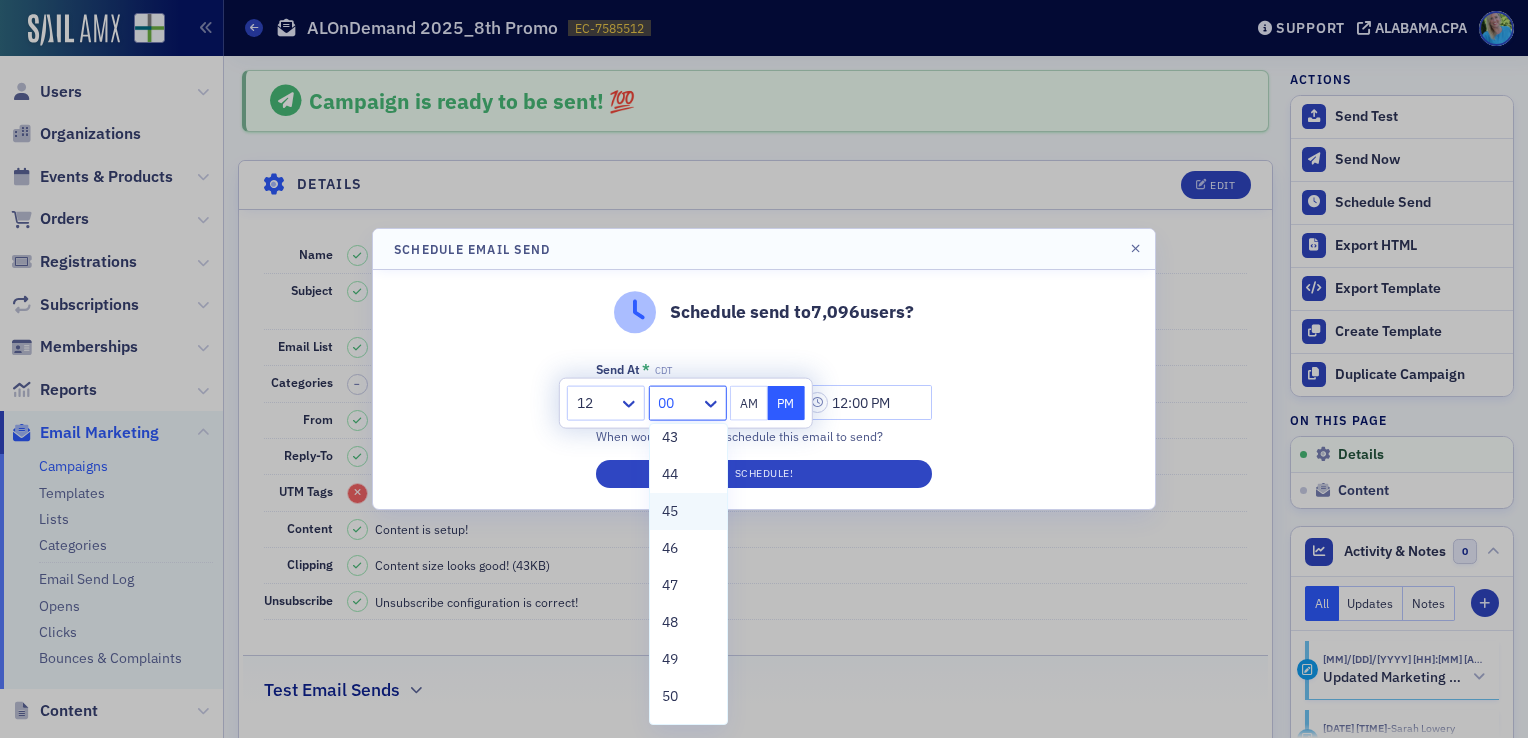 click on "45" at bounding box center [670, 511] 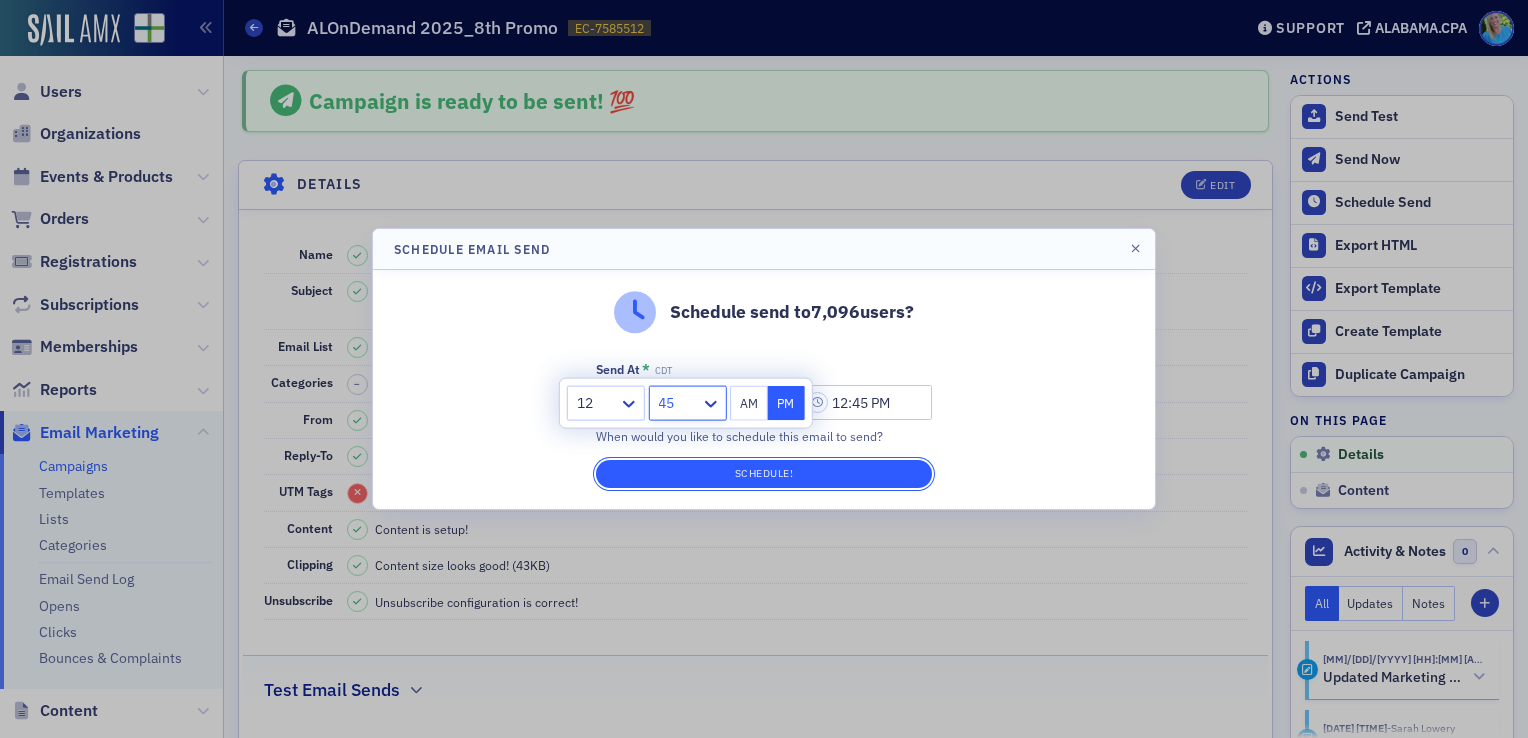 click on "Schedule!" at bounding box center (764, 474) 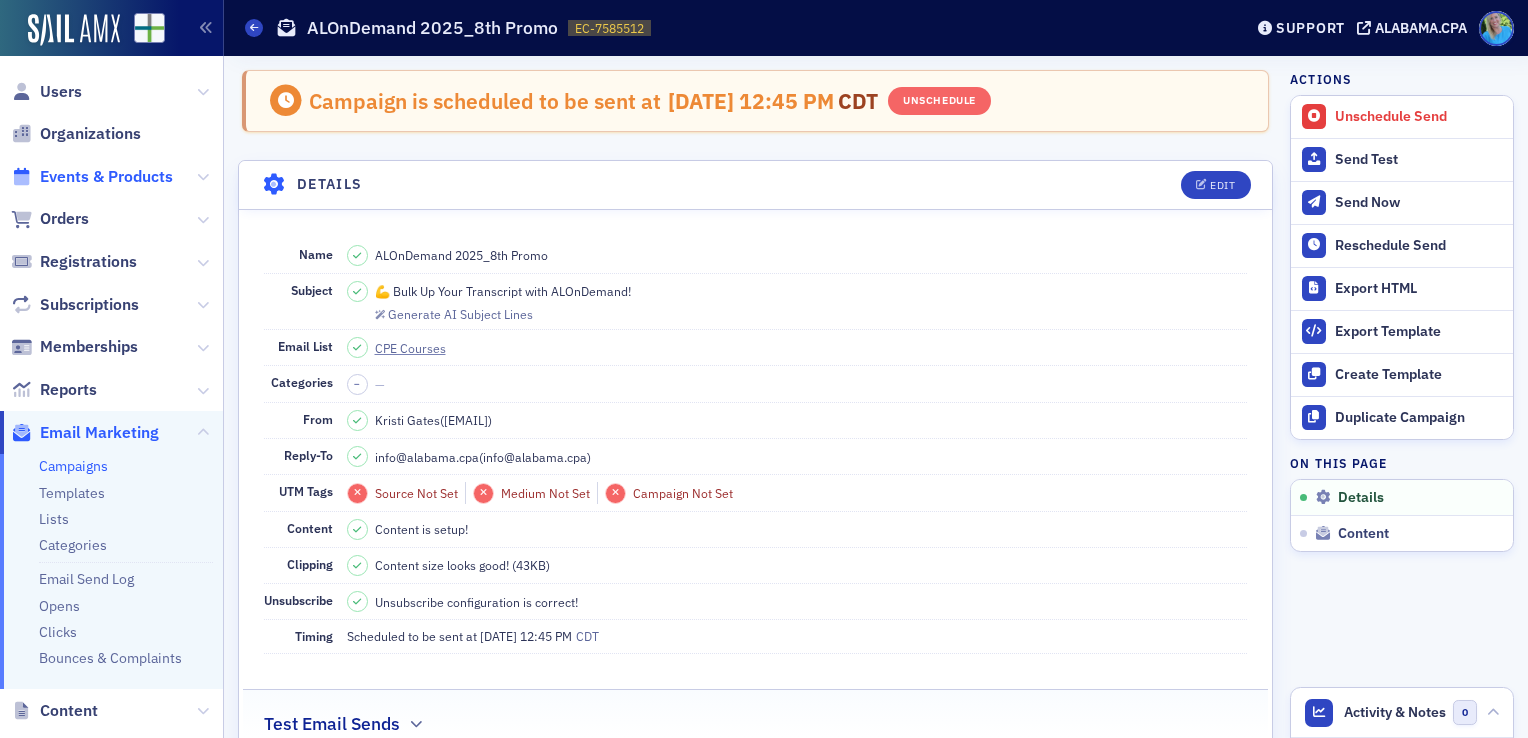 click on "Events & Products" 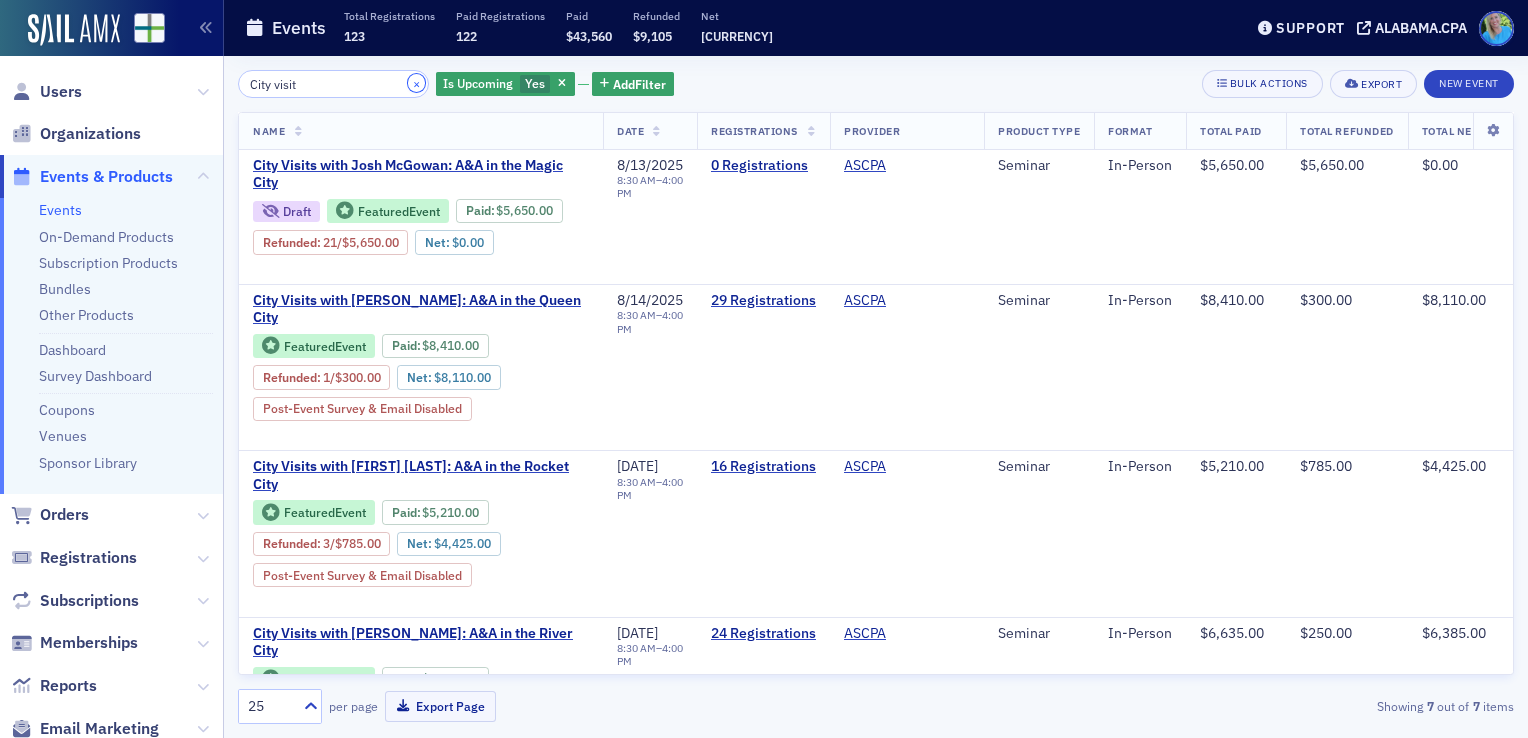 click on "×" 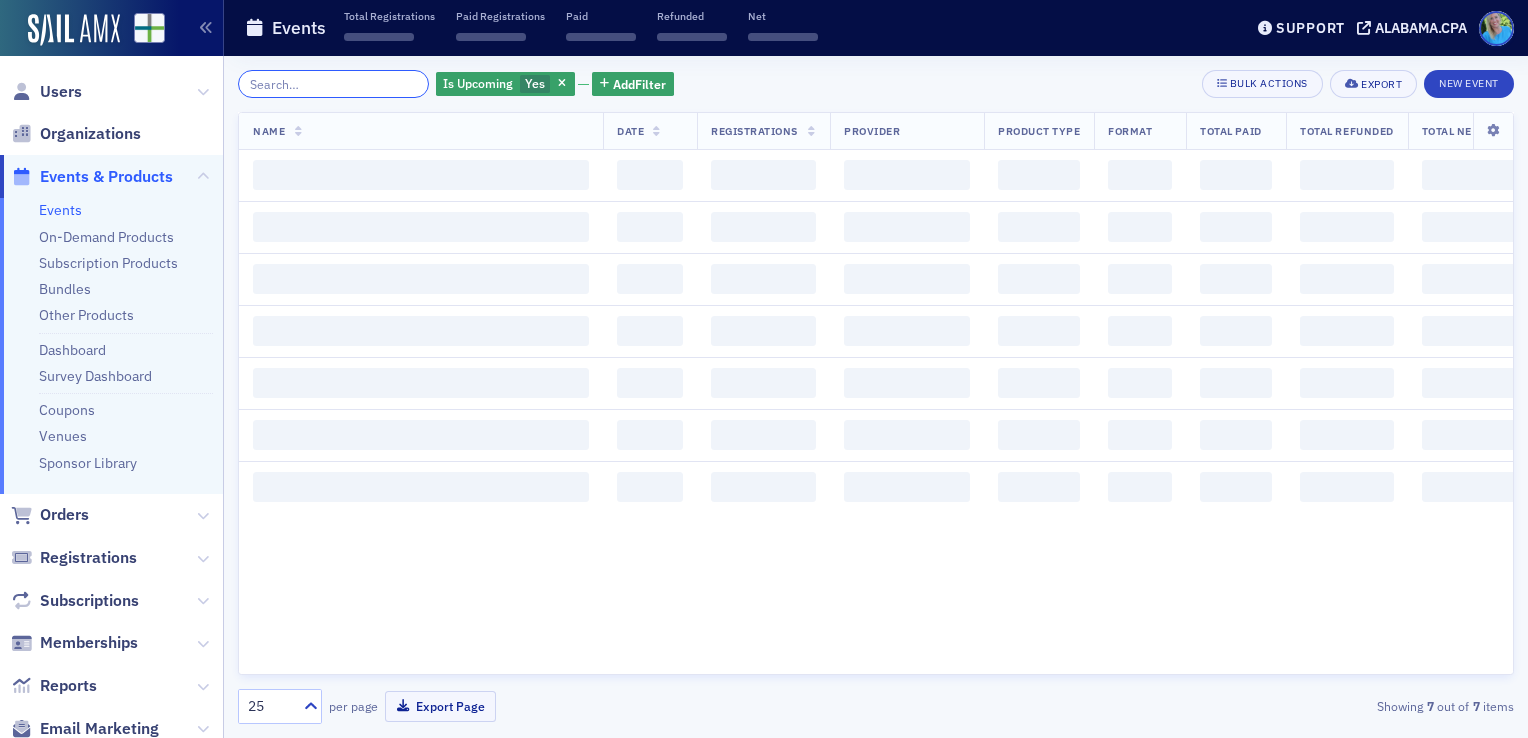 click 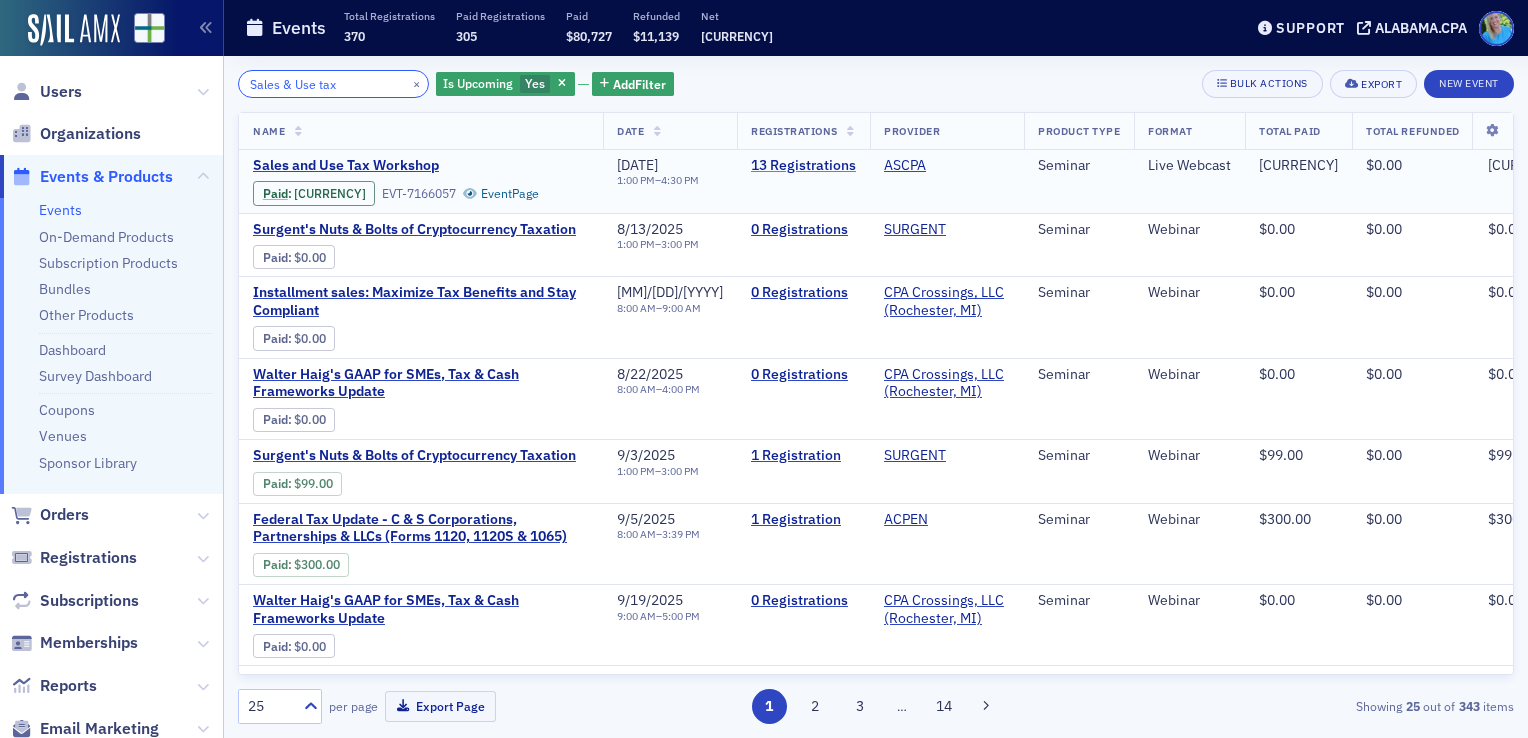 type on "Sales & Use tax" 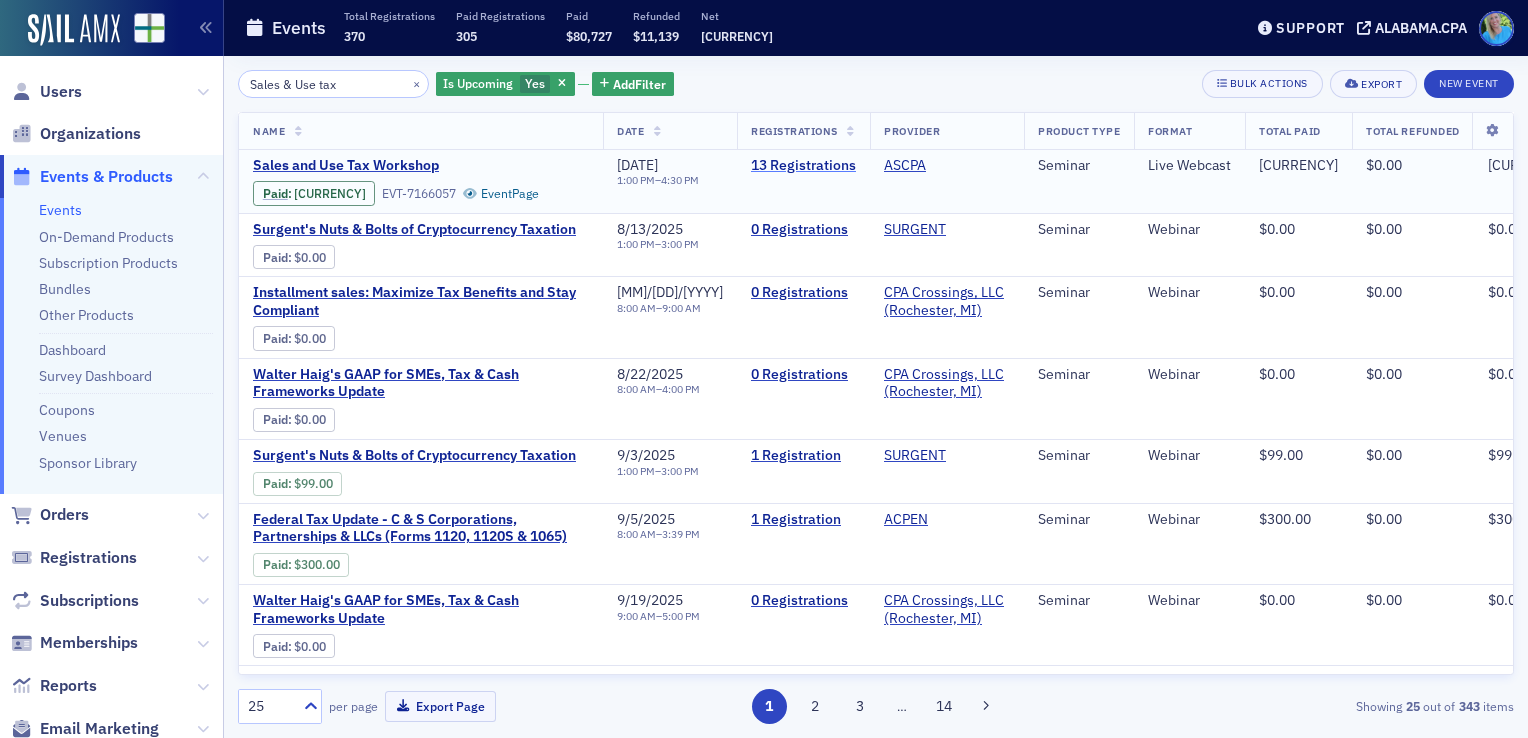 click on "[NUMBER] Registrations" 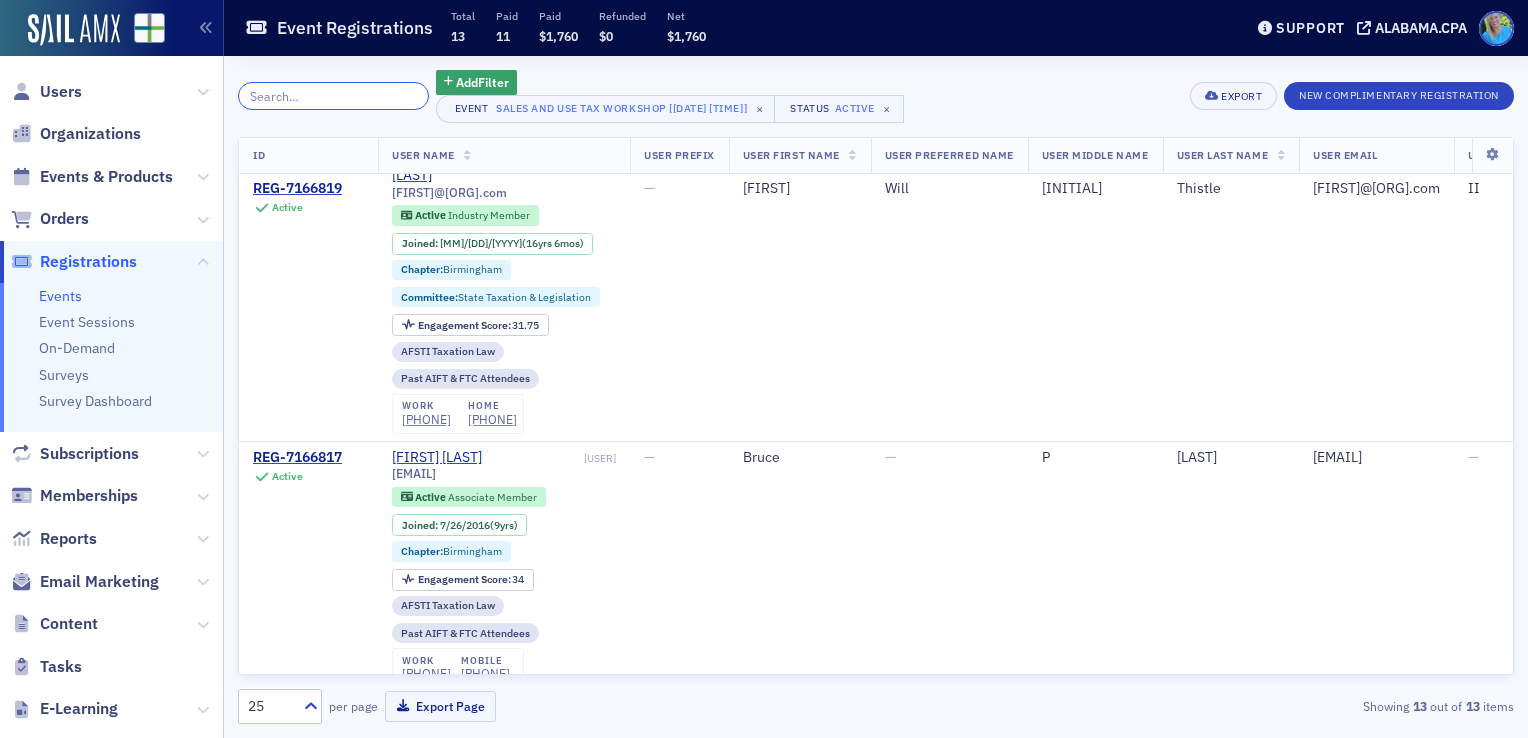 scroll, scrollTop: 3900, scrollLeft: 0, axis: vertical 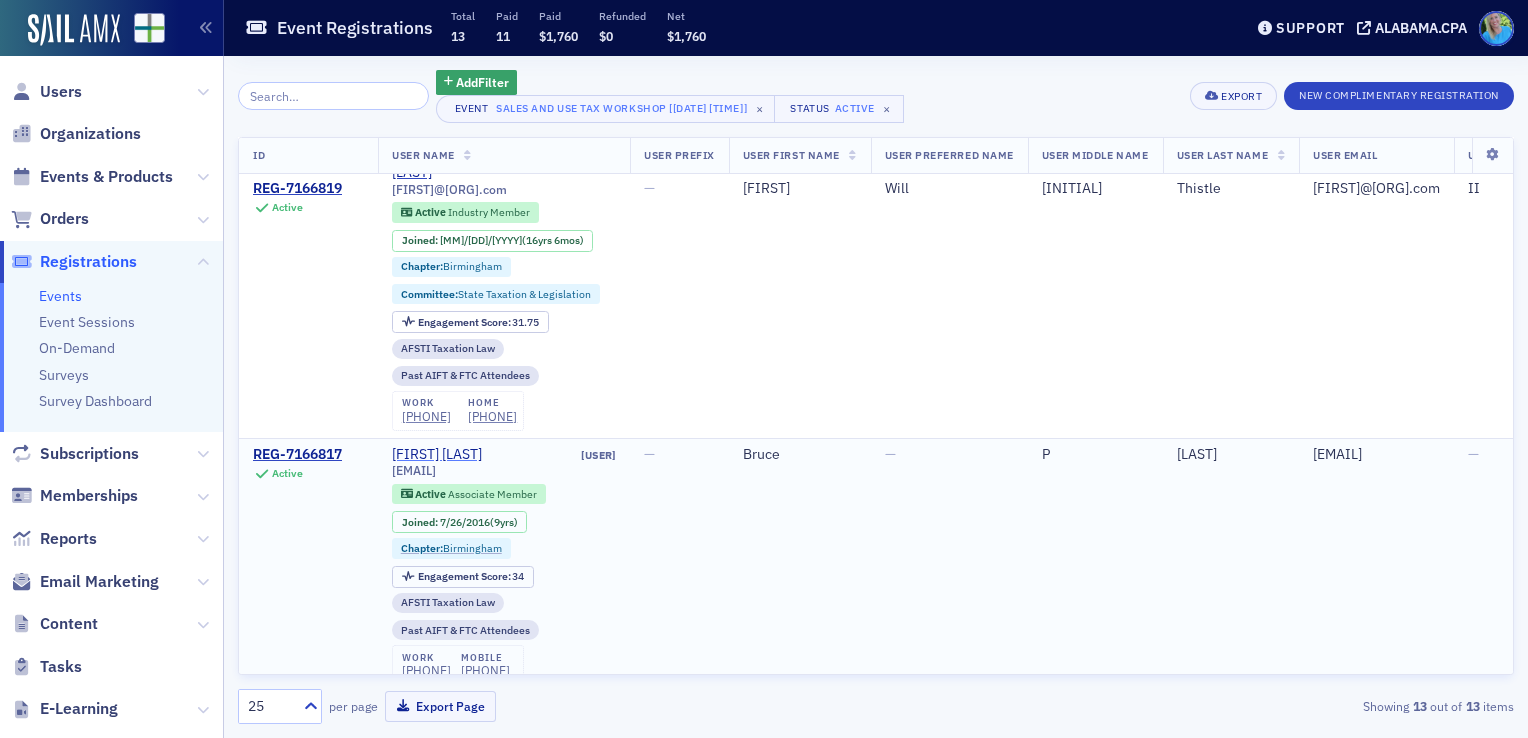 click on "[FIRST] [LAST]" 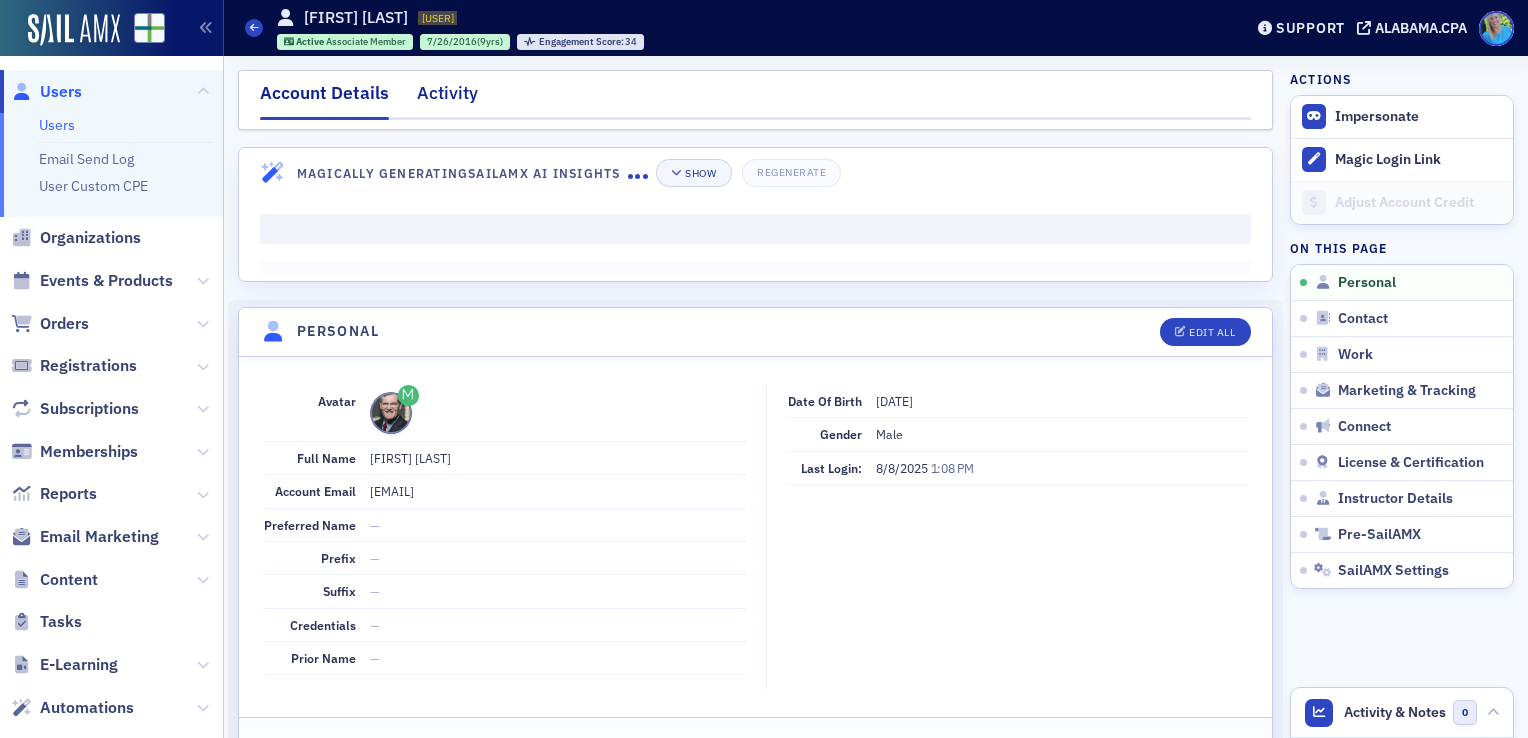 click on "Activity" 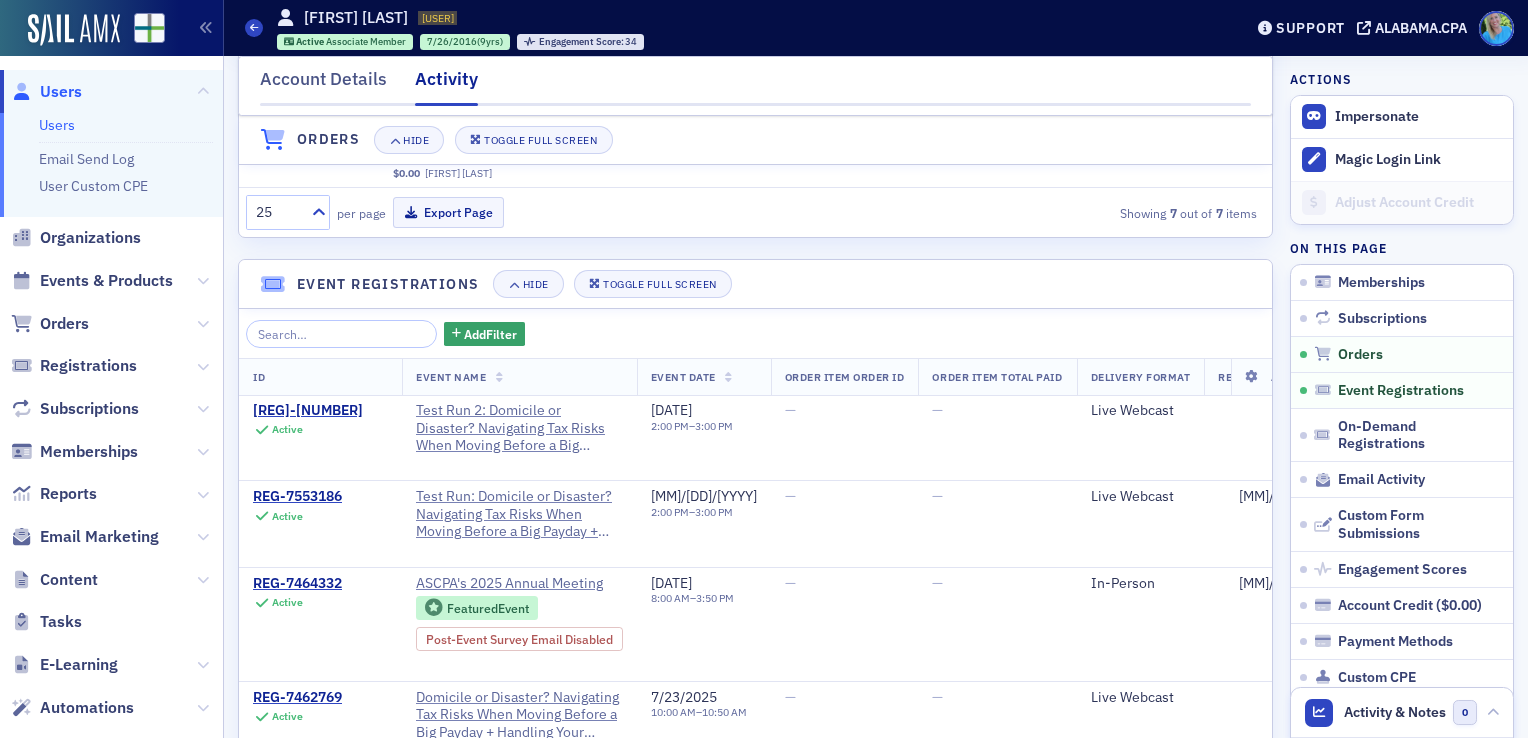 scroll, scrollTop: 1059, scrollLeft: 0, axis: vertical 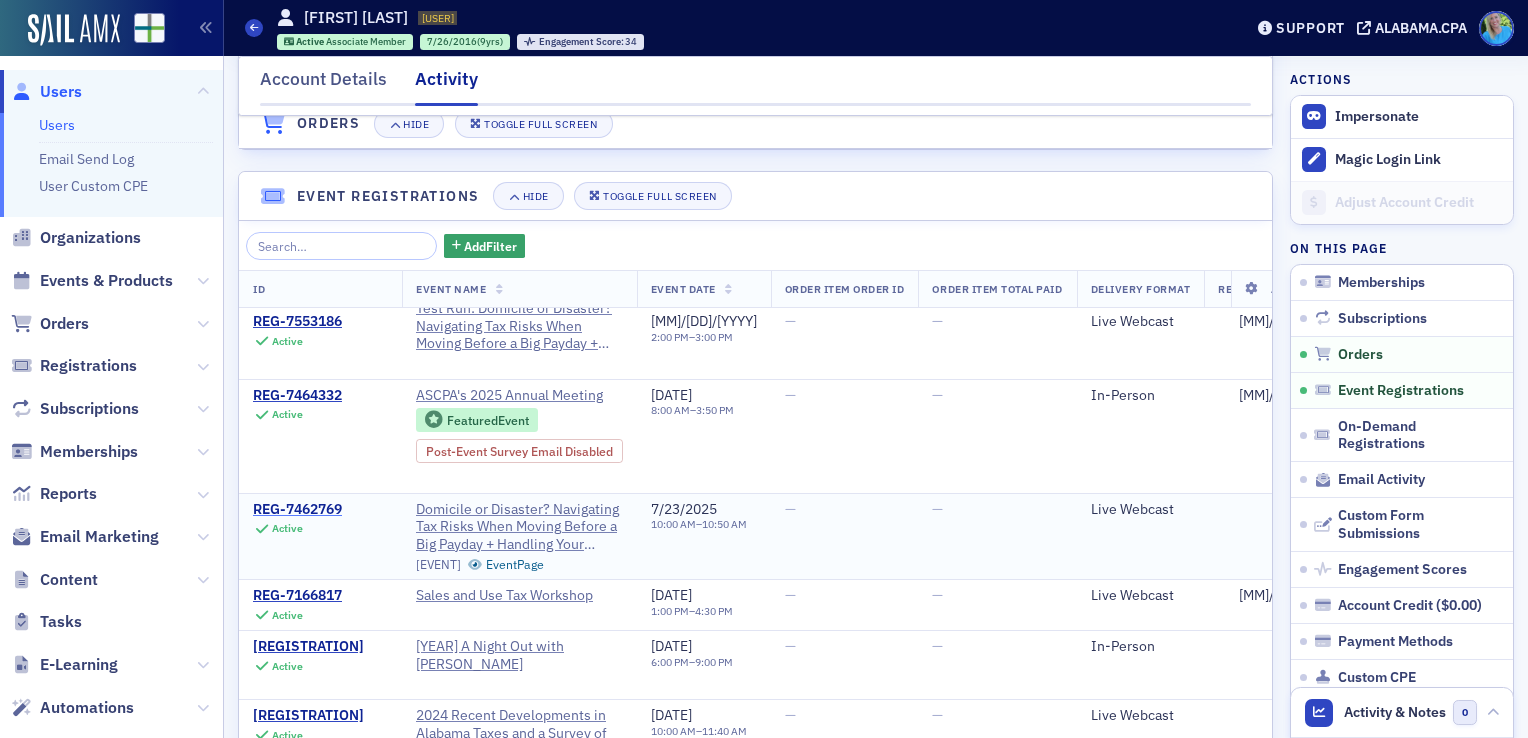 click on "REG-7462769" 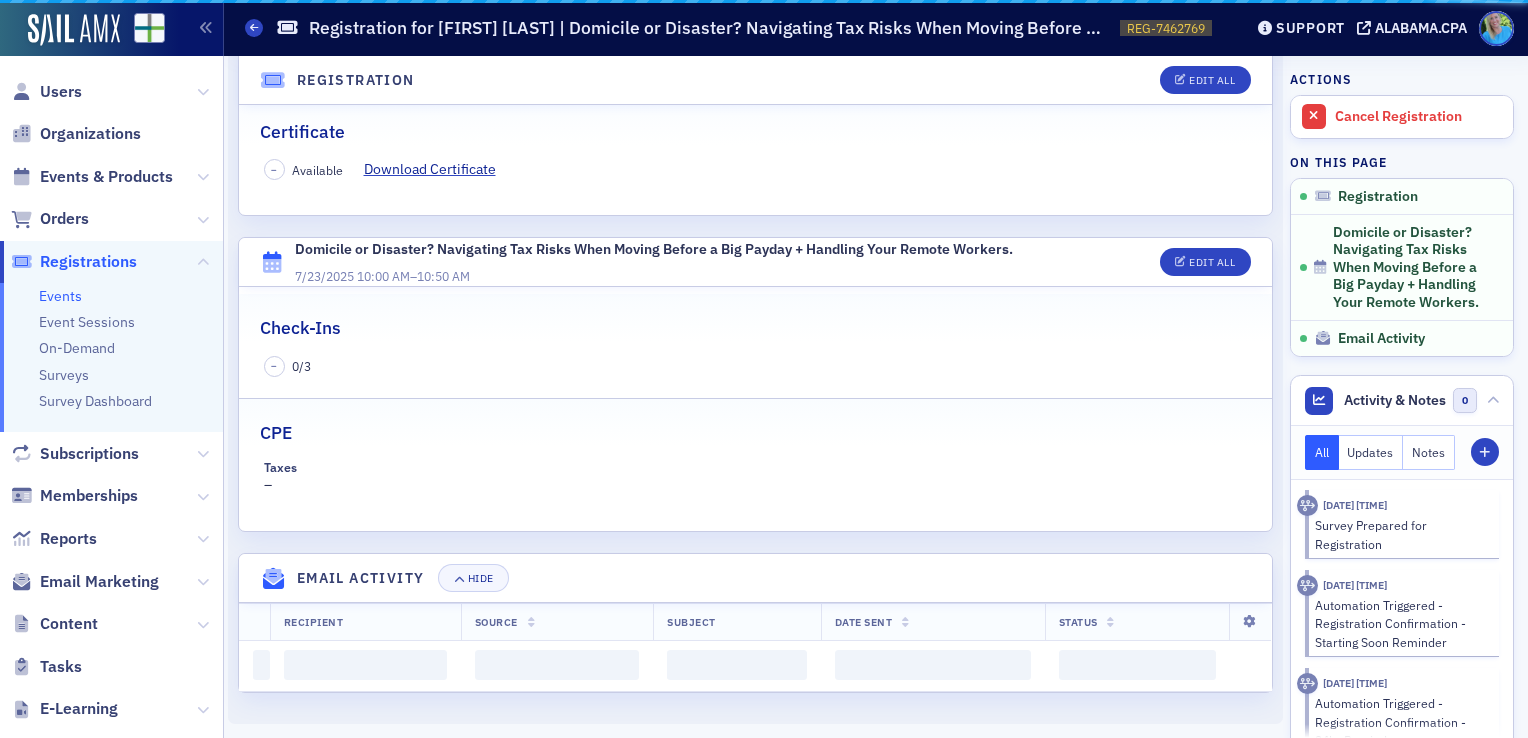 scroll, scrollTop: 910, scrollLeft: 0, axis: vertical 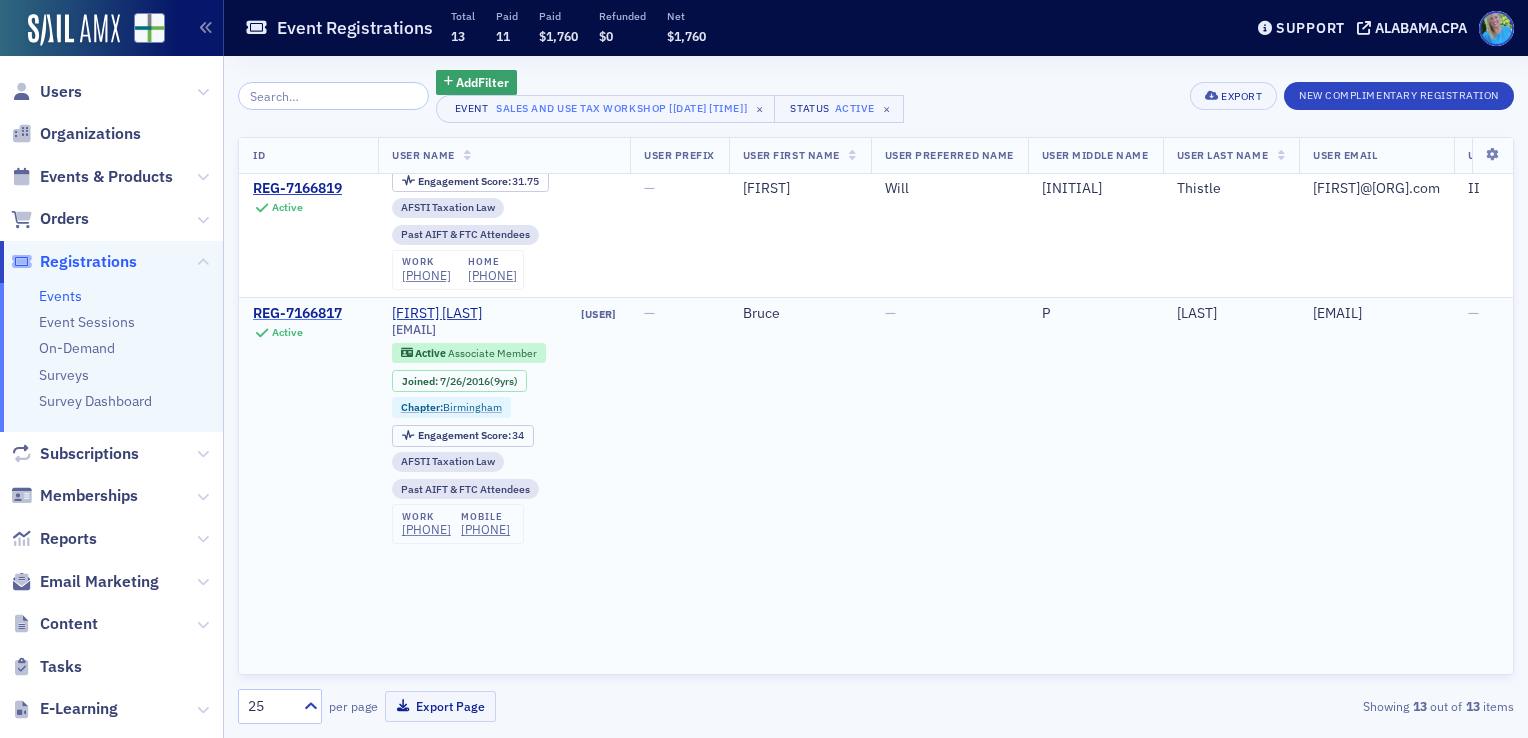 click on "REG-7166817" 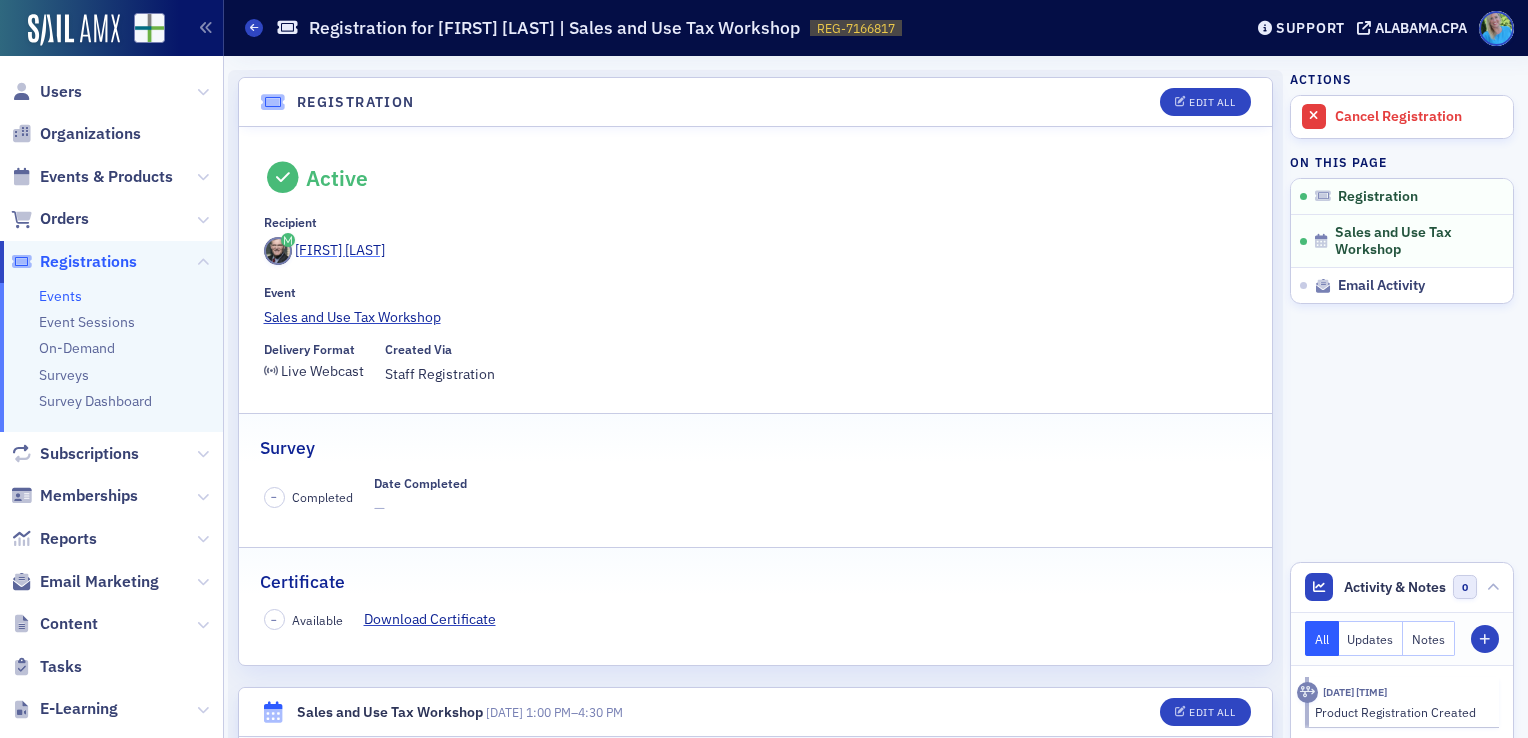 click on "[FIRST] [LAST]" 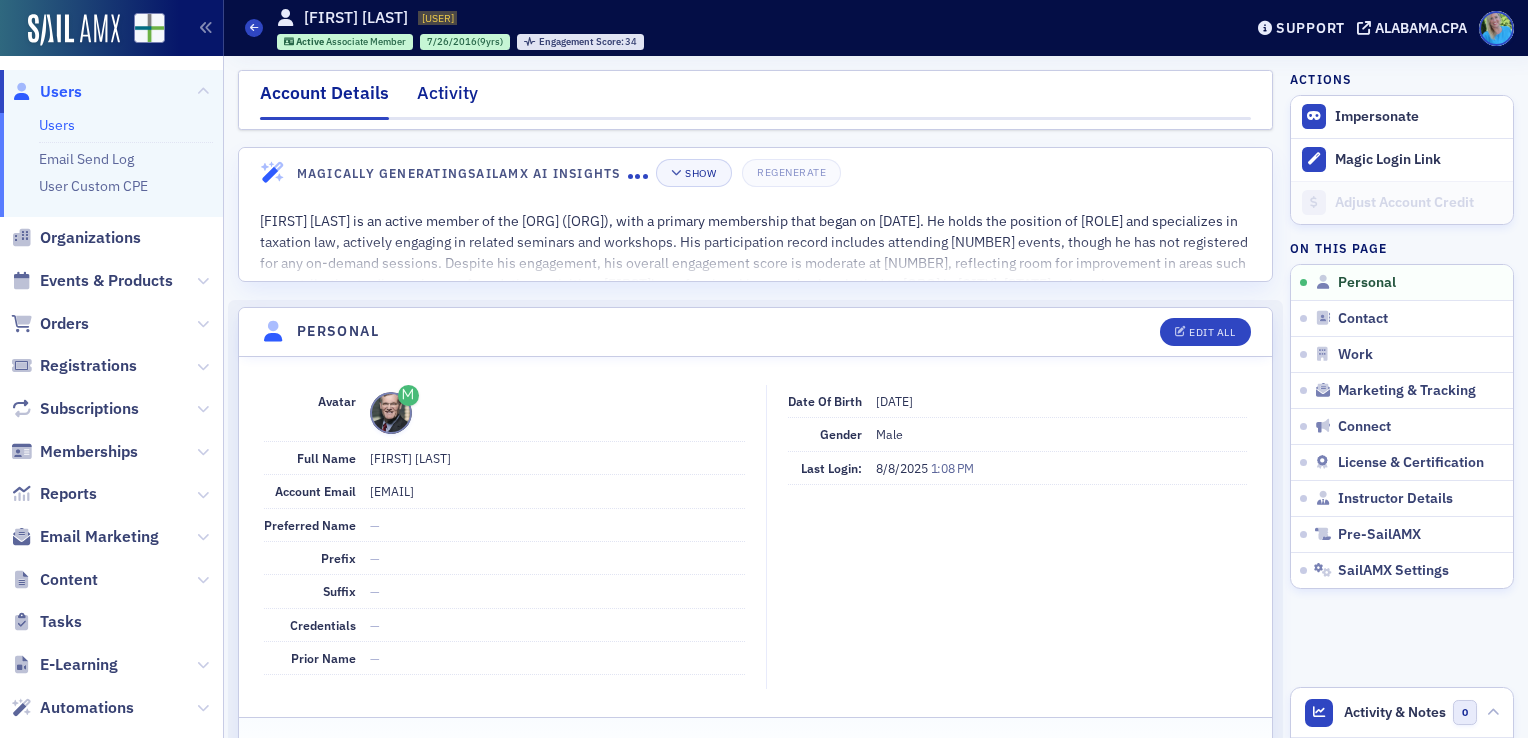 click on "Activity" 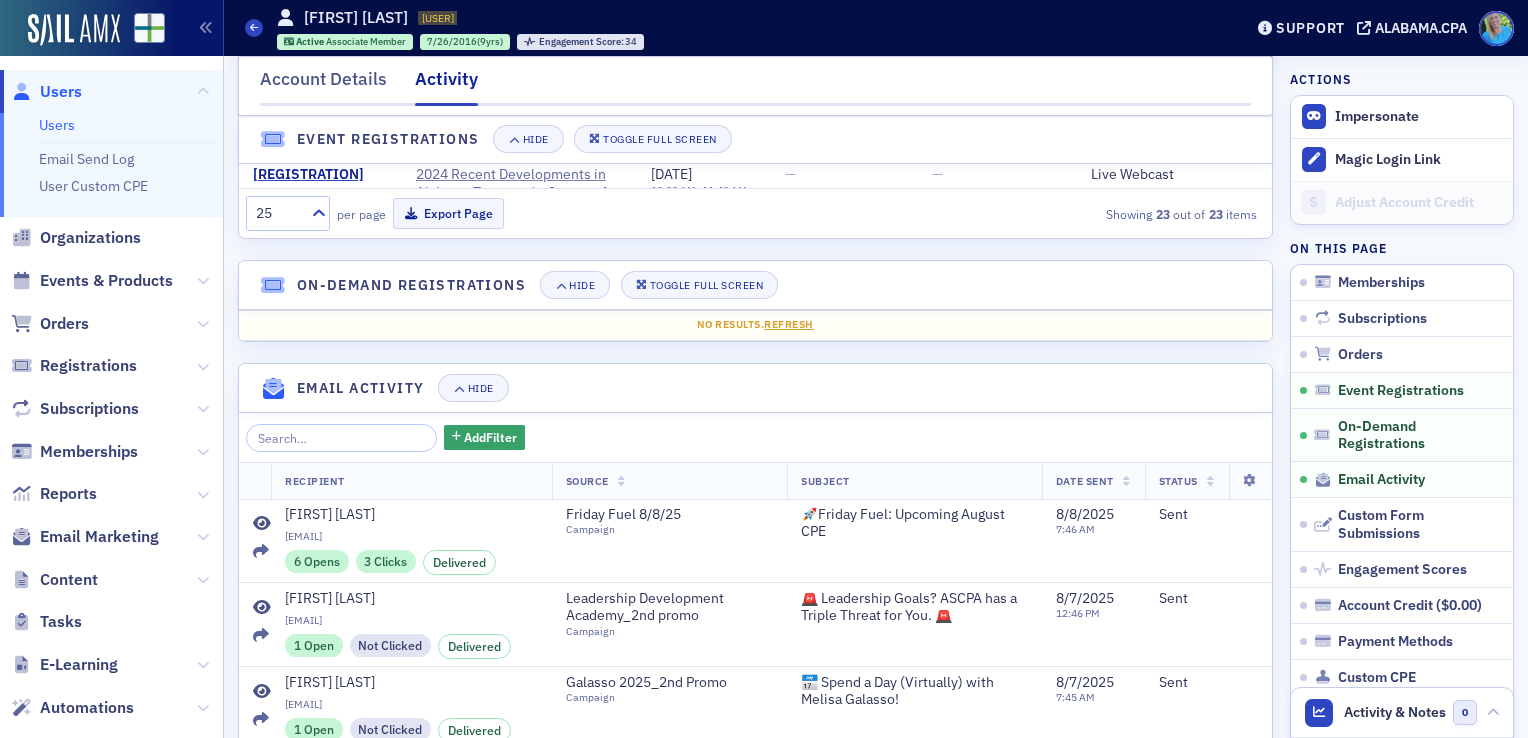 scroll, scrollTop: 2000, scrollLeft: 0, axis: vertical 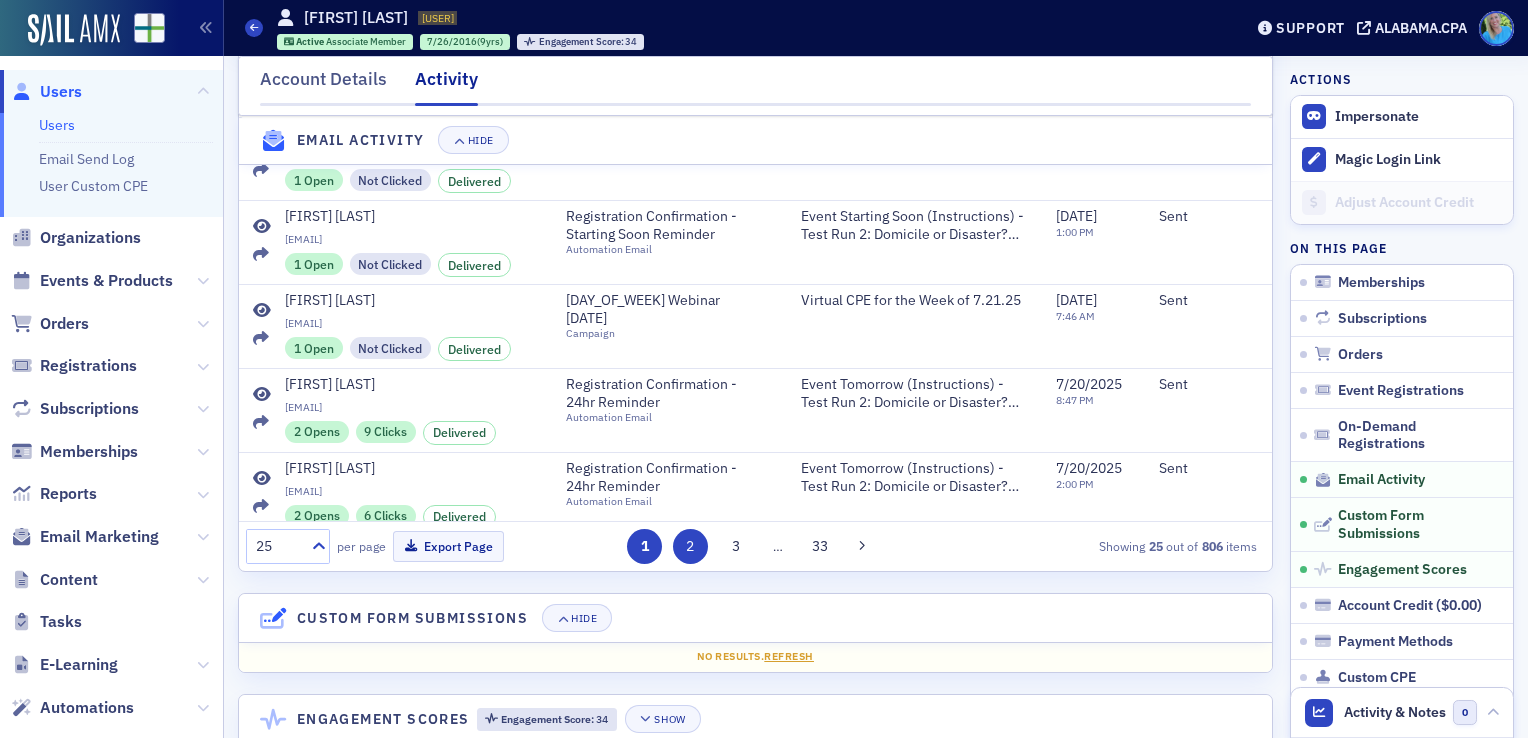 click on "2" 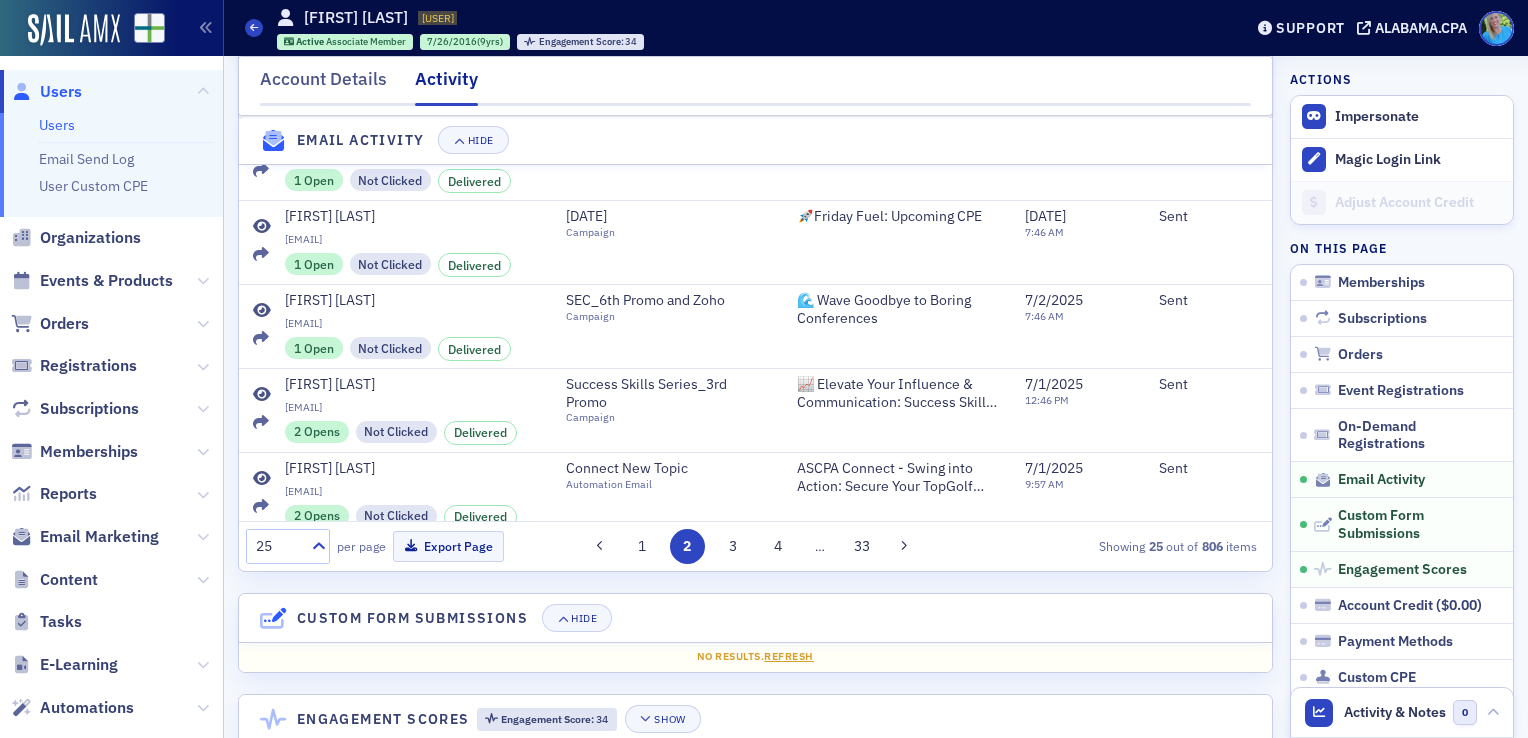 scroll, scrollTop: 0, scrollLeft: 0, axis: both 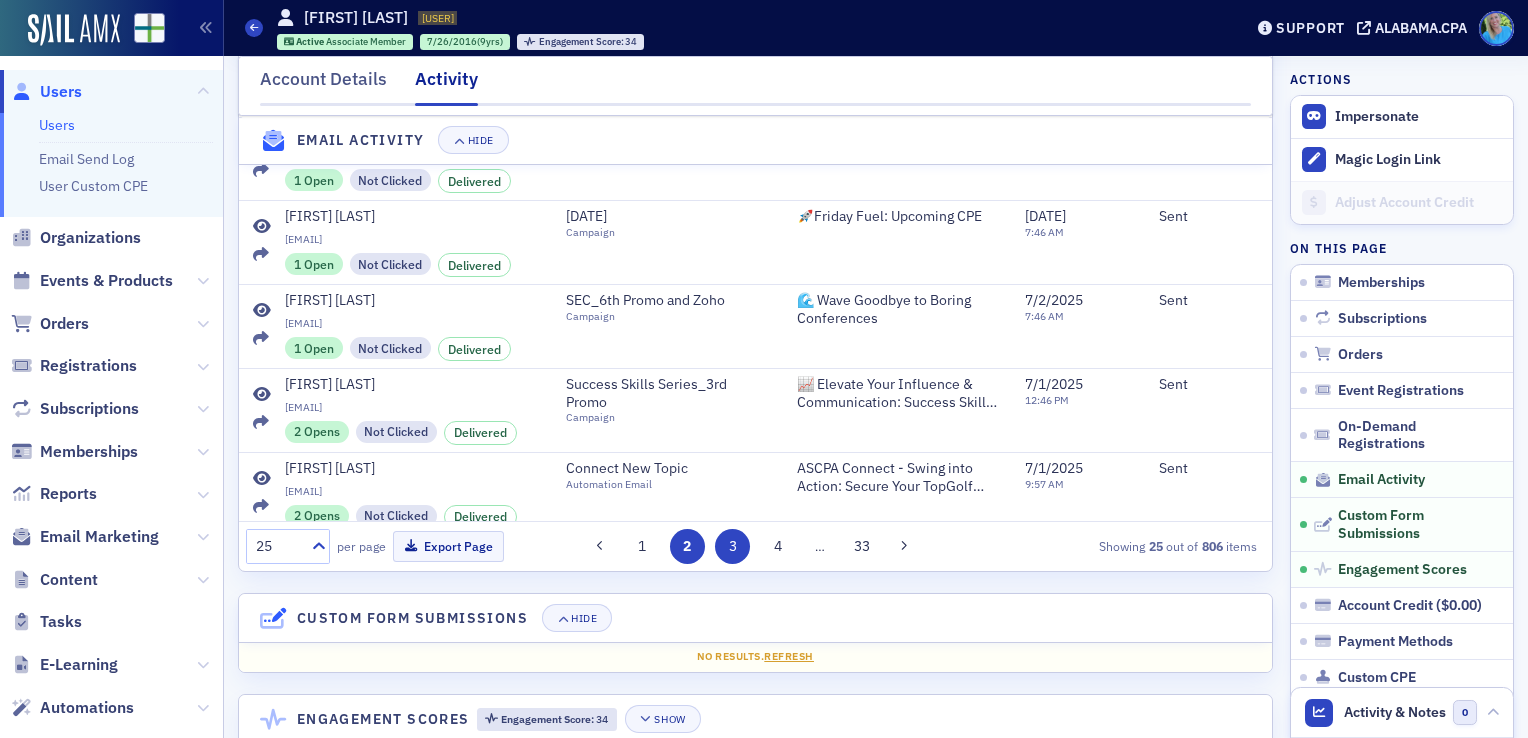 click on "3" 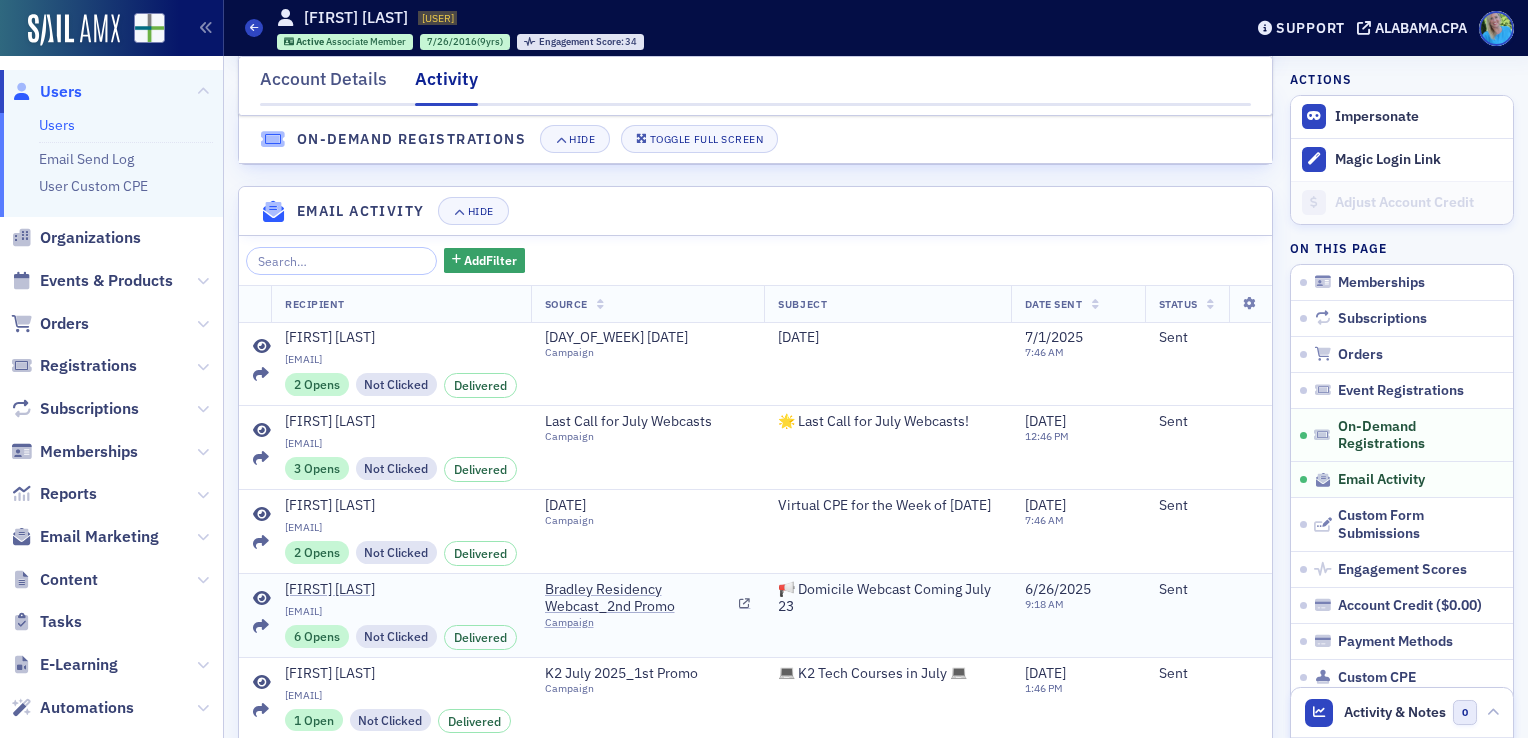 scroll, scrollTop: 2000, scrollLeft: 0, axis: vertical 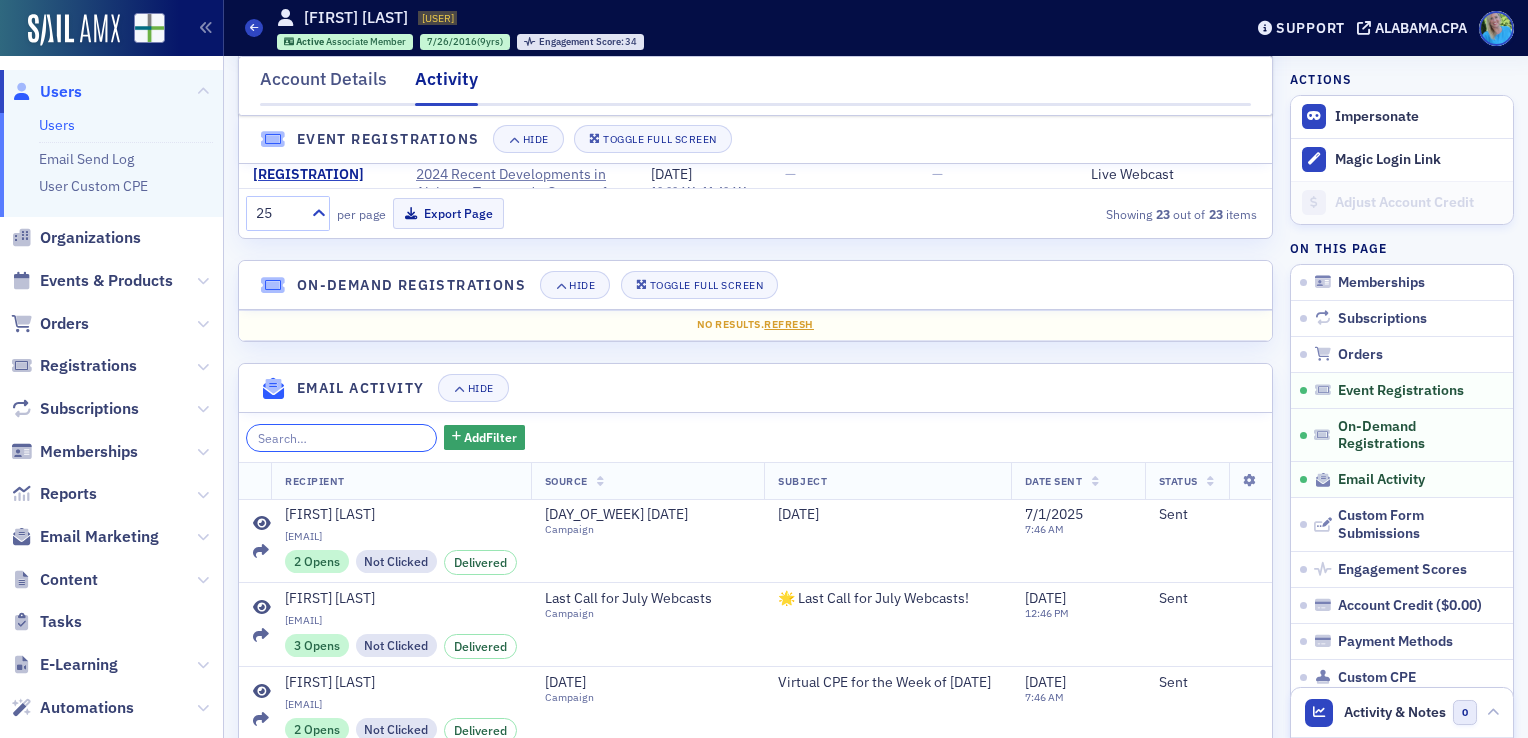 click 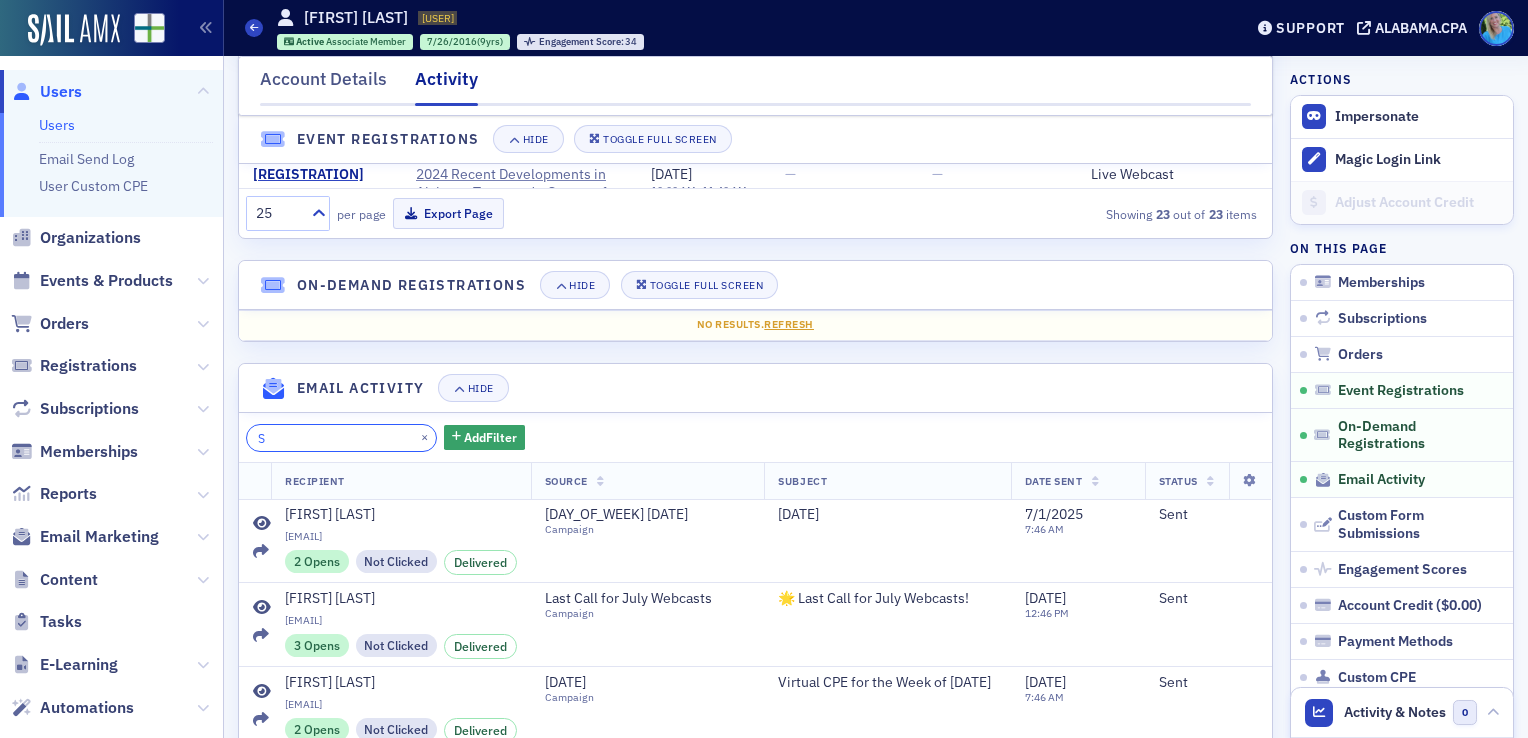 click on "S" 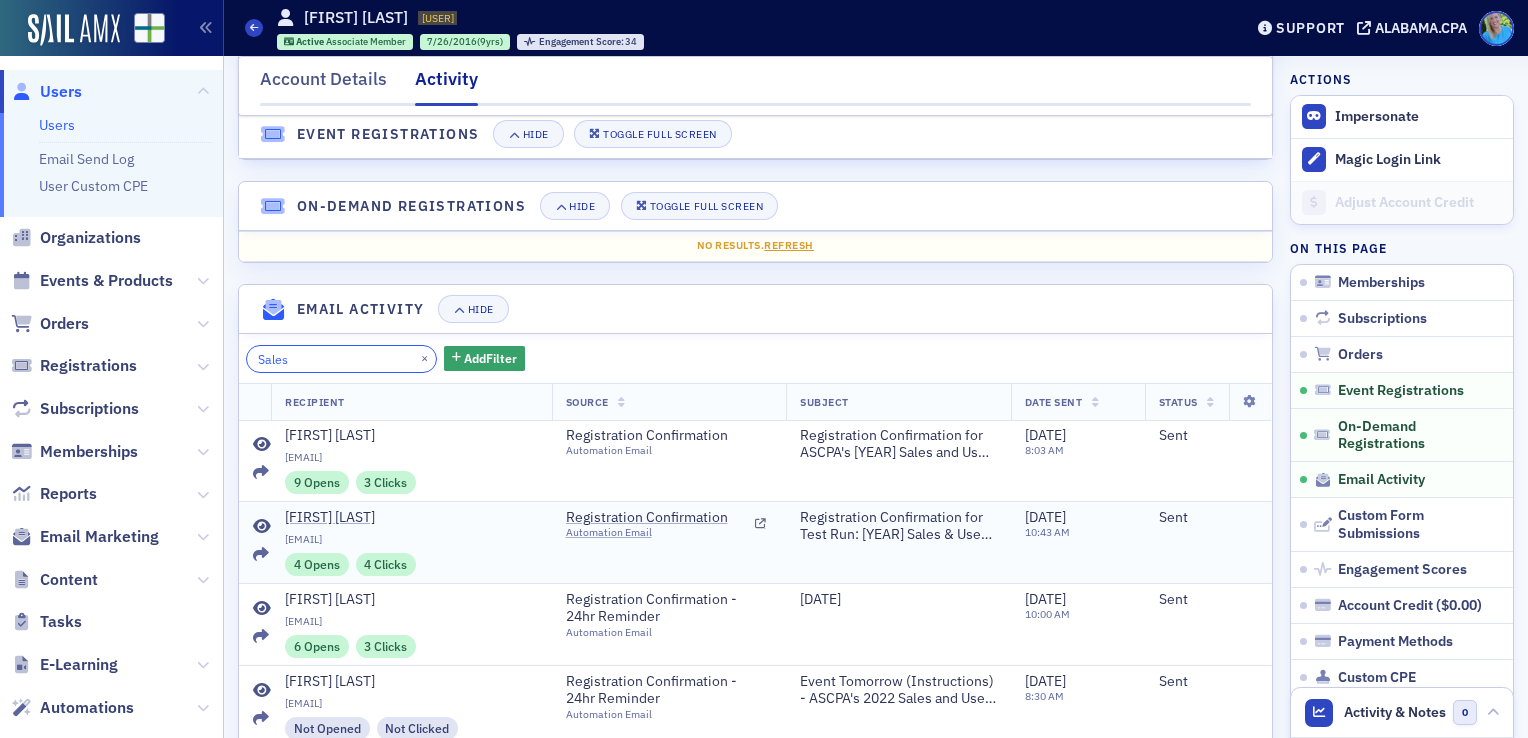 scroll, scrollTop: 1800, scrollLeft: 0, axis: vertical 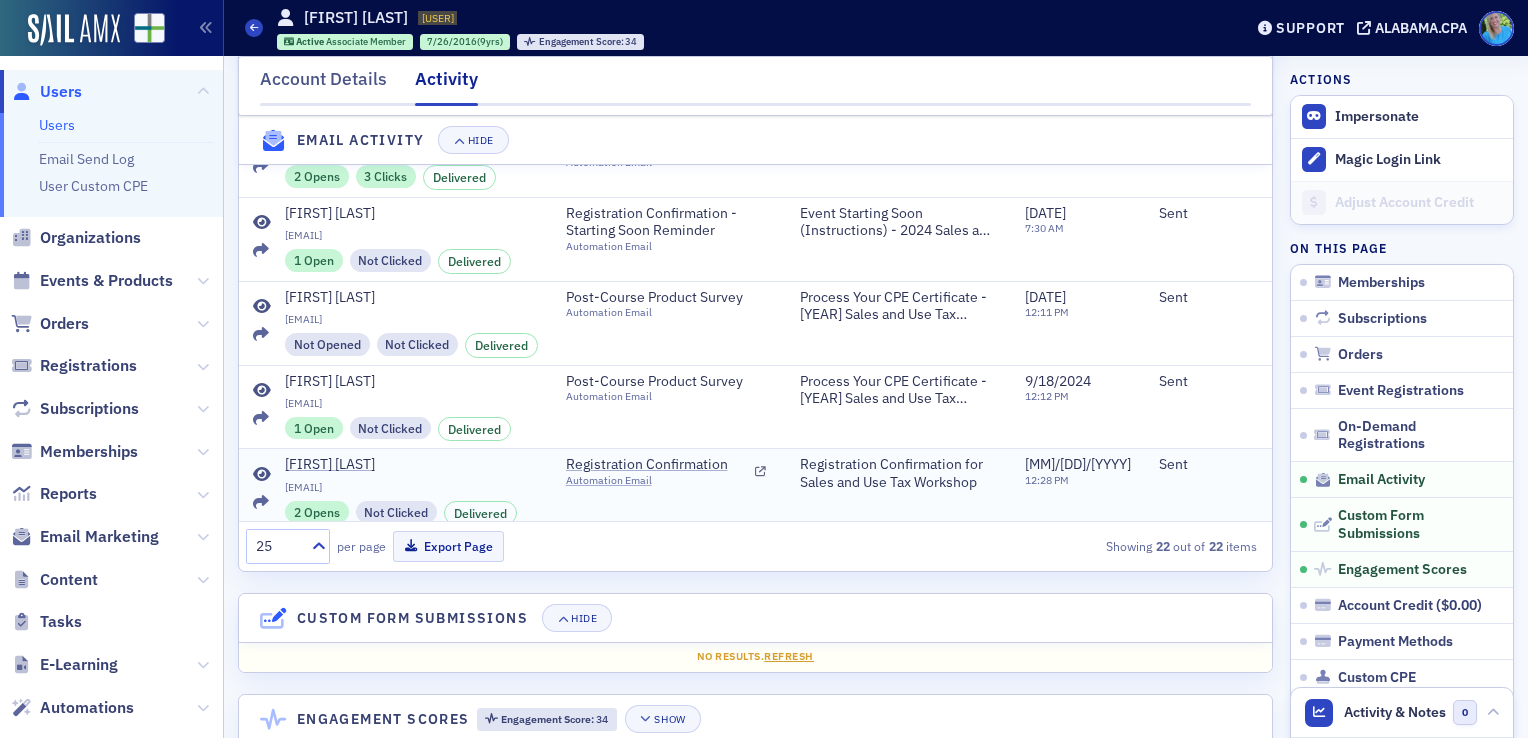 type on "Sales" 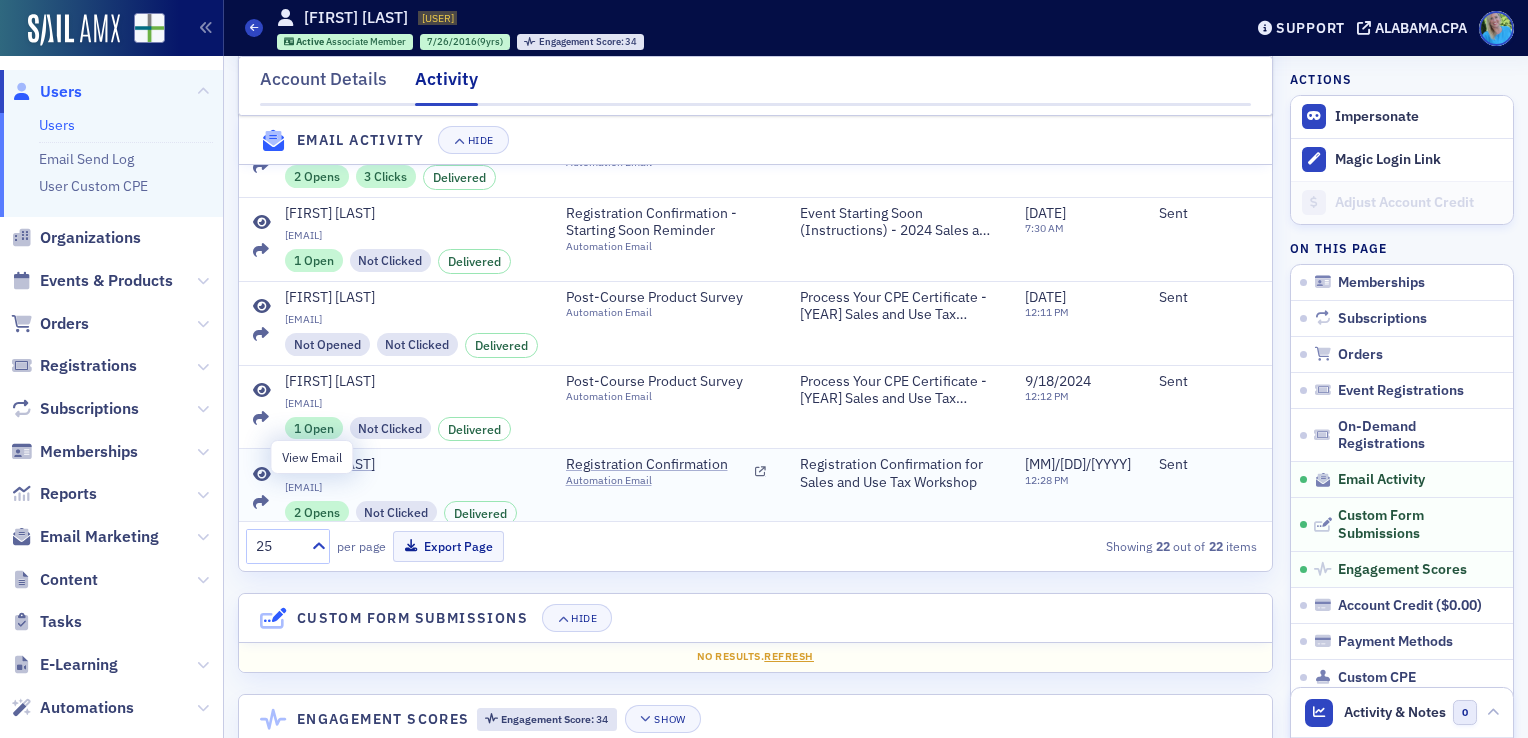 click 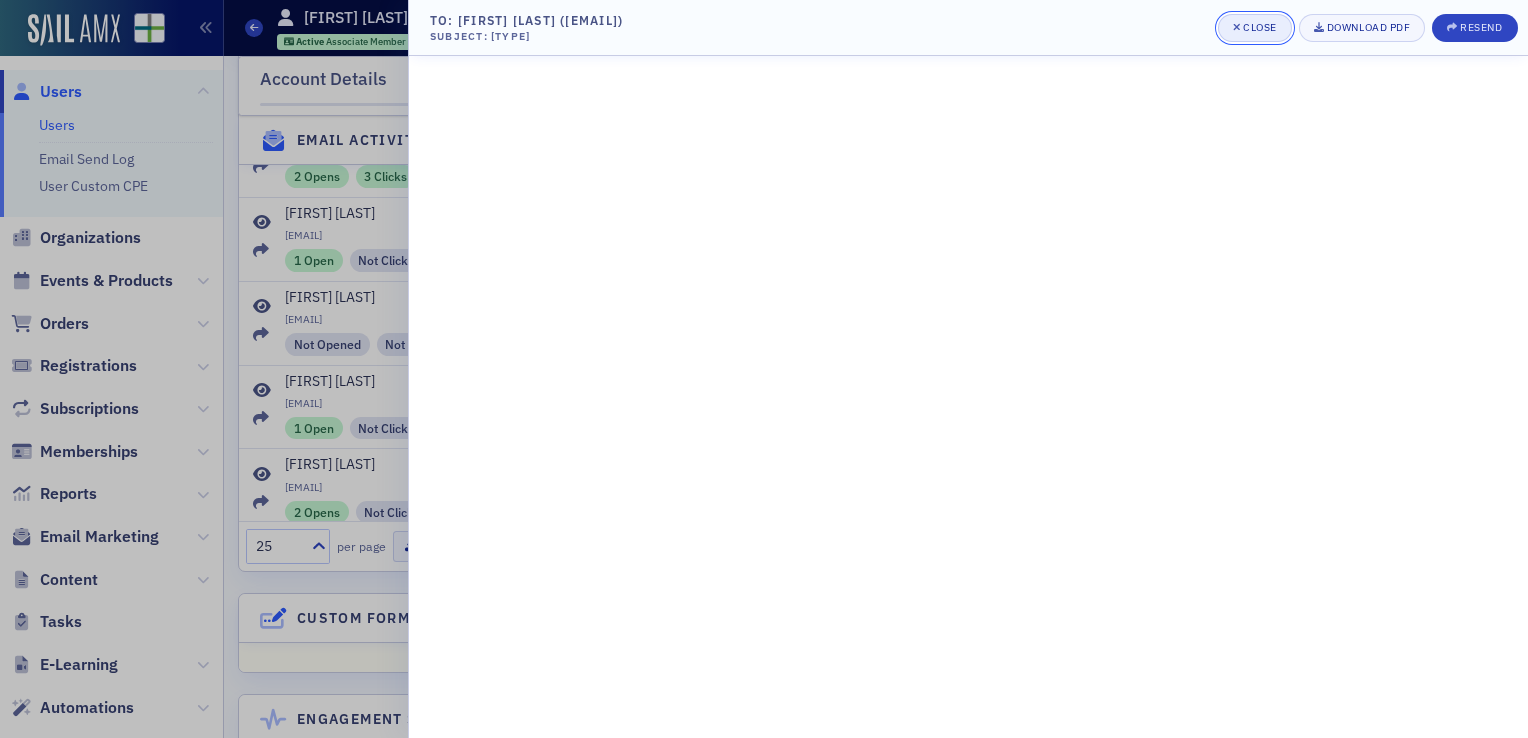 click on "Close" at bounding box center [1260, 27] 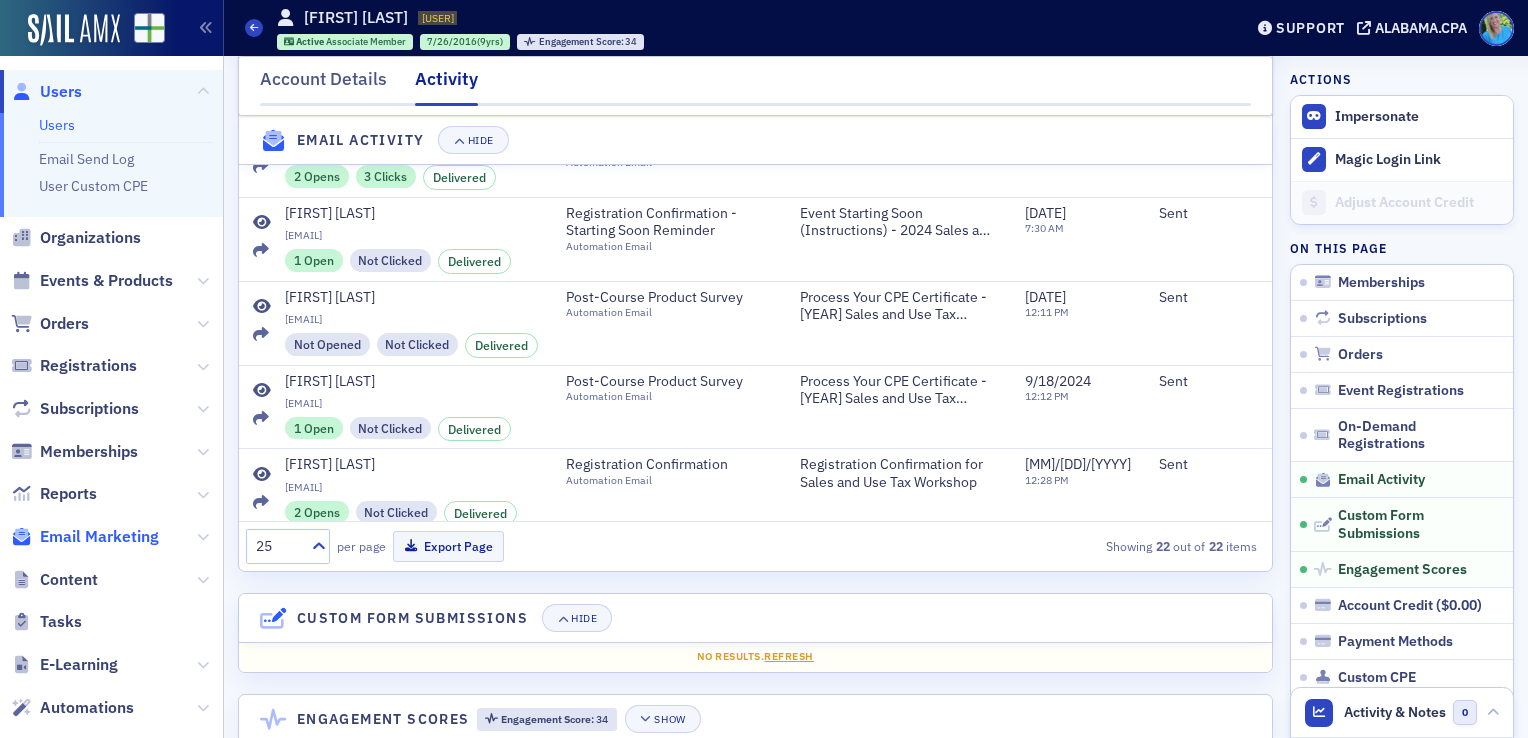 click on "Email Marketing" 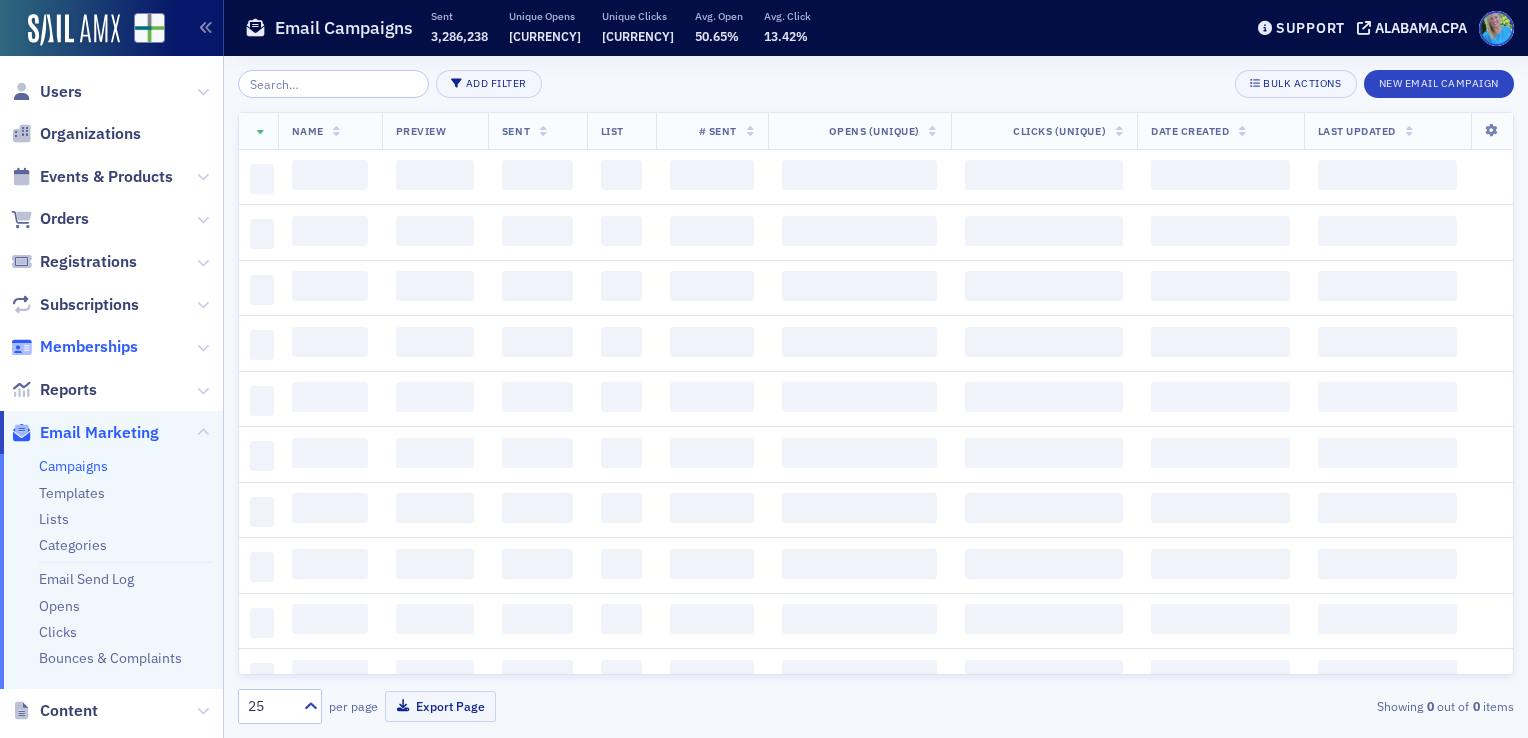 scroll, scrollTop: 0, scrollLeft: 0, axis: both 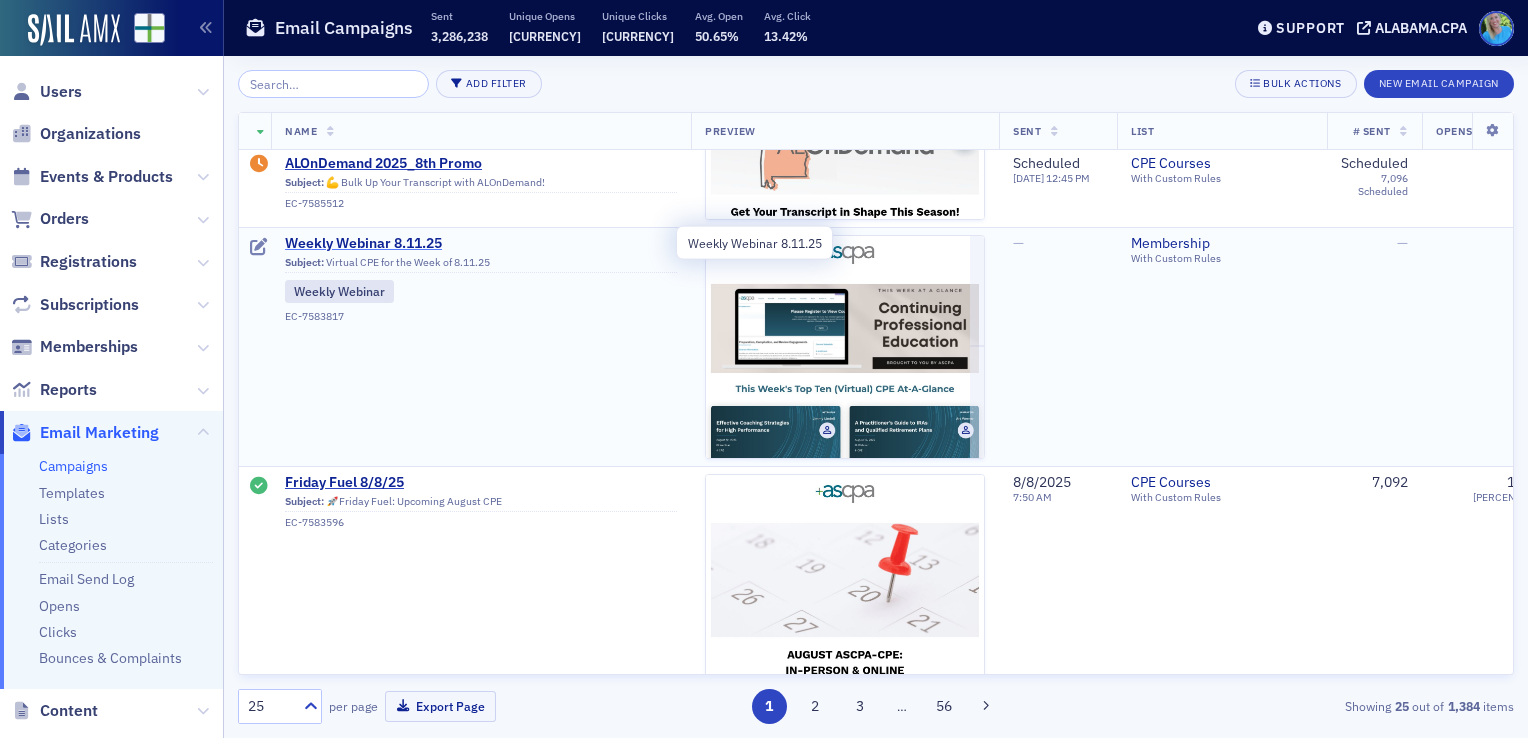 click on "Weekly Webinar 8.11.25" 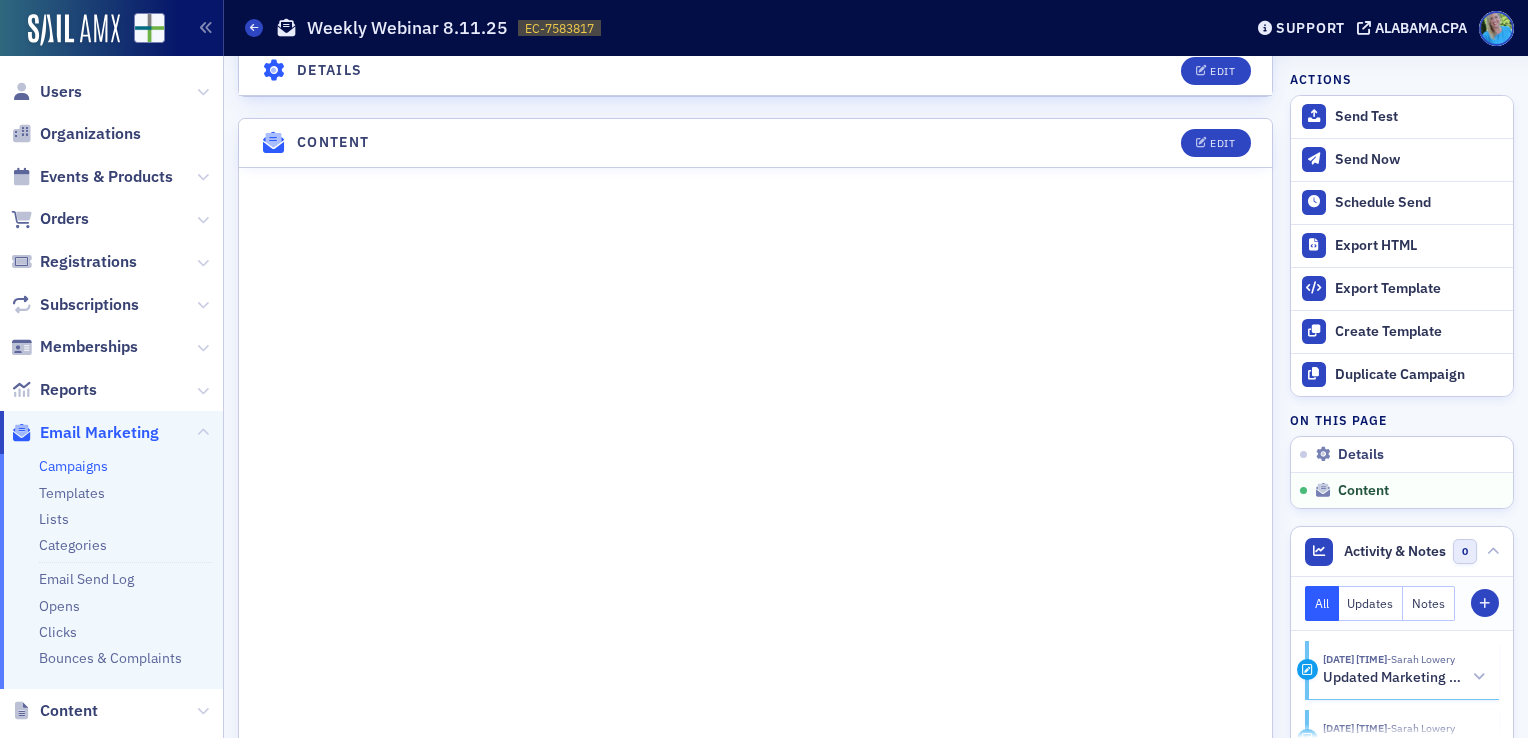 scroll, scrollTop: 879, scrollLeft: 0, axis: vertical 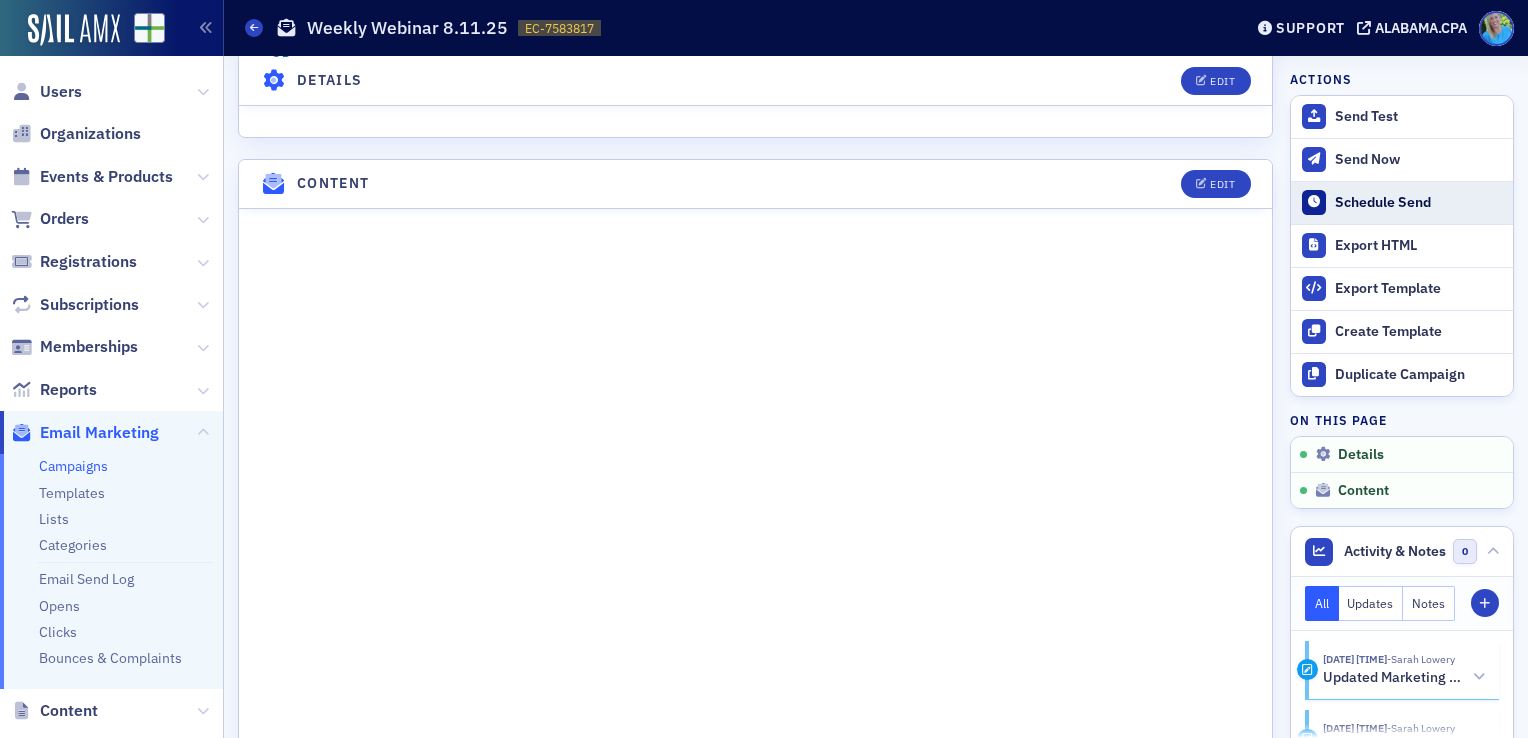 click on "Schedule Send" 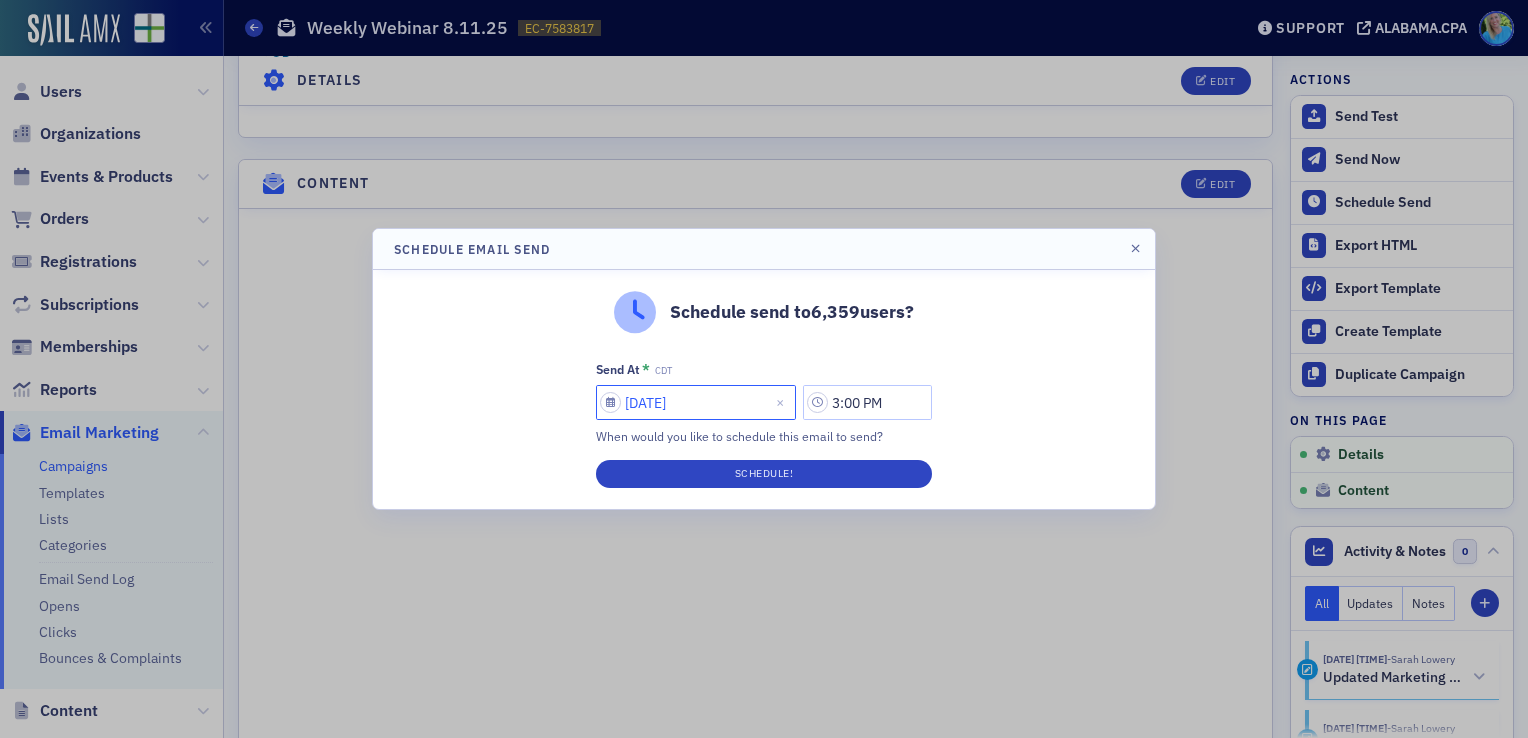 select on "7" 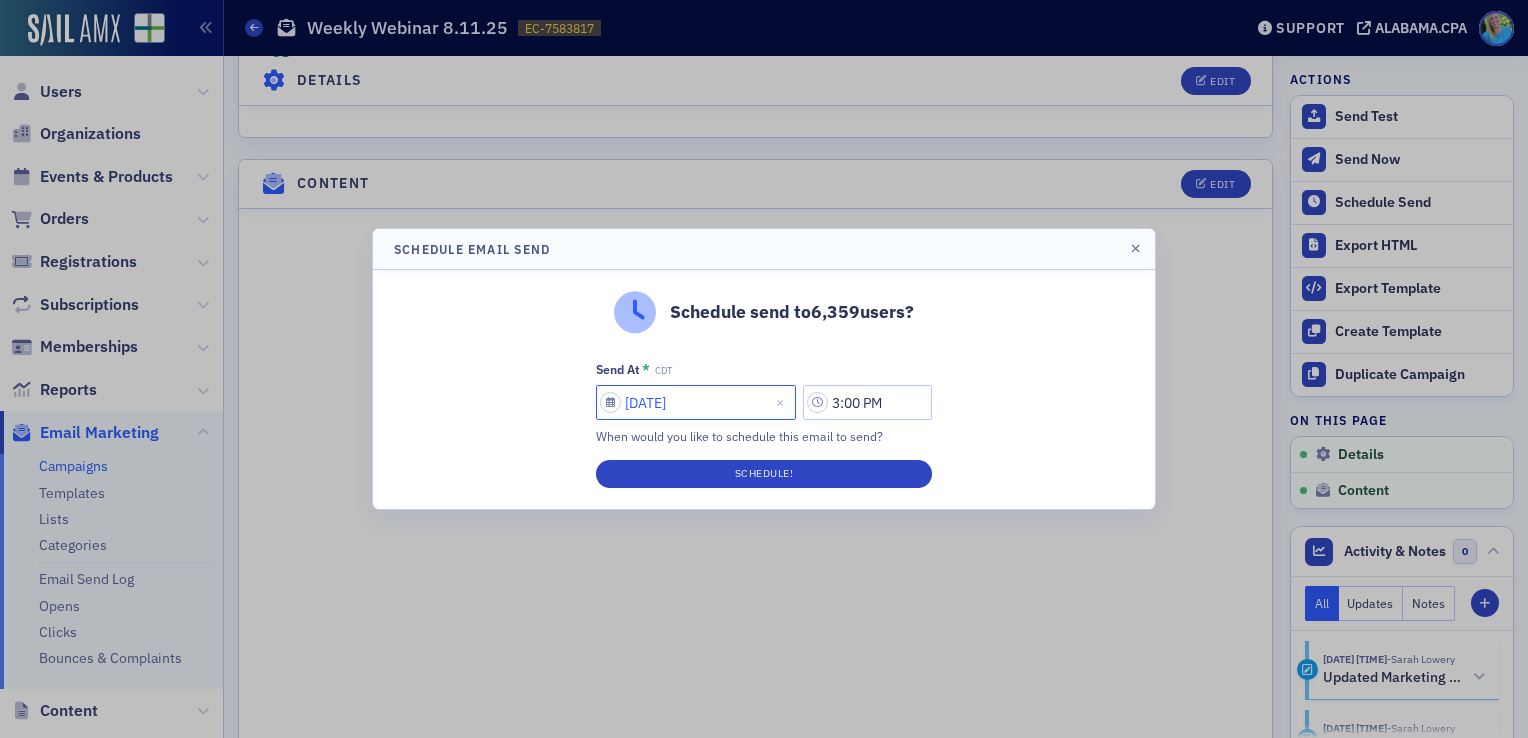 select on "2025" 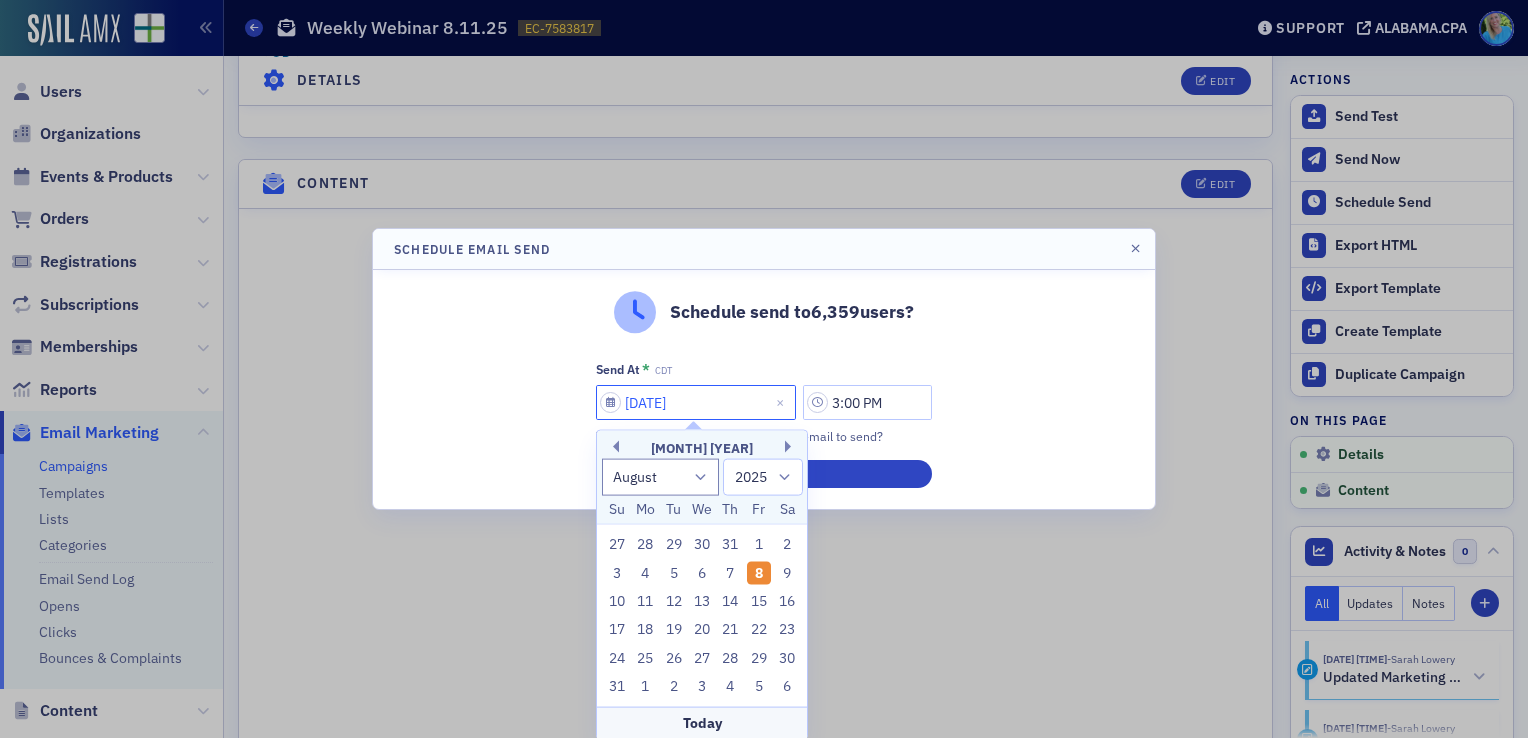 click on "[DATE]" at bounding box center [696, 402] 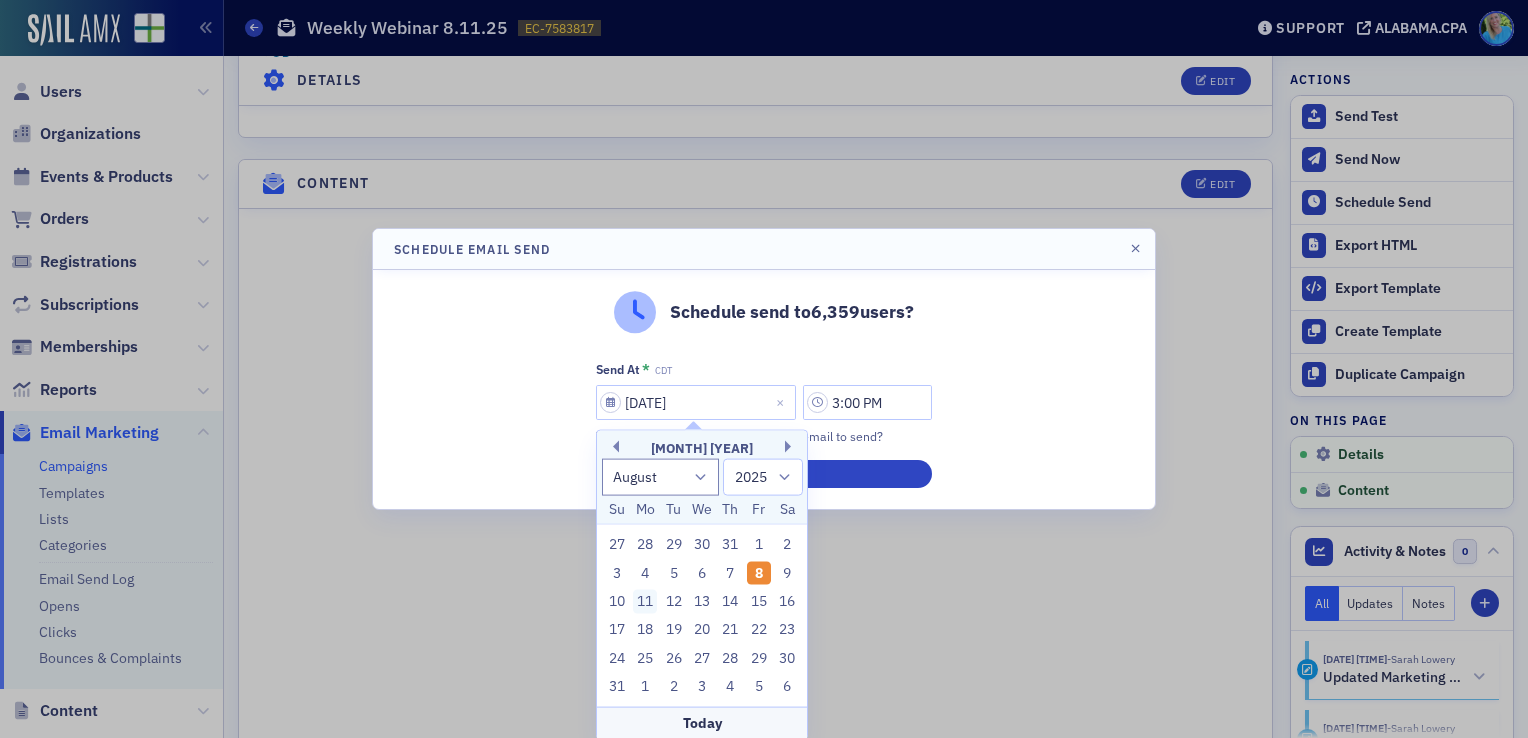 click on "11" at bounding box center (645, 602) 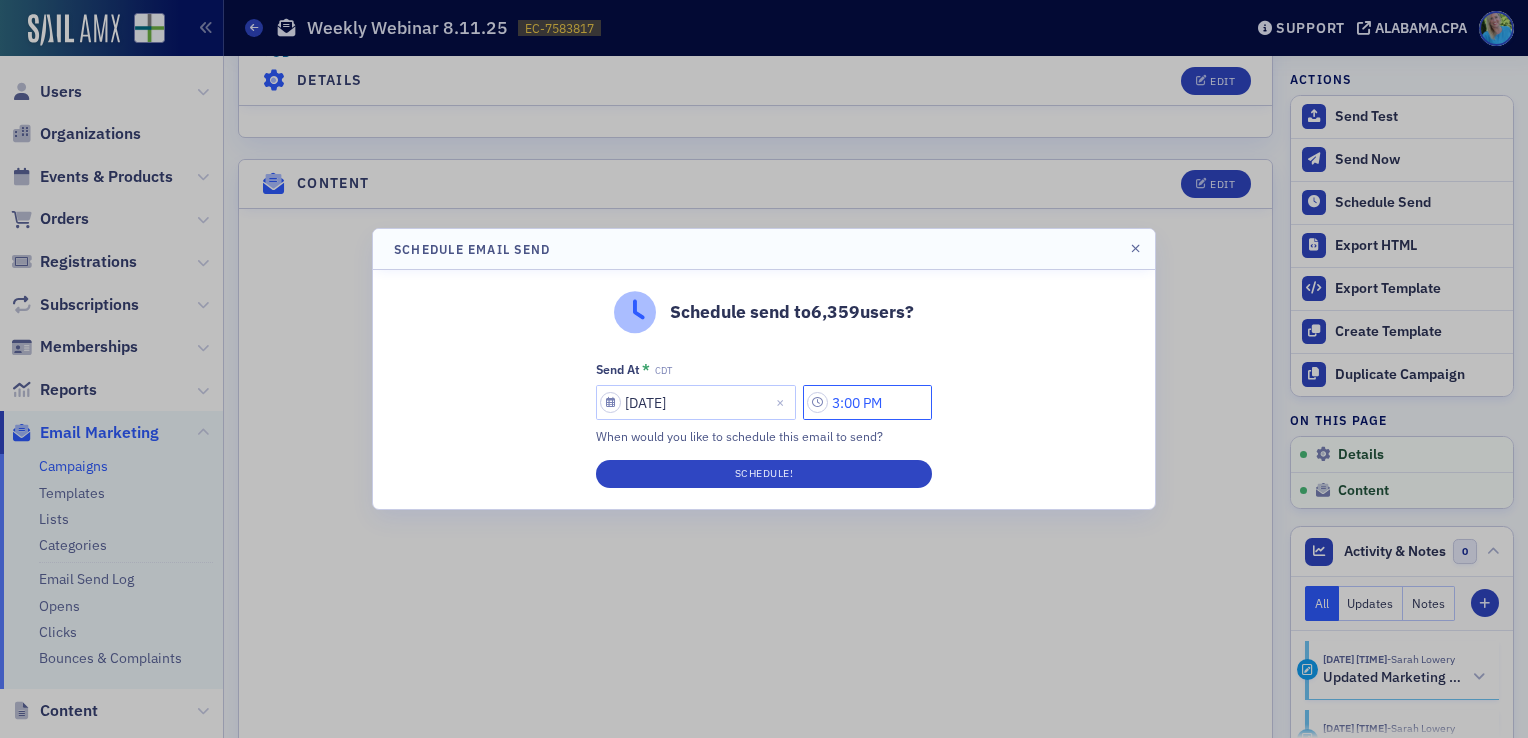 click on "3:00 PM" at bounding box center [867, 402] 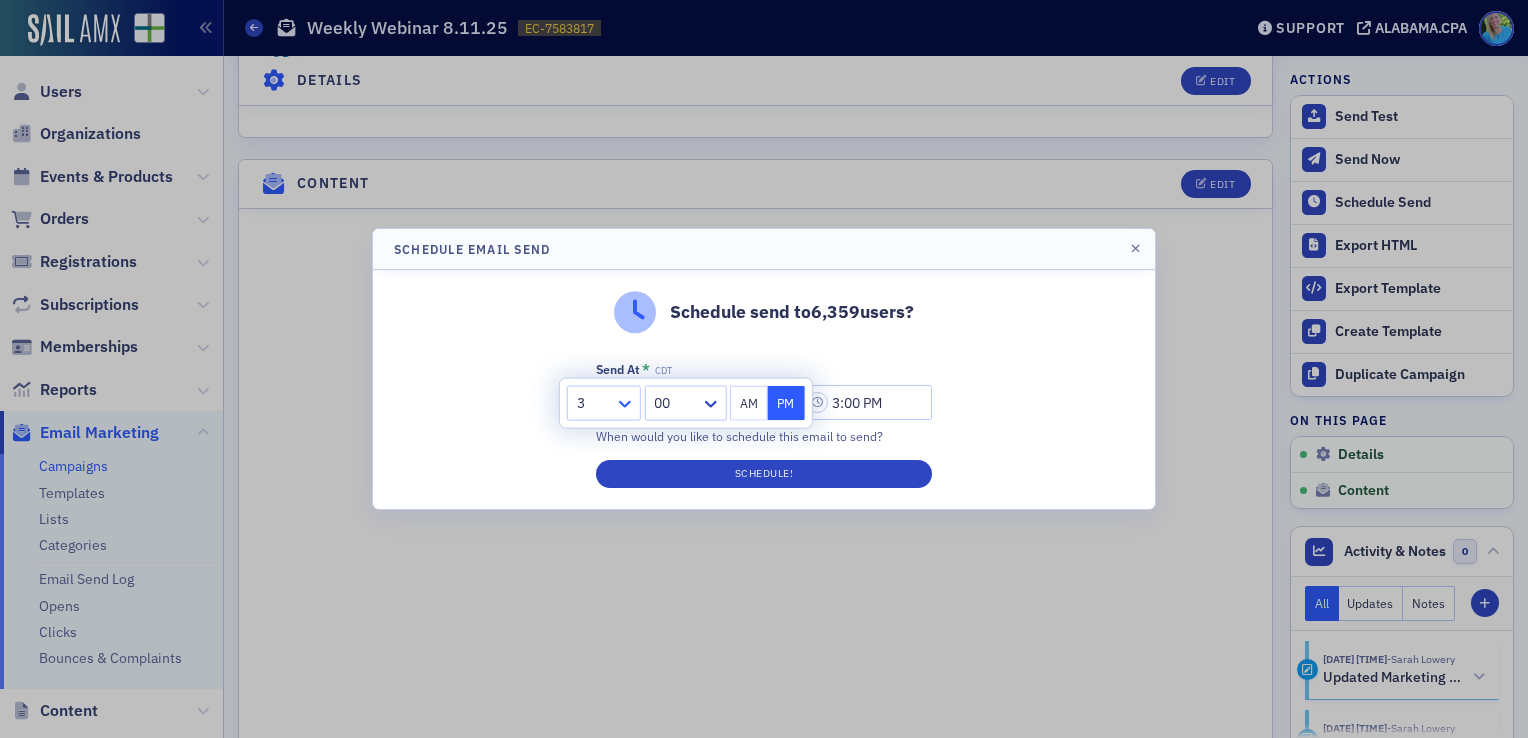 click 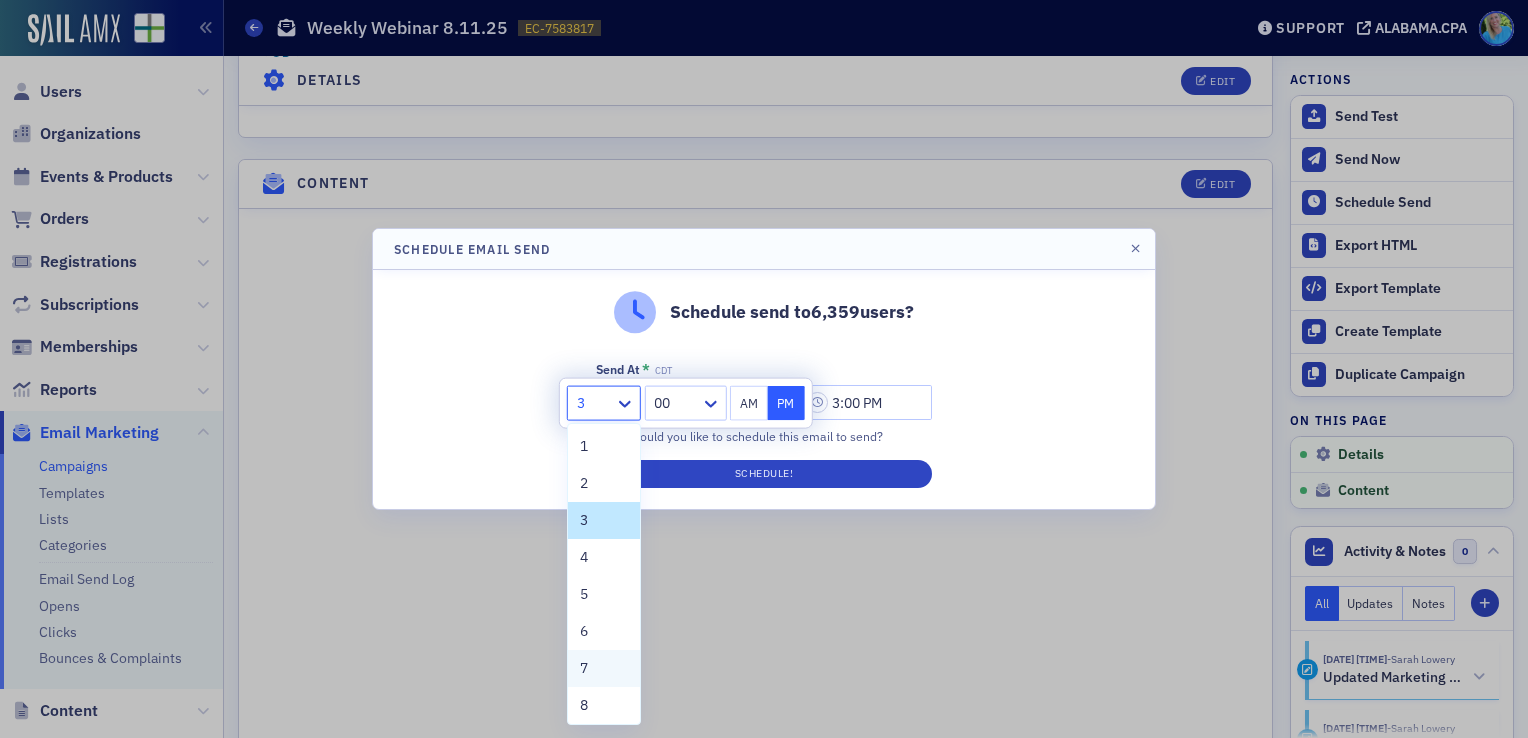click on "7" at bounding box center [604, 668] 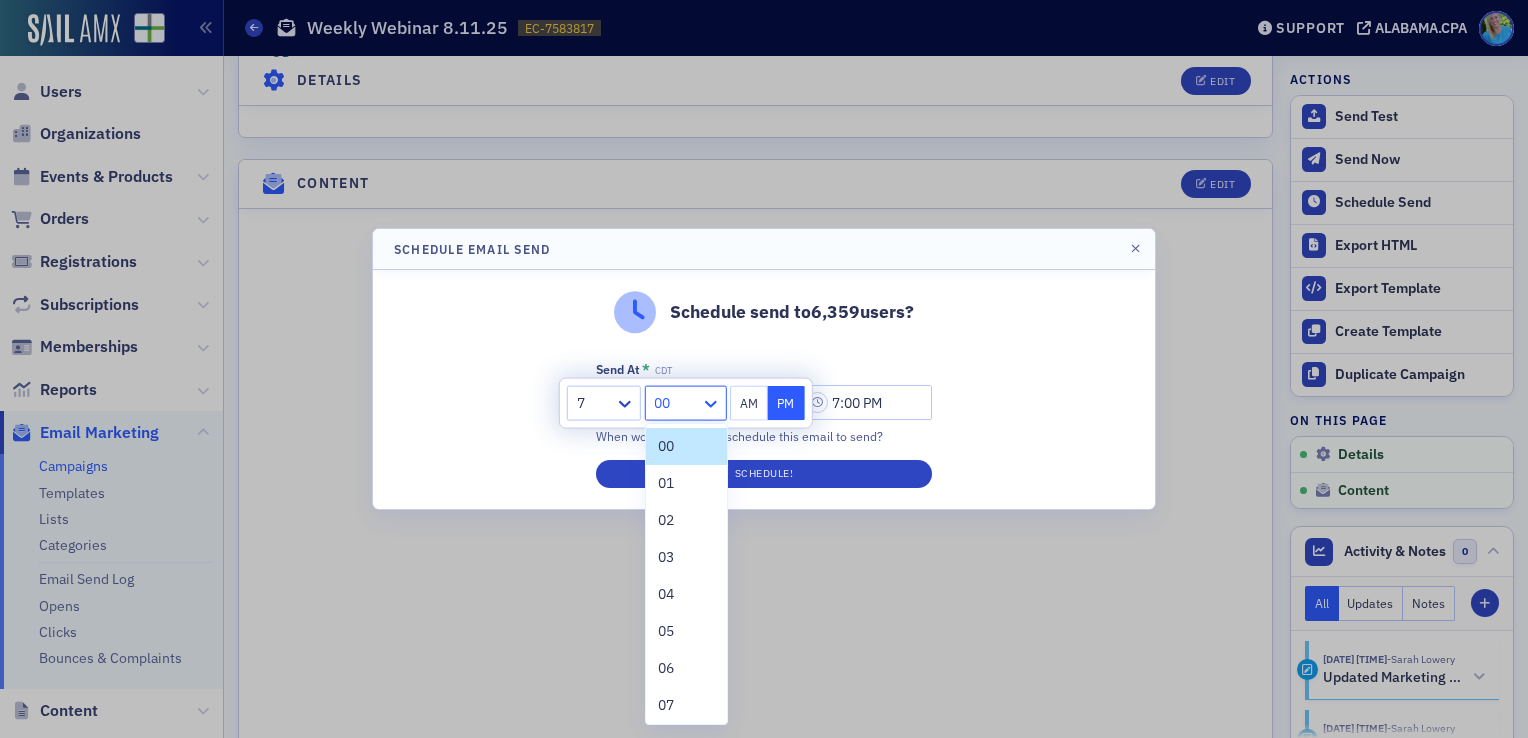 click 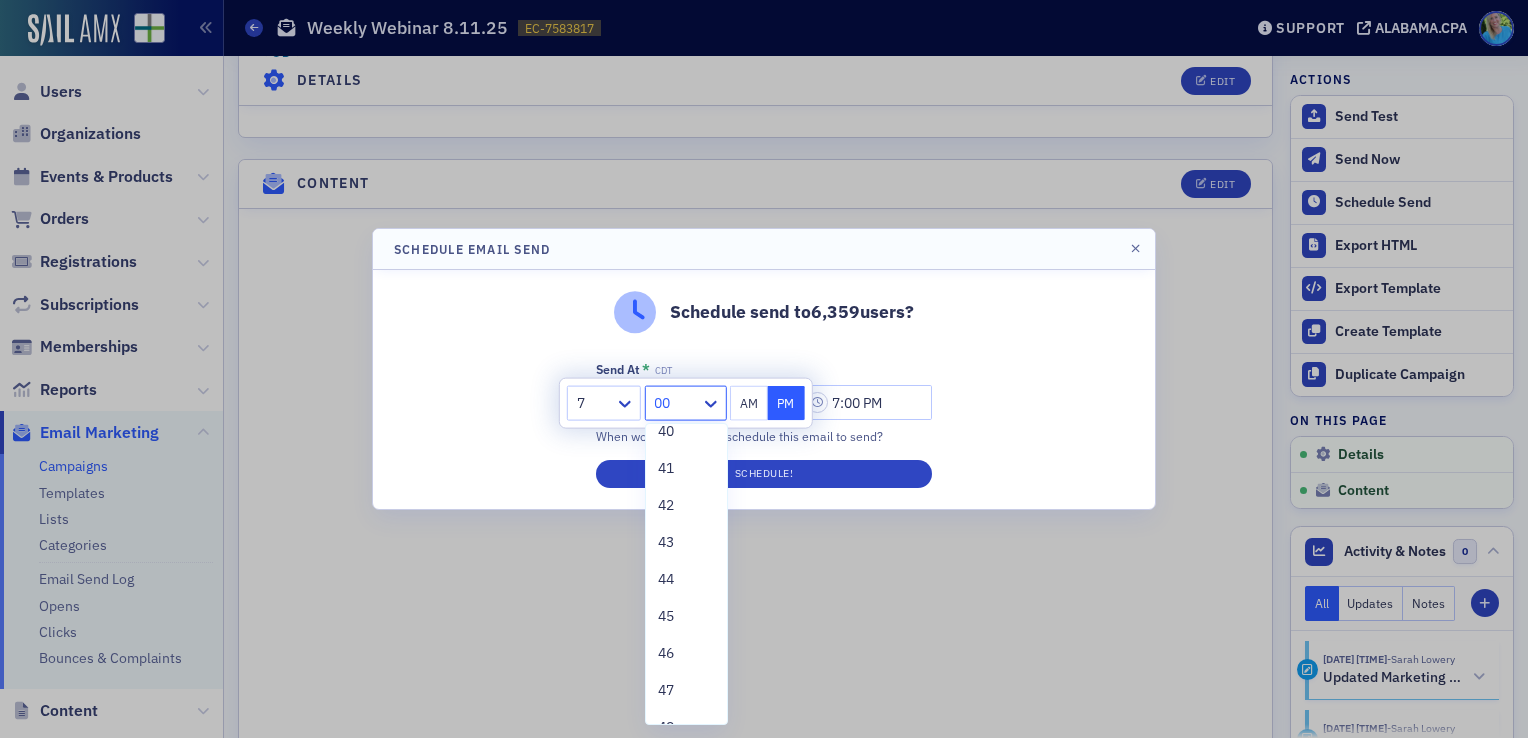 scroll, scrollTop: 1500, scrollLeft: 0, axis: vertical 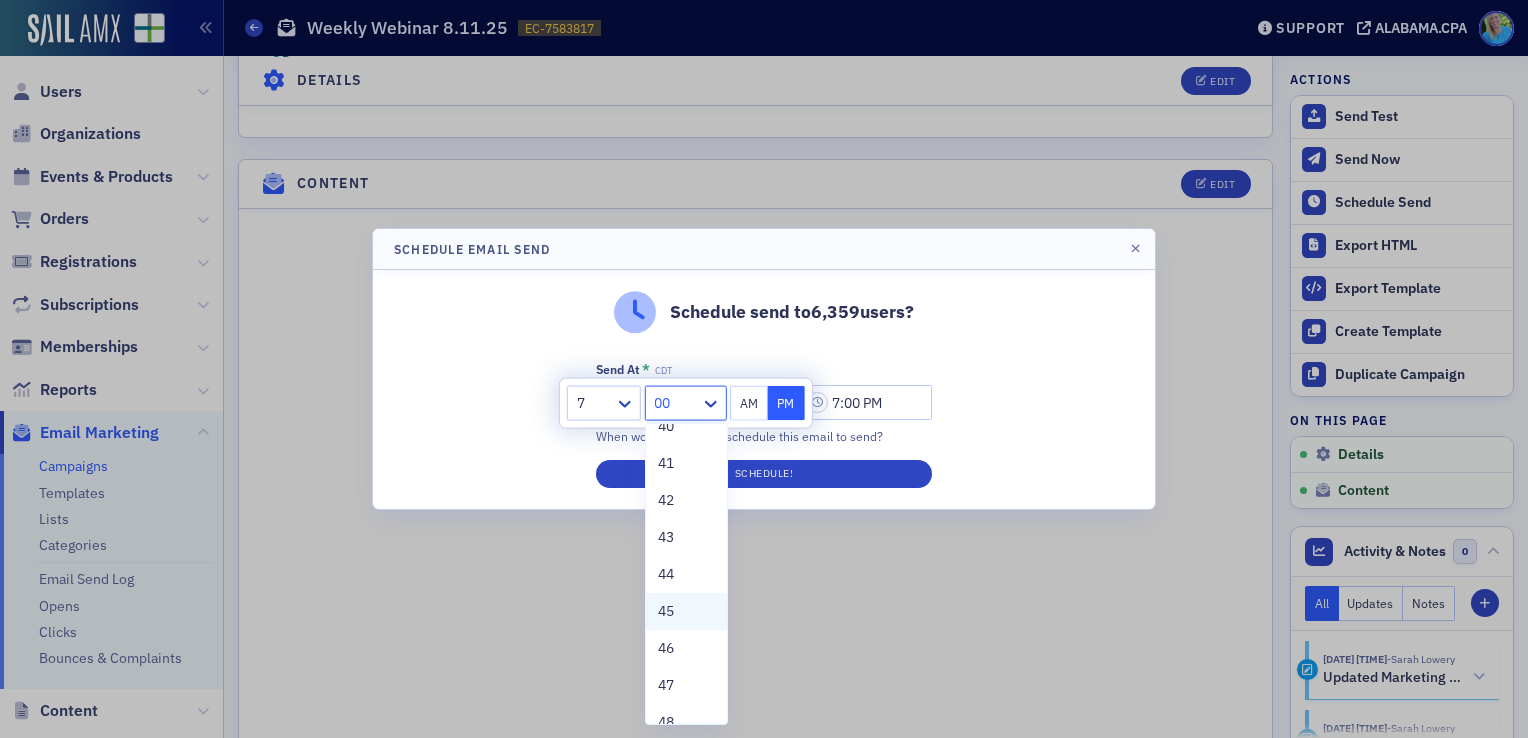 click on "45" at bounding box center [666, 611] 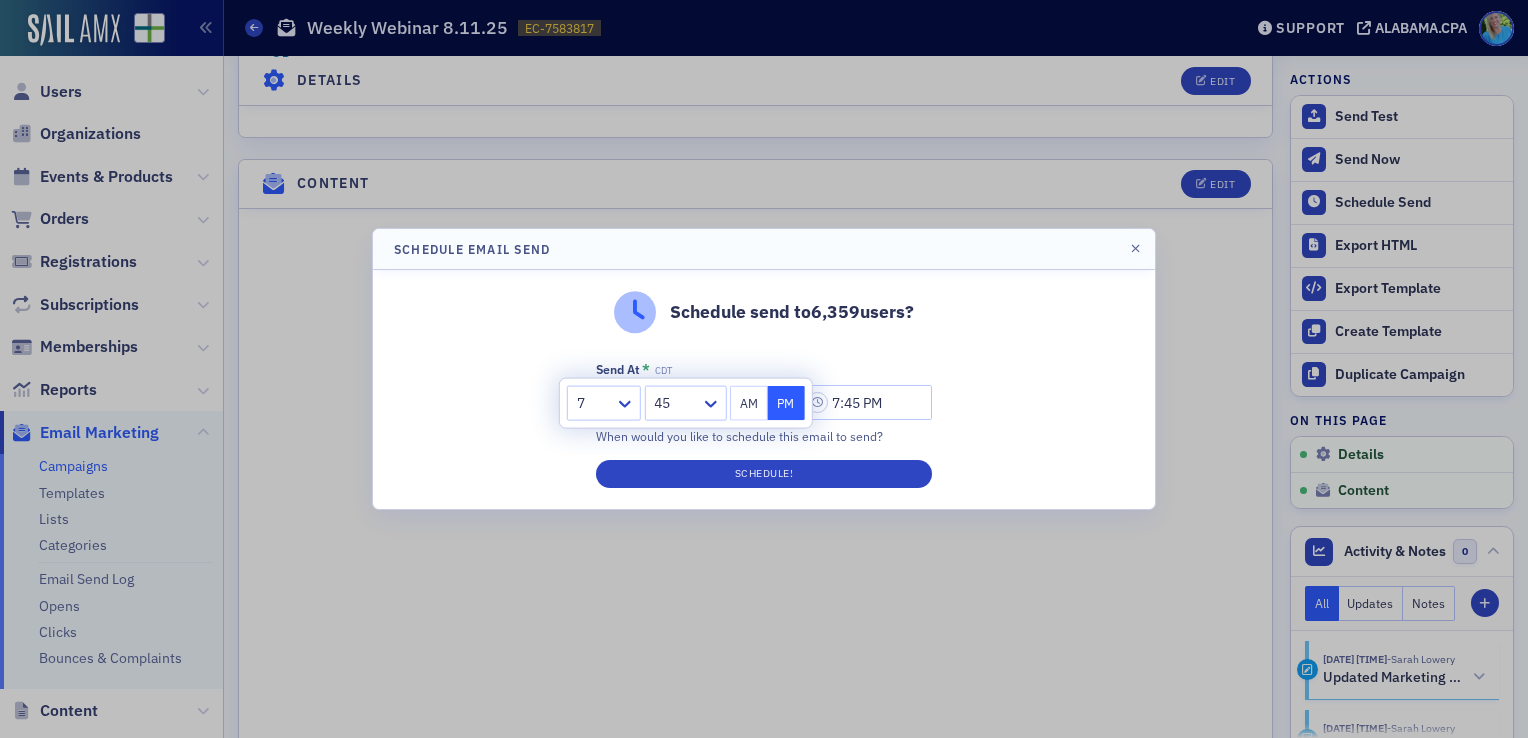 click on "AM" at bounding box center [749, 403] 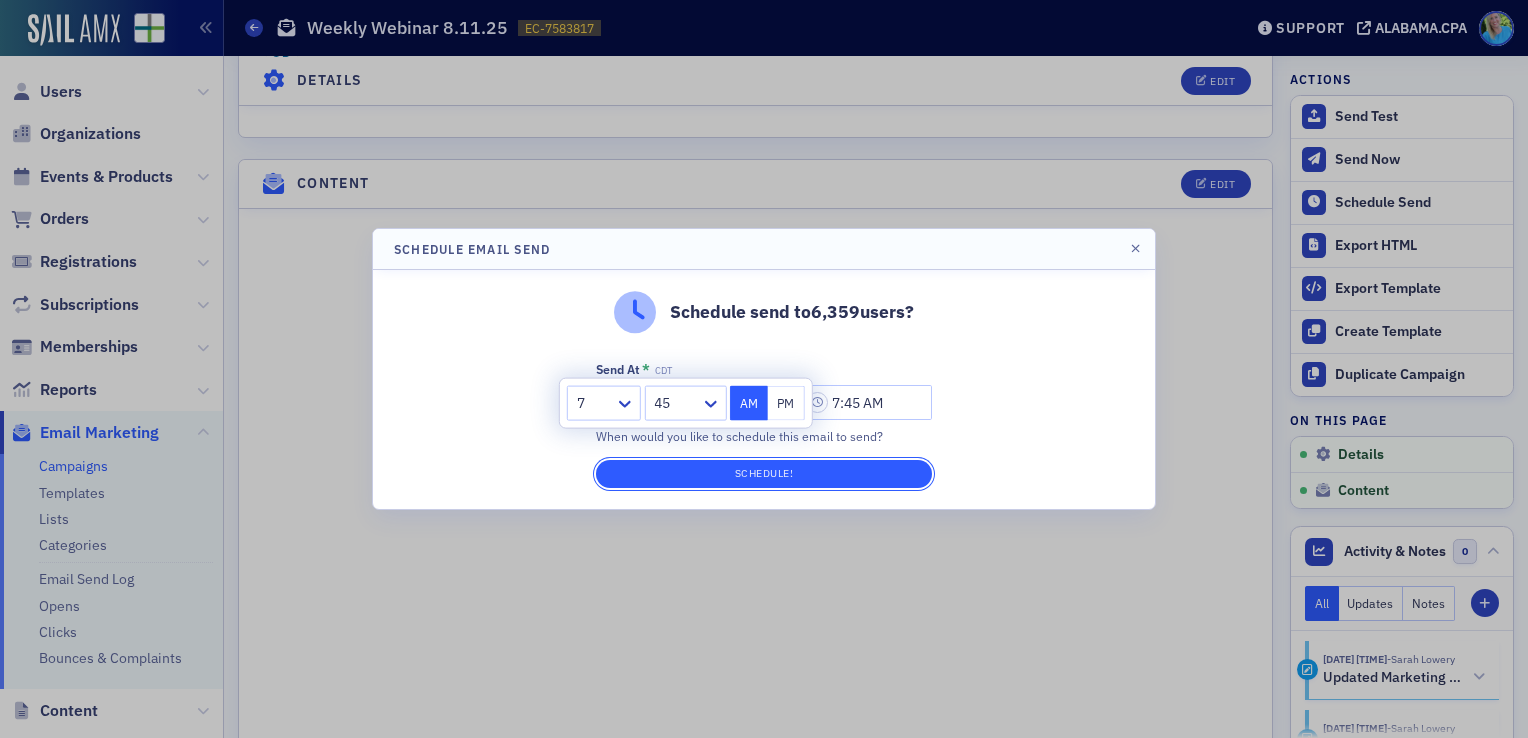 click on "Schedule!" at bounding box center (764, 474) 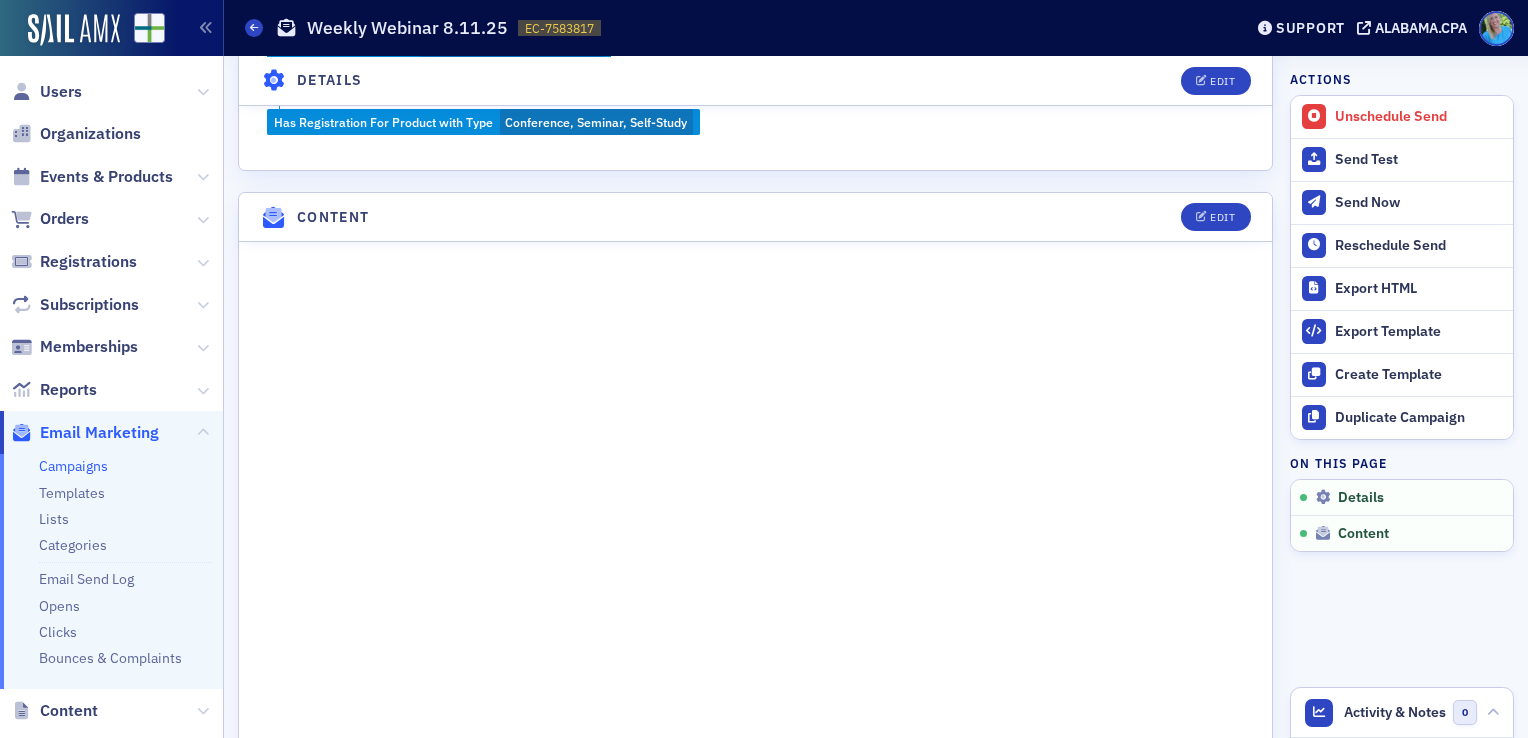 scroll, scrollTop: 912, scrollLeft: 0, axis: vertical 